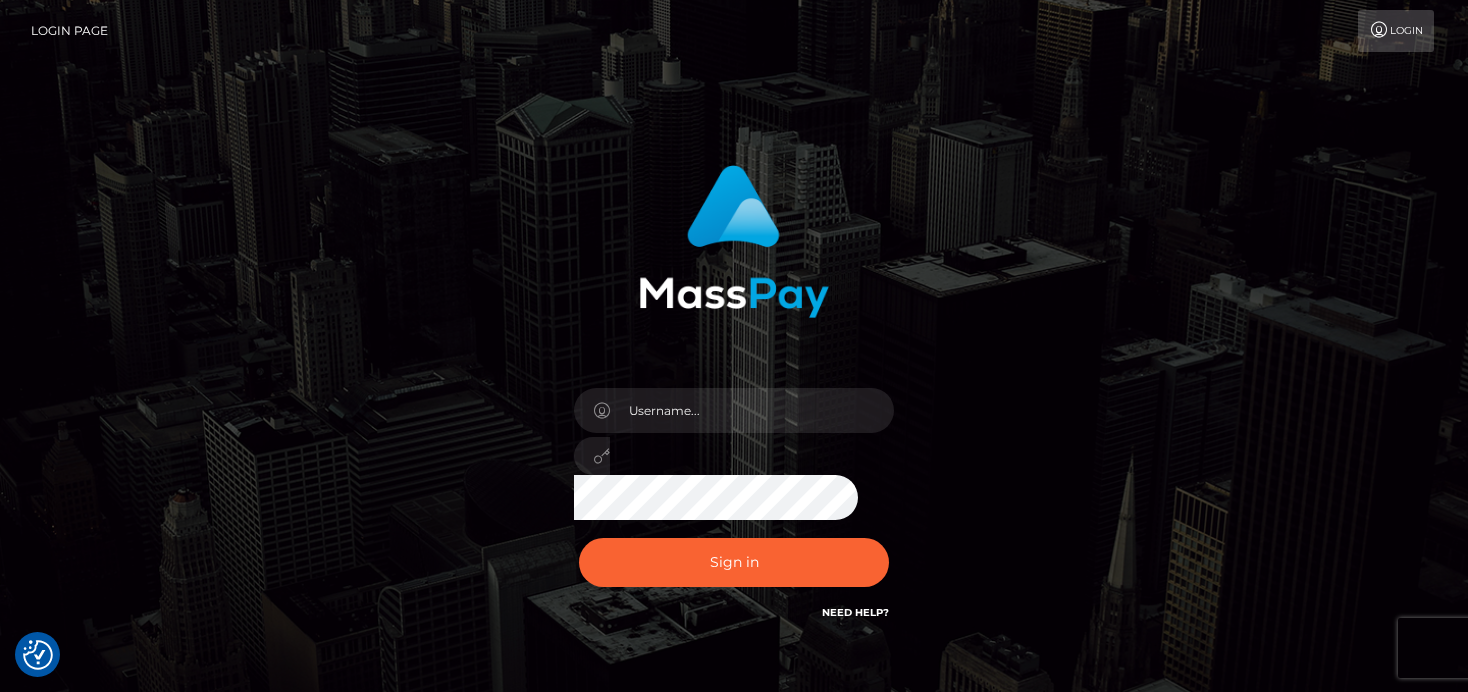 scroll, scrollTop: 0, scrollLeft: 0, axis: both 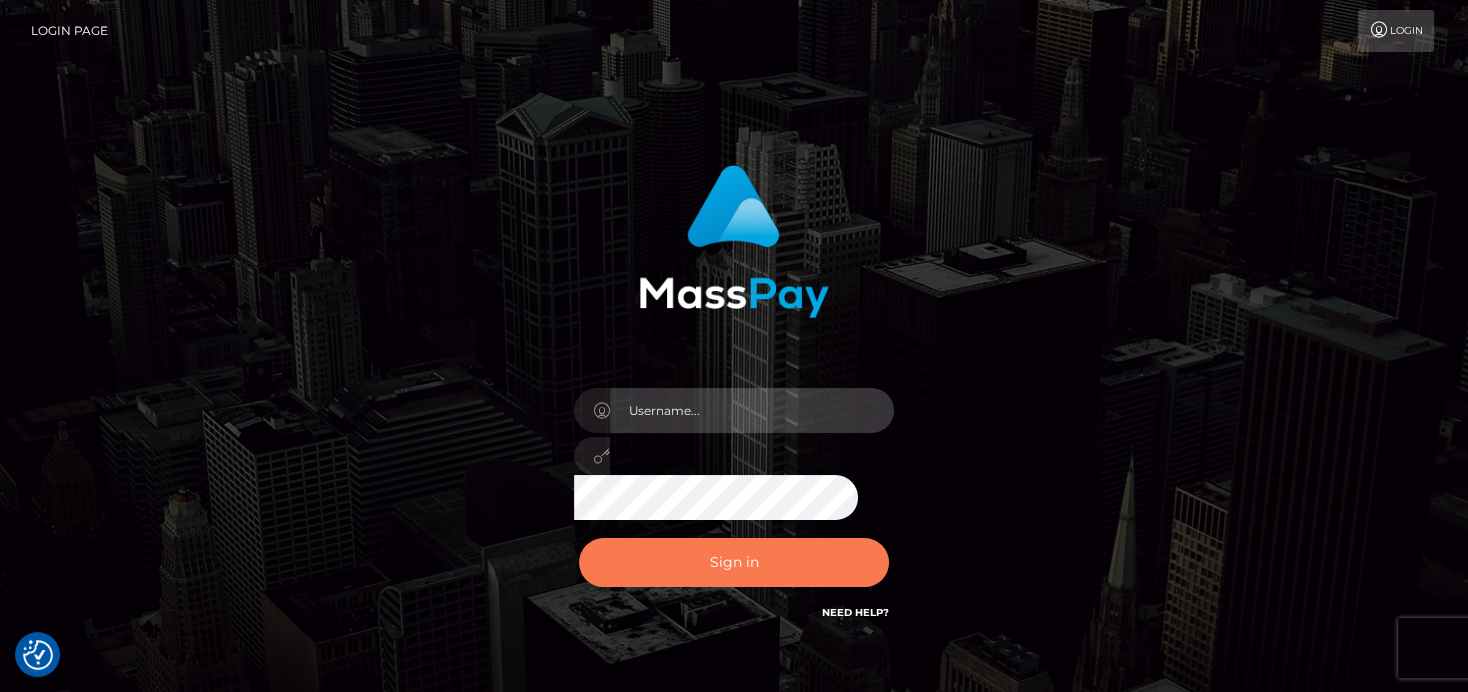 type on "denise" 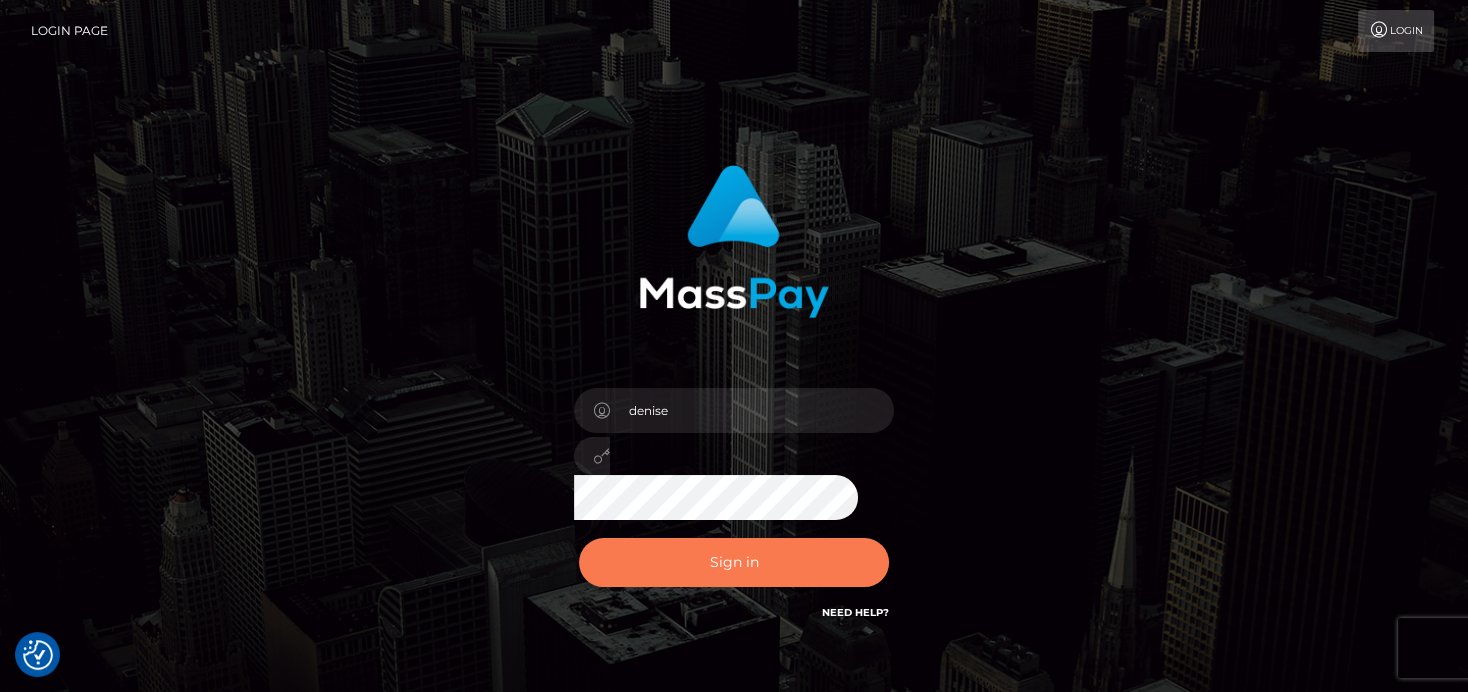 click on "Sign in" at bounding box center [734, 562] 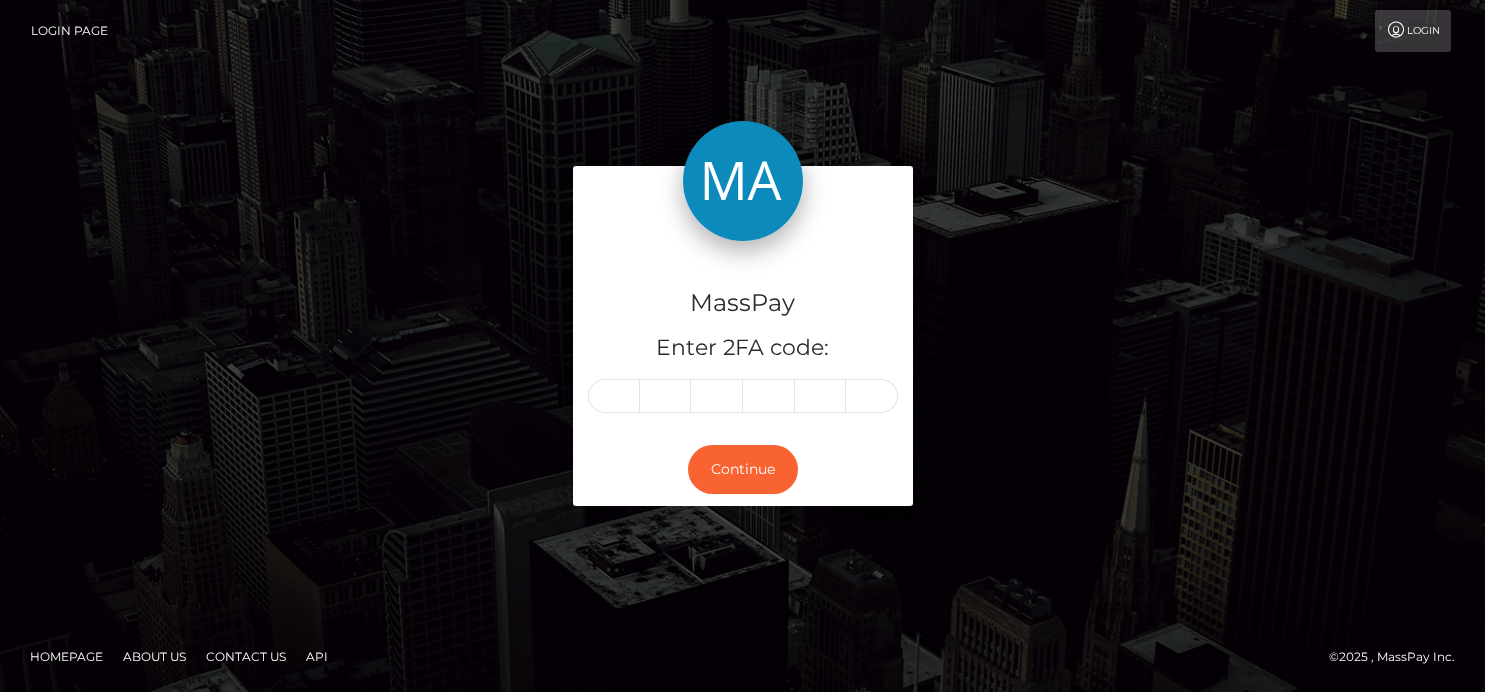 scroll, scrollTop: 0, scrollLeft: 0, axis: both 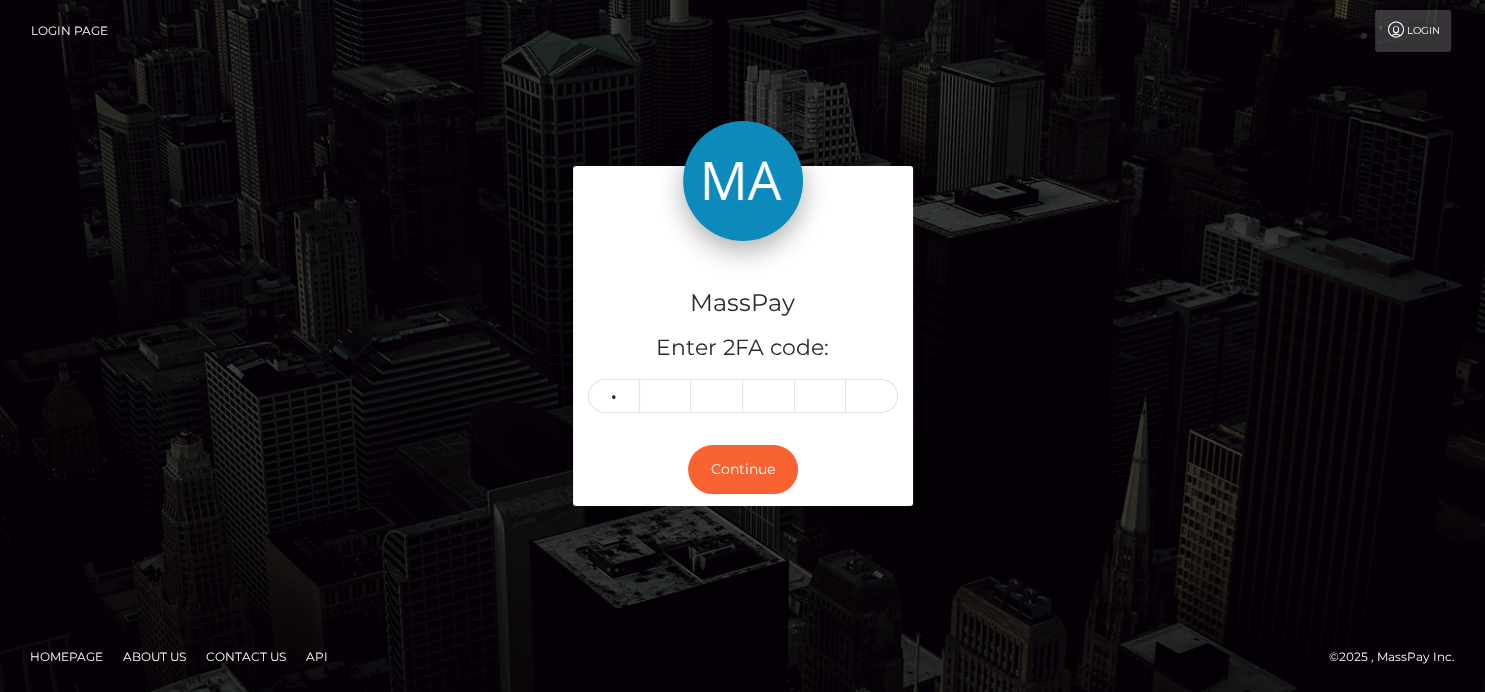 type on "2" 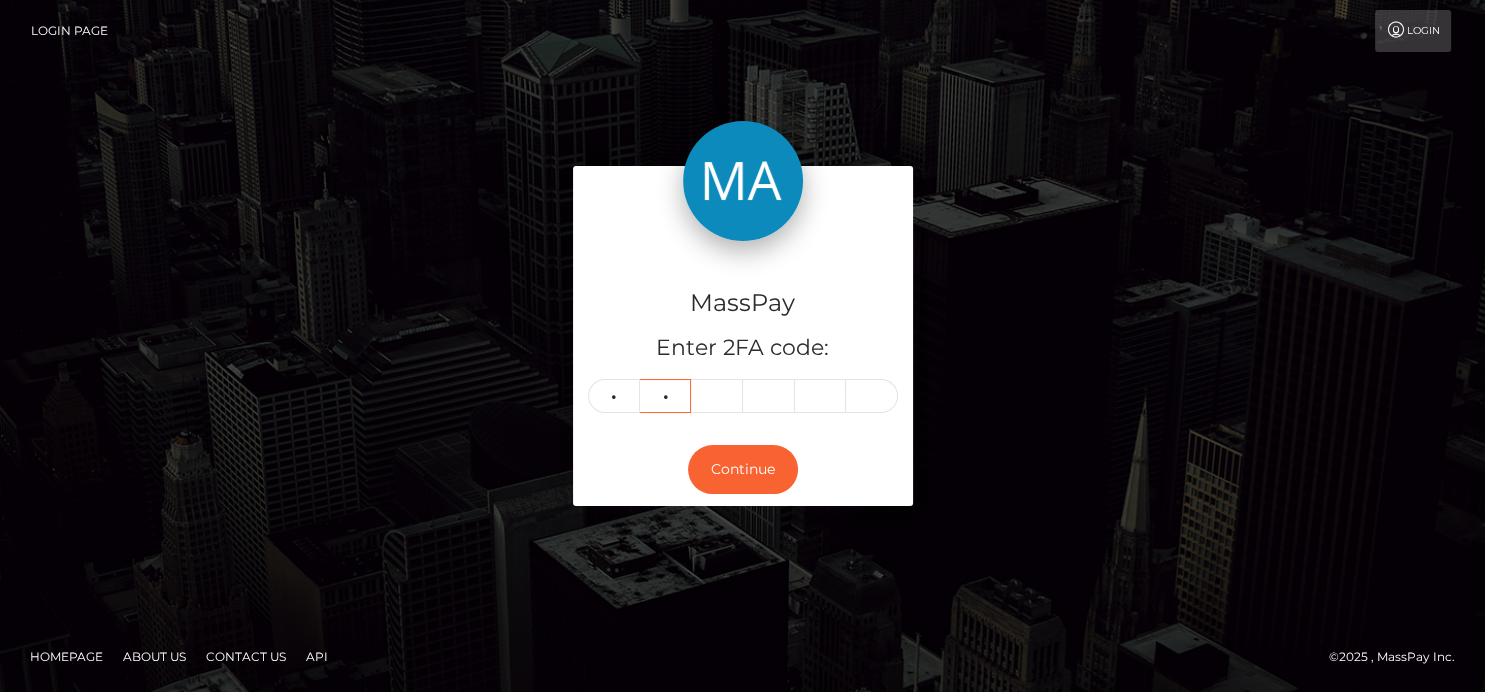 type on "5" 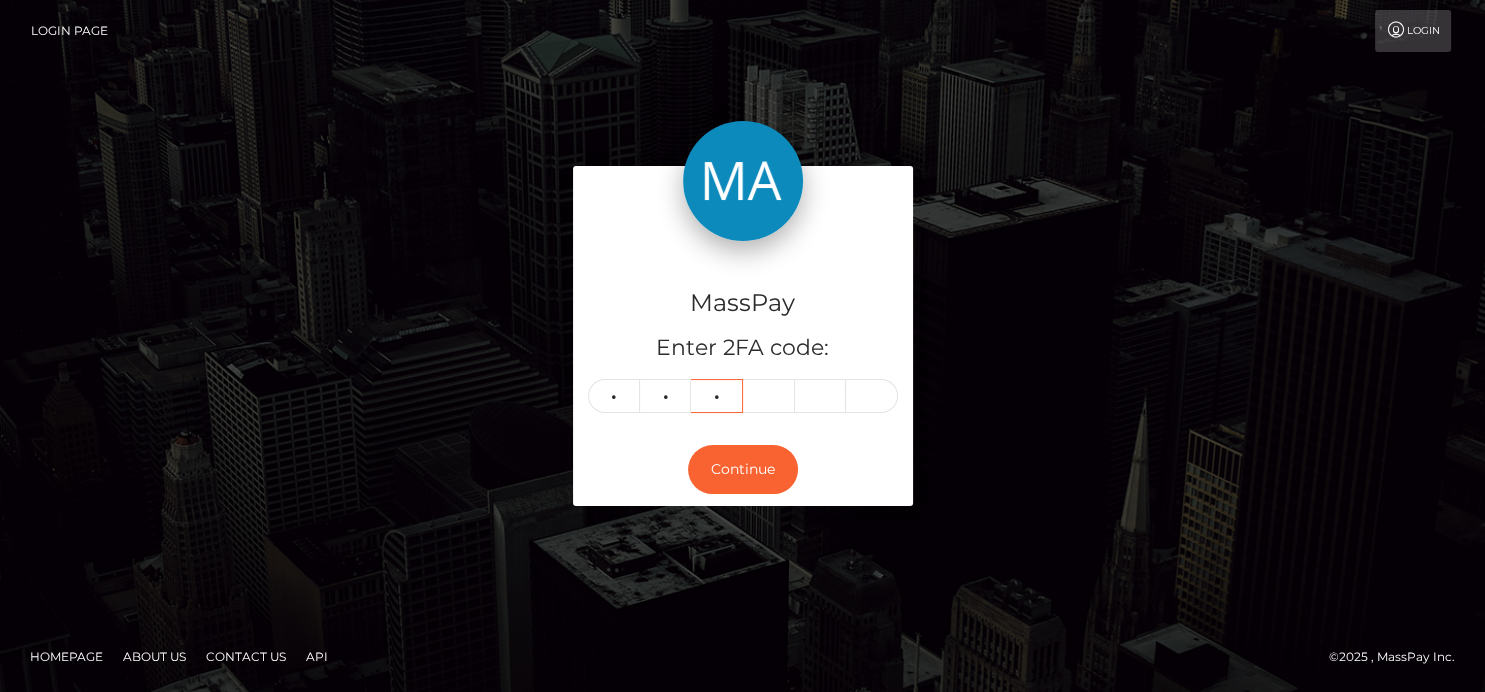 type on "0" 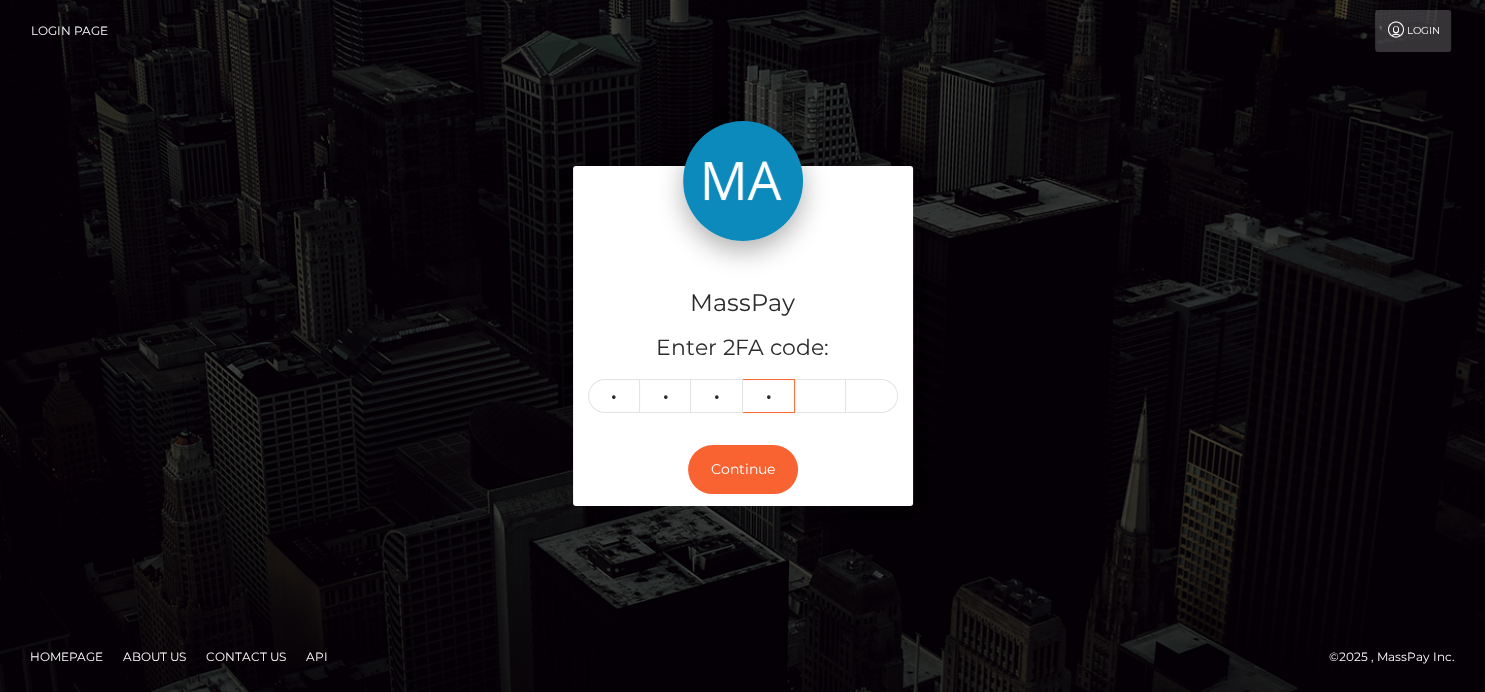 type on "7" 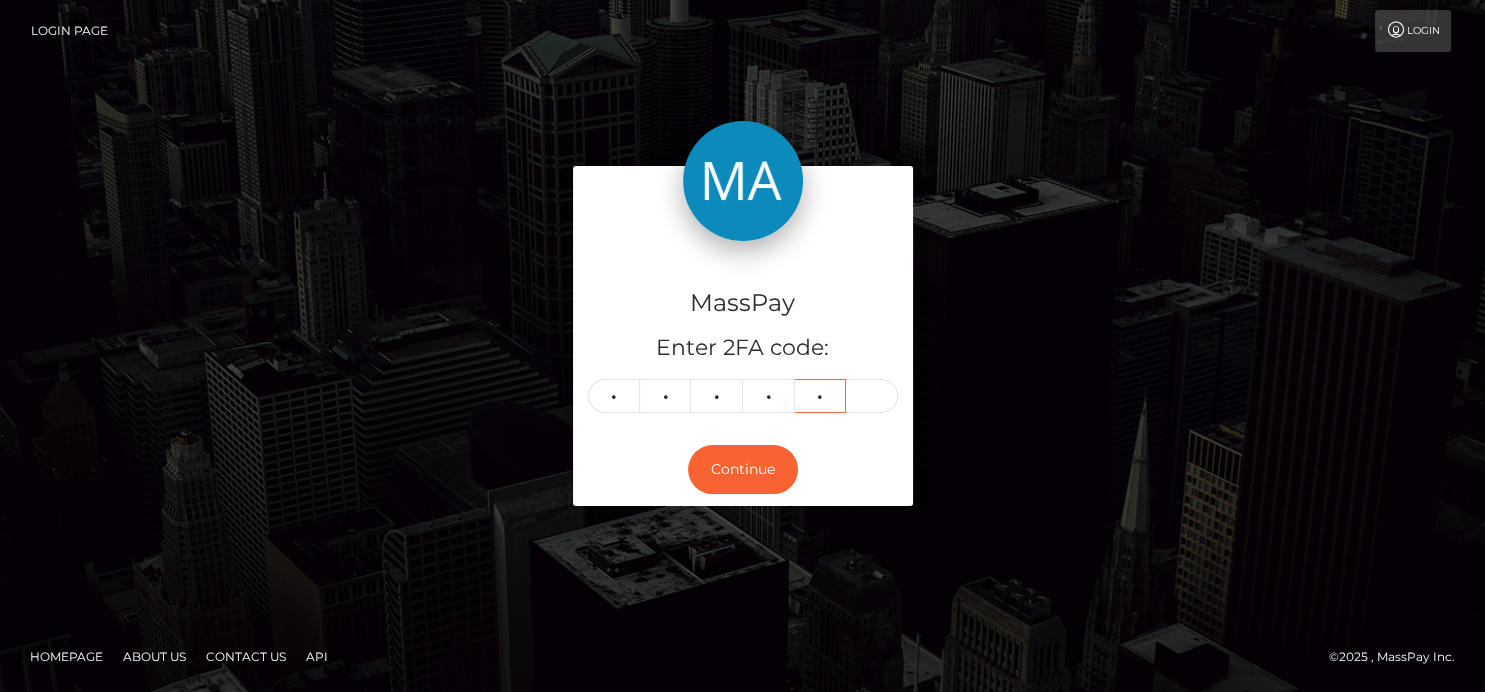 type on "3" 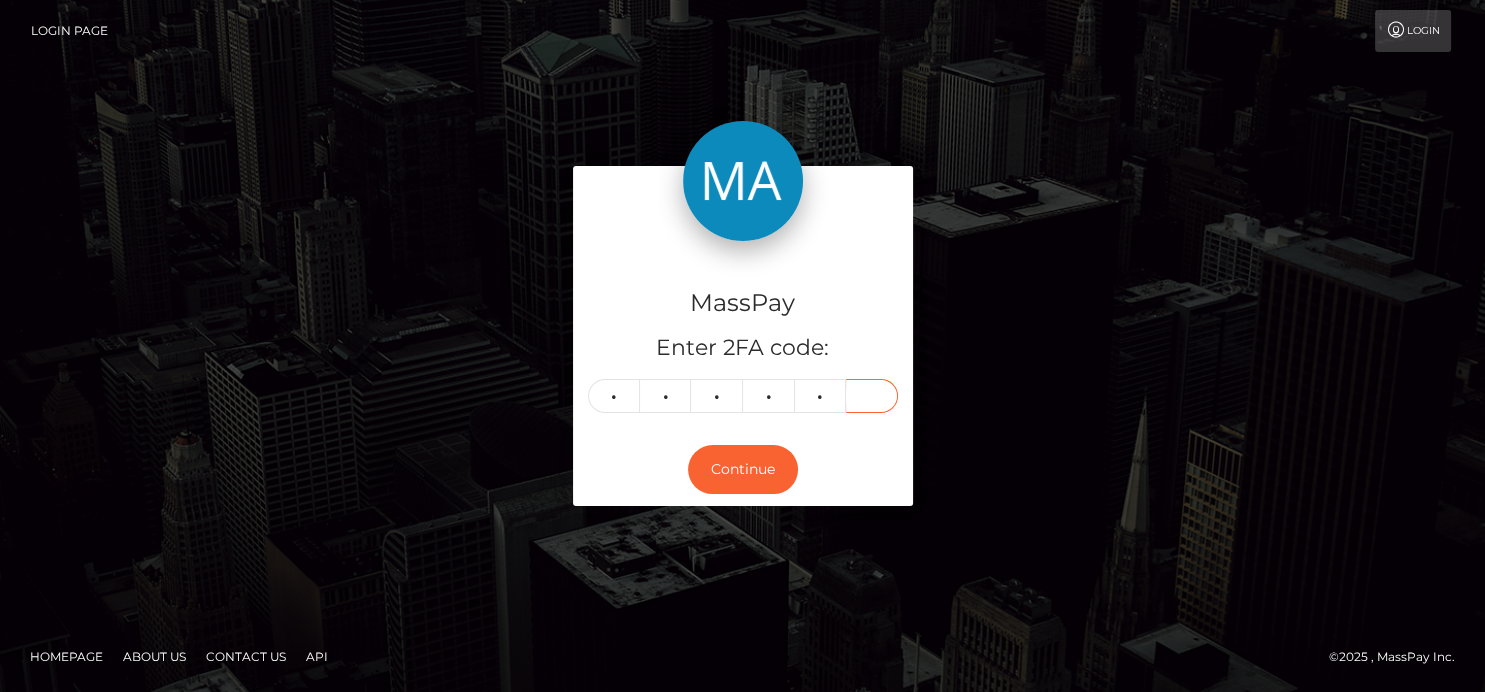 type on "3" 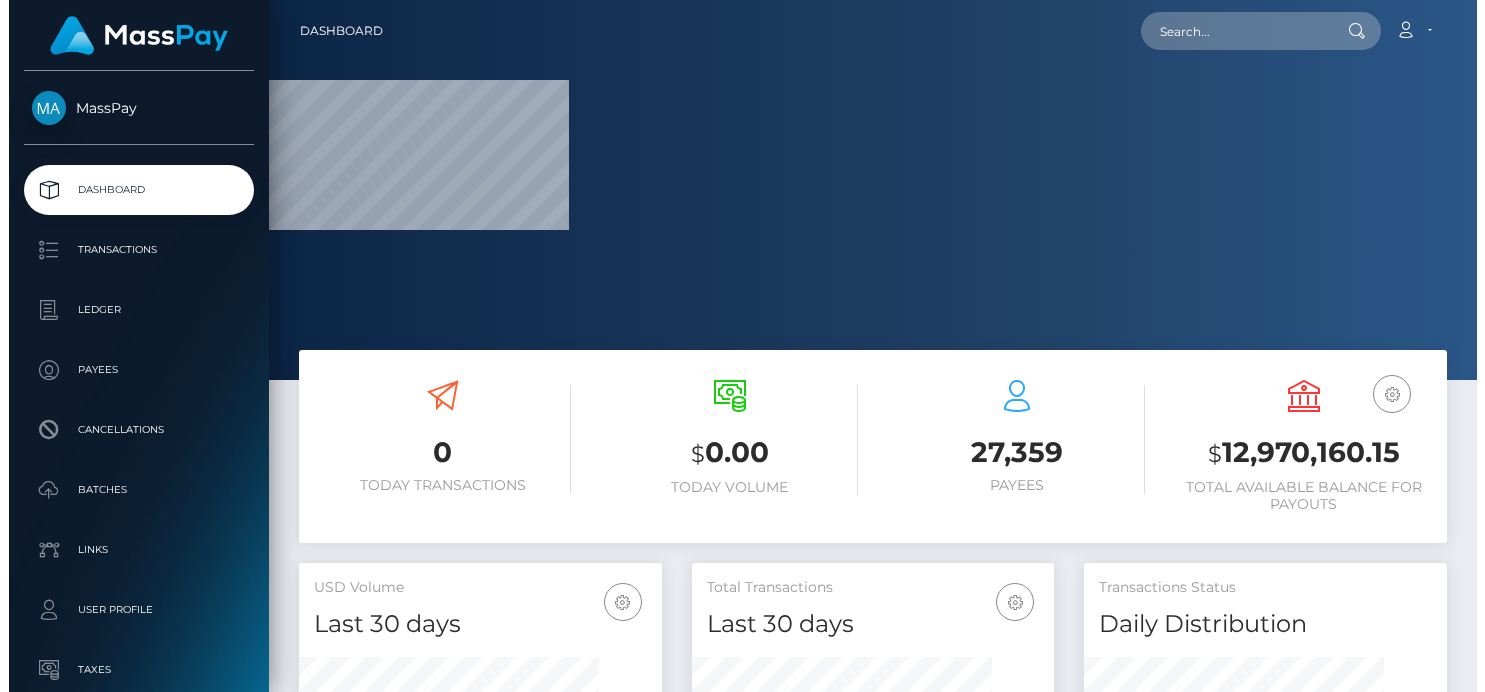 scroll, scrollTop: 0, scrollLeft: 0, axis: both 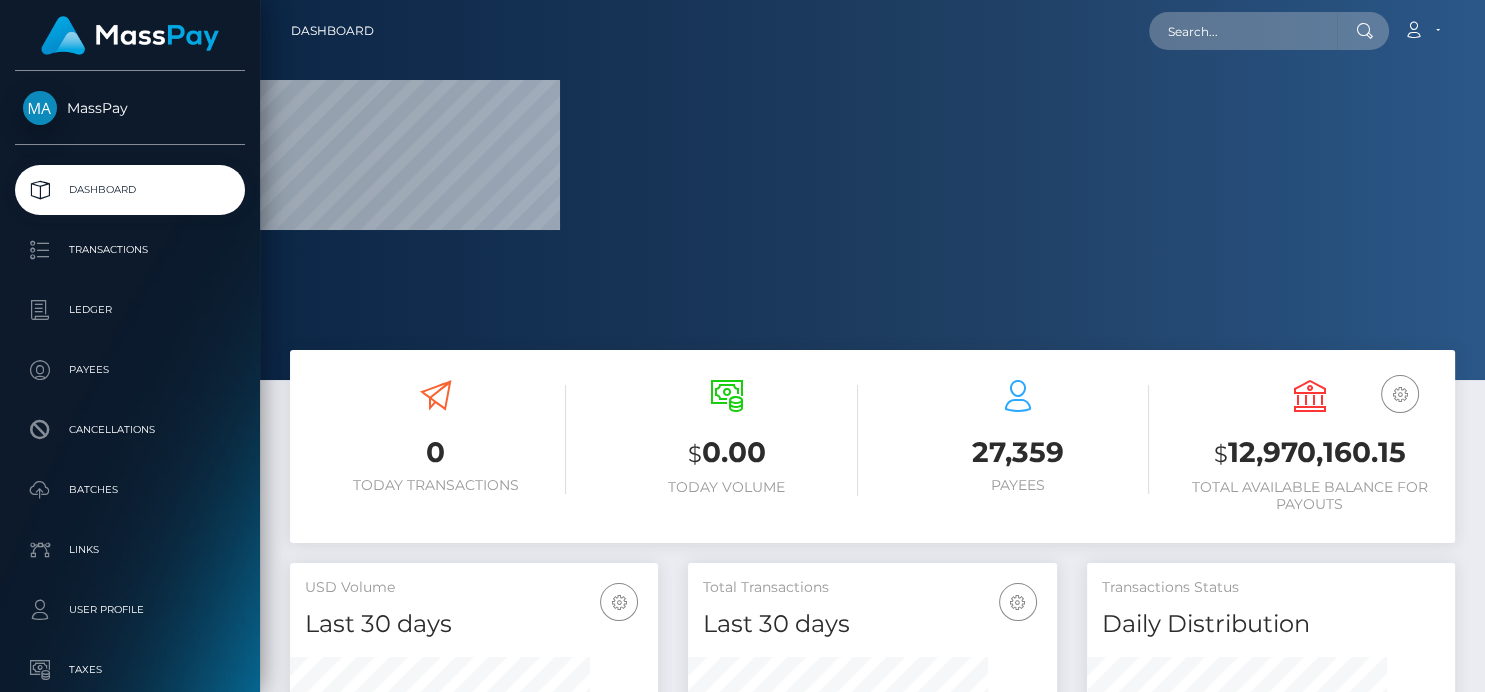 click on "Dashboard
Loading...
Loading...
Account Edit Profile" at bounding box center [872, 31] 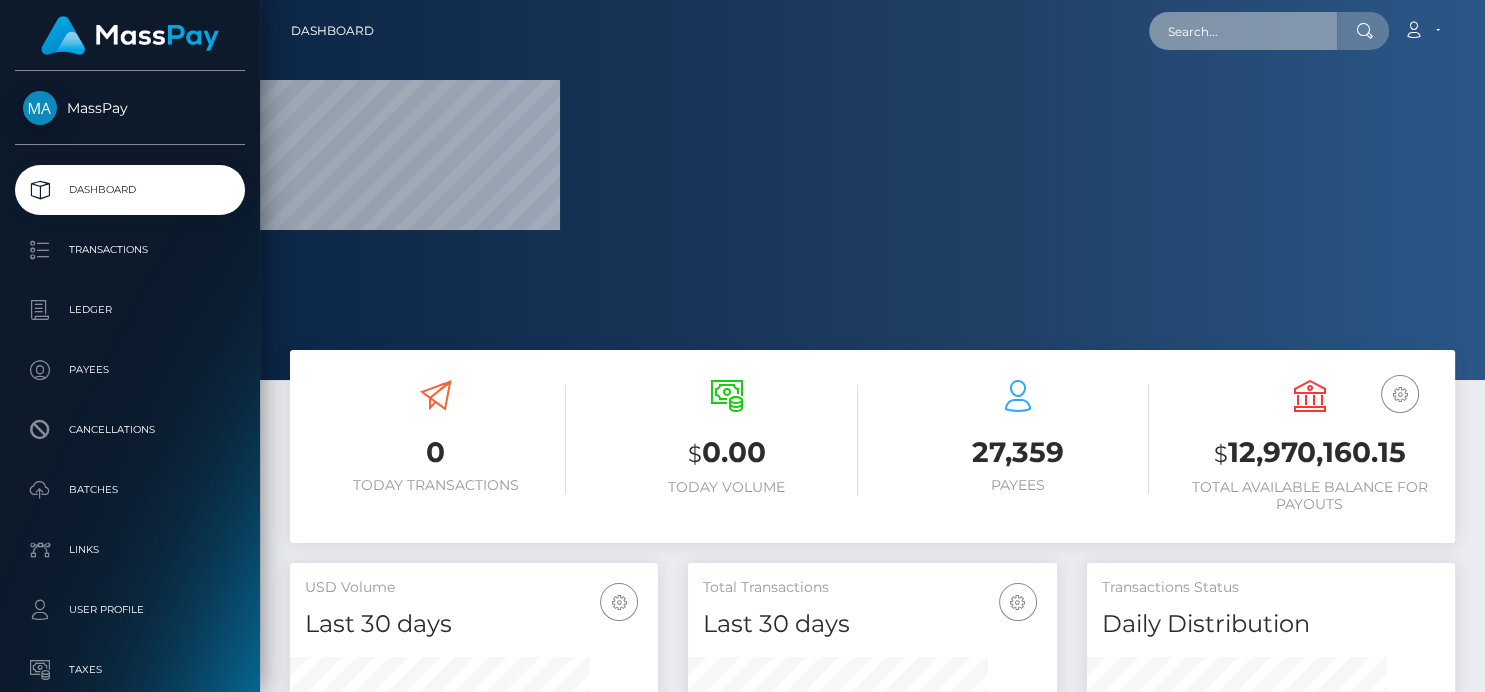 click at bounding box center (1243, 31) 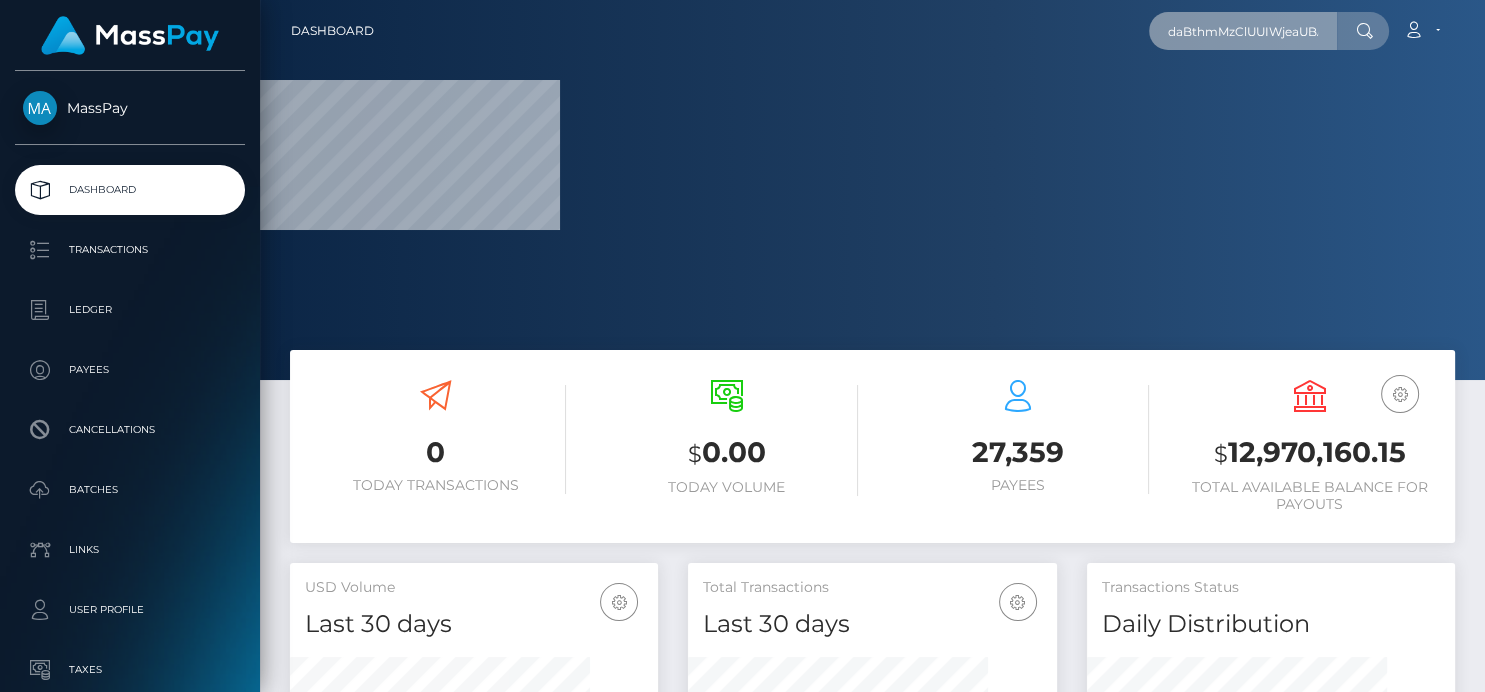 scroll, scrollTop: 0, scrollLeft: 74, axis: horizontal 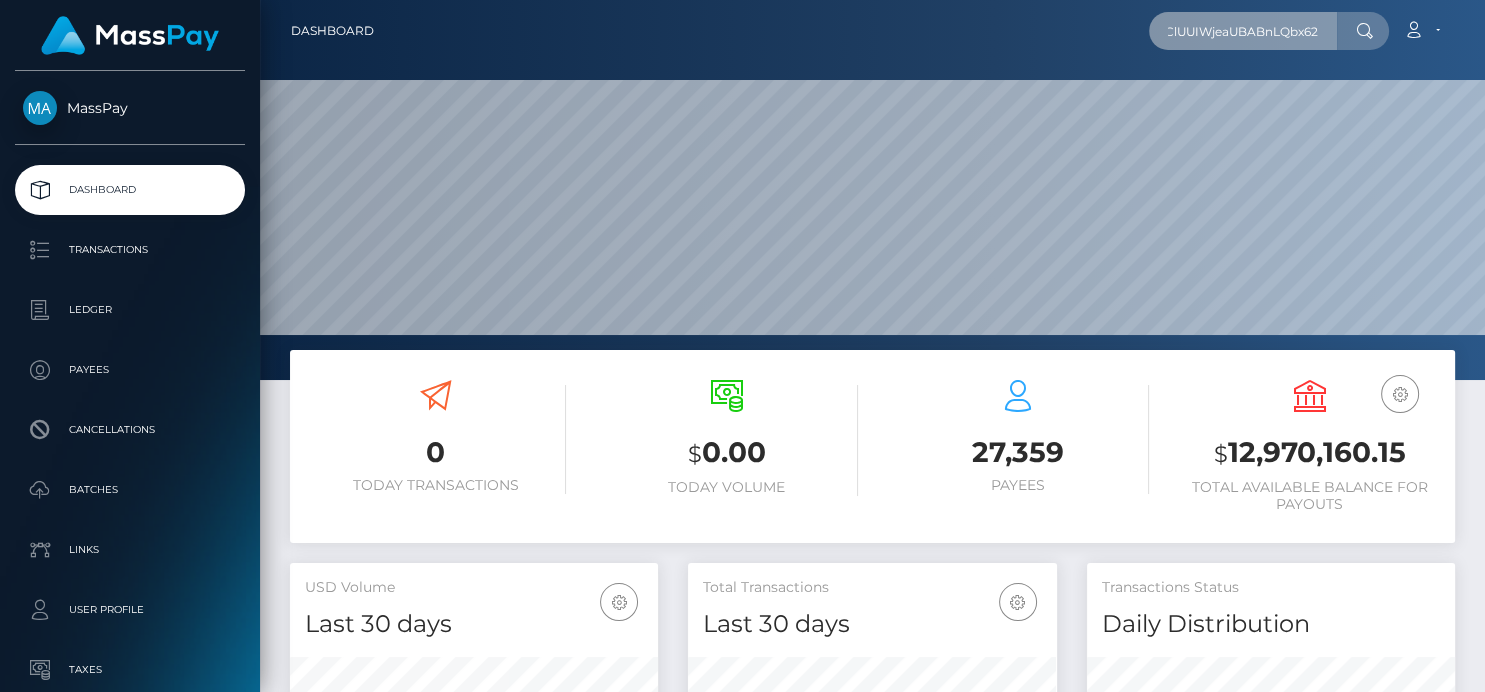 type on "daBthmMzClUUIWjeaUBABnLQbx62" 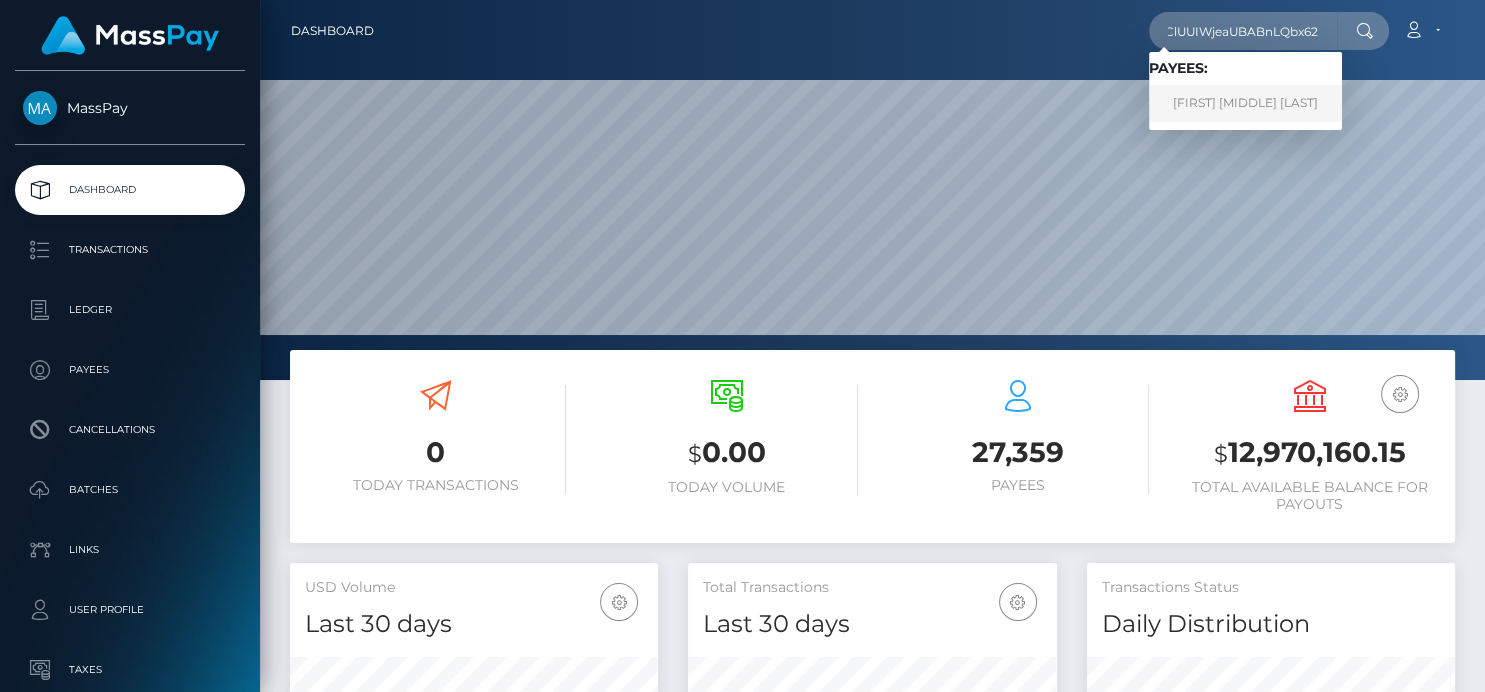 click on "JESSICA ELLIE V FIRMINGER" at bounding box center (1245, 103) 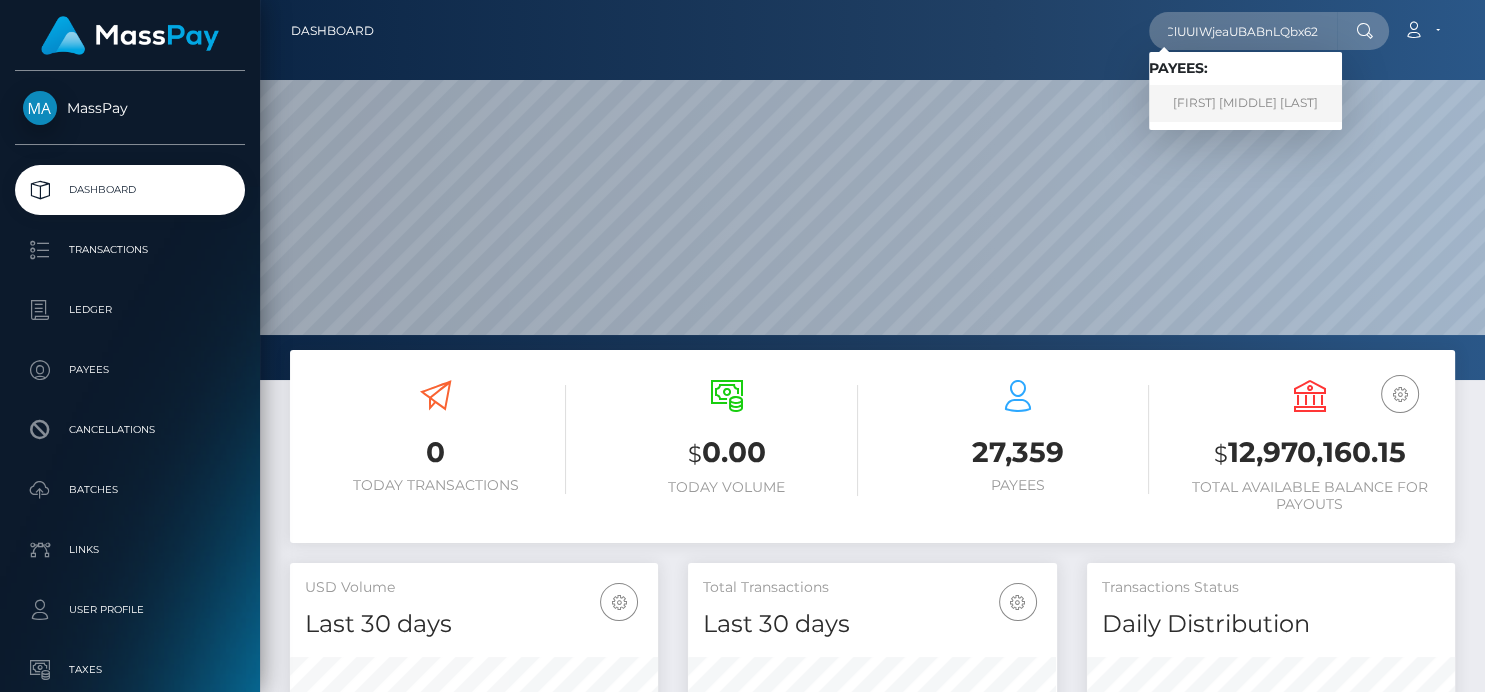 scroll, scrollTop: 0, scrollLeft: 0, axis: both 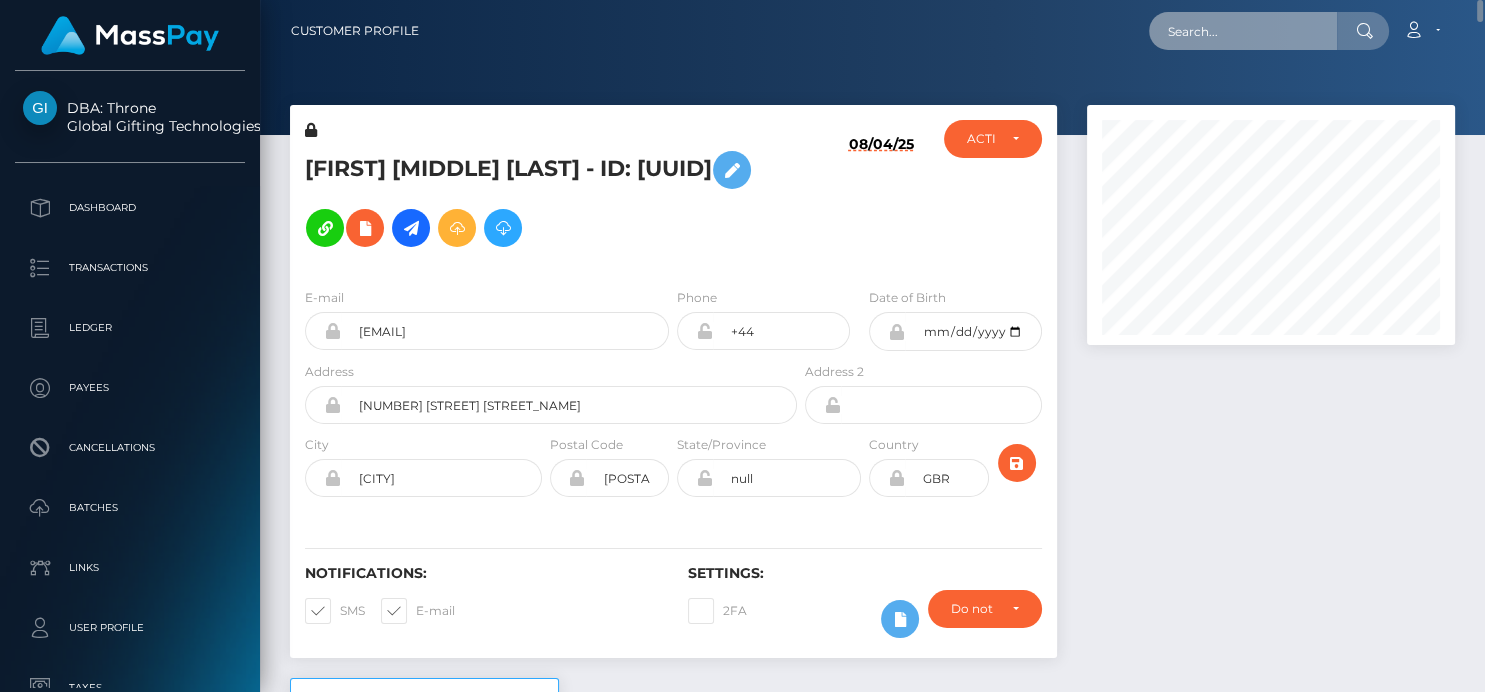 click at bounding box center [1243, 31] 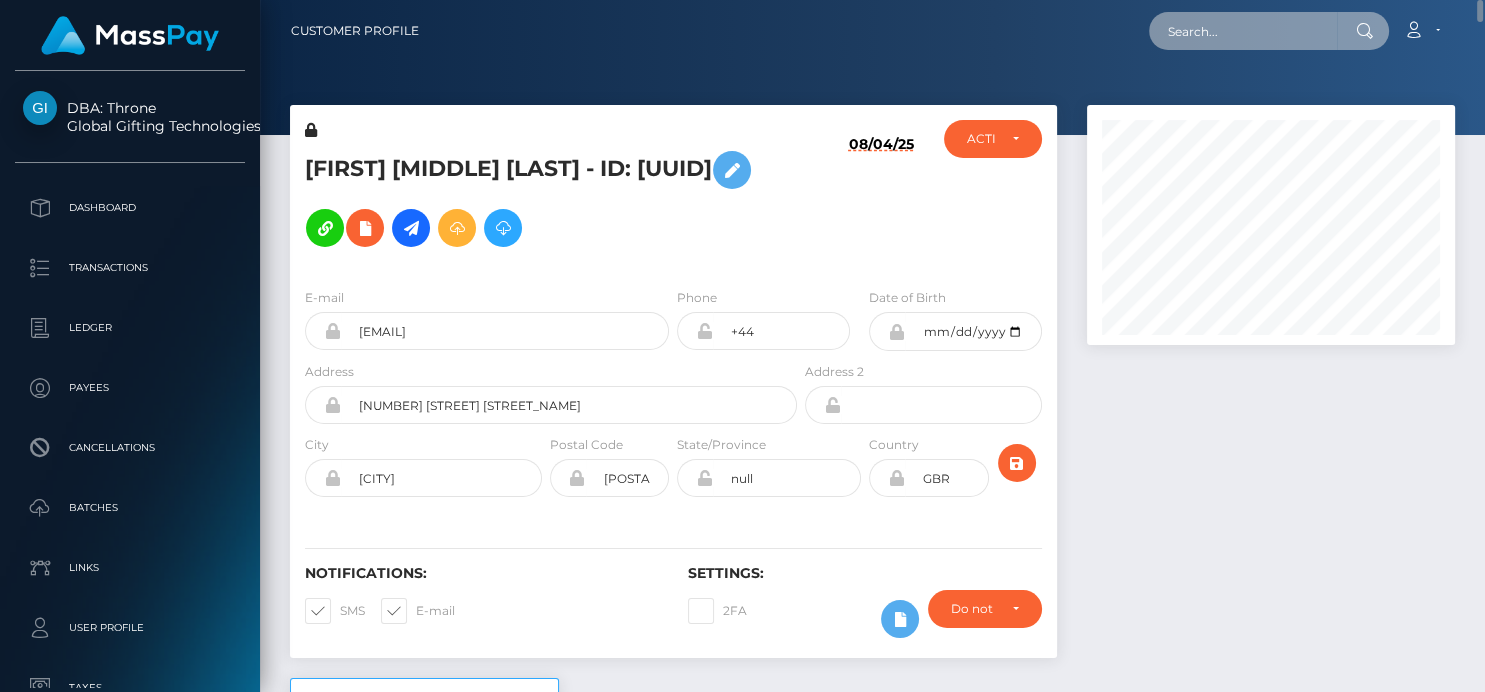 paste on "6864f2467fd0105d59039ef0@alua.com" 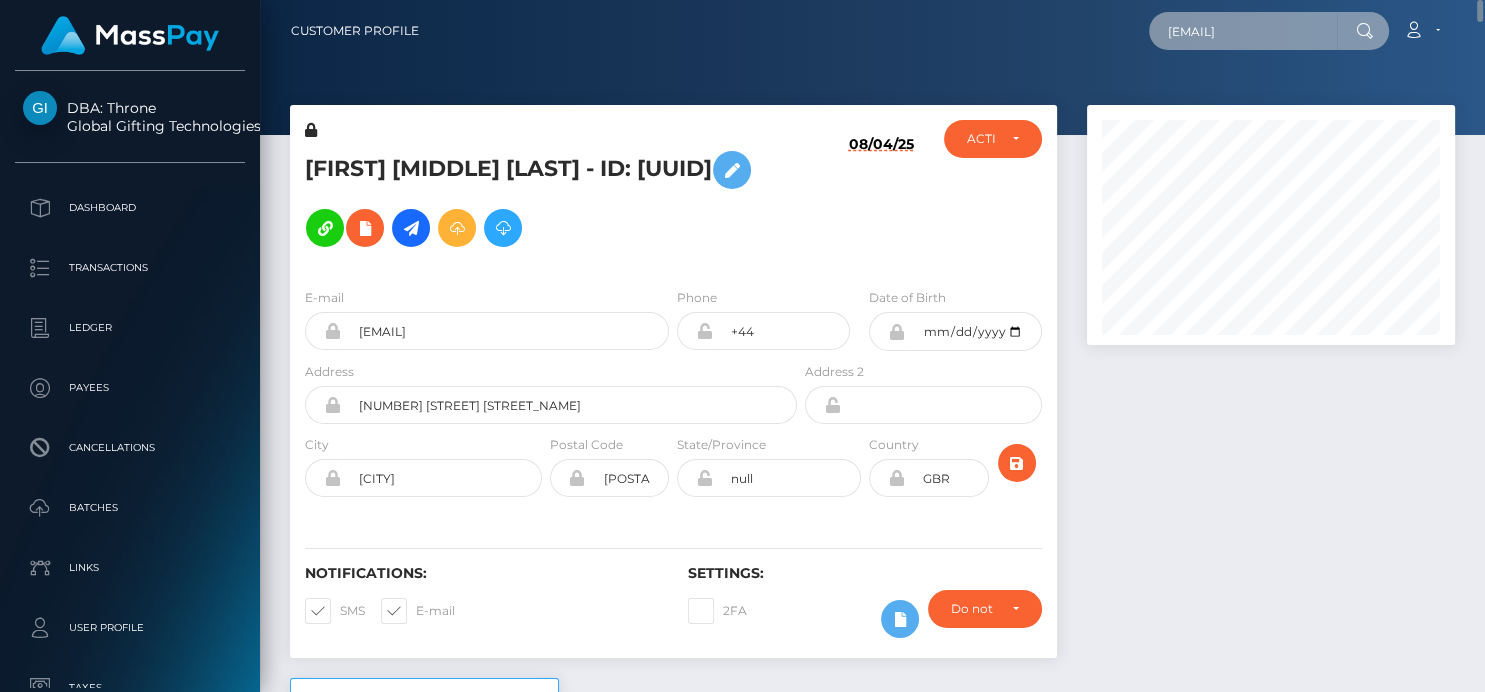 scroll, scrollTop: 0, scrollLeft: 85, axis: horizontal 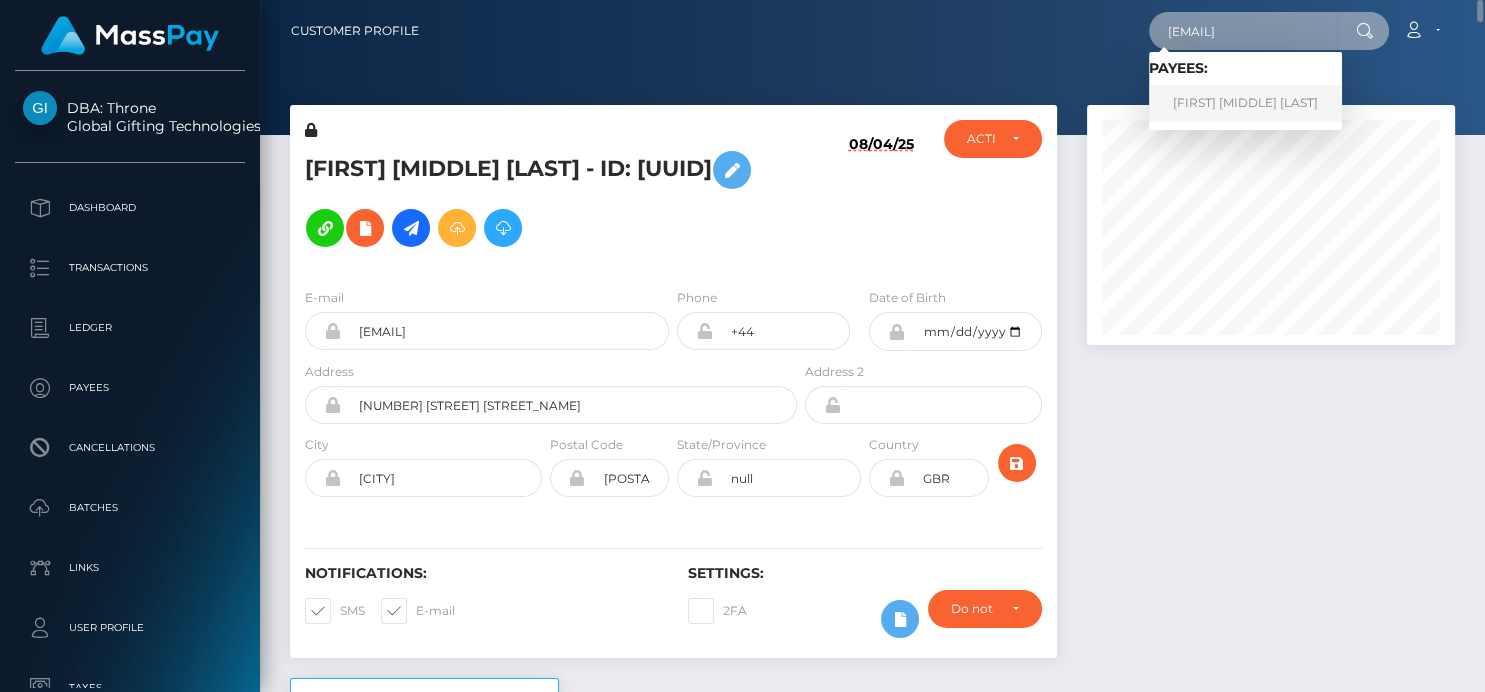 type on "6864f2467fd0105d59039ef0@alua.com" 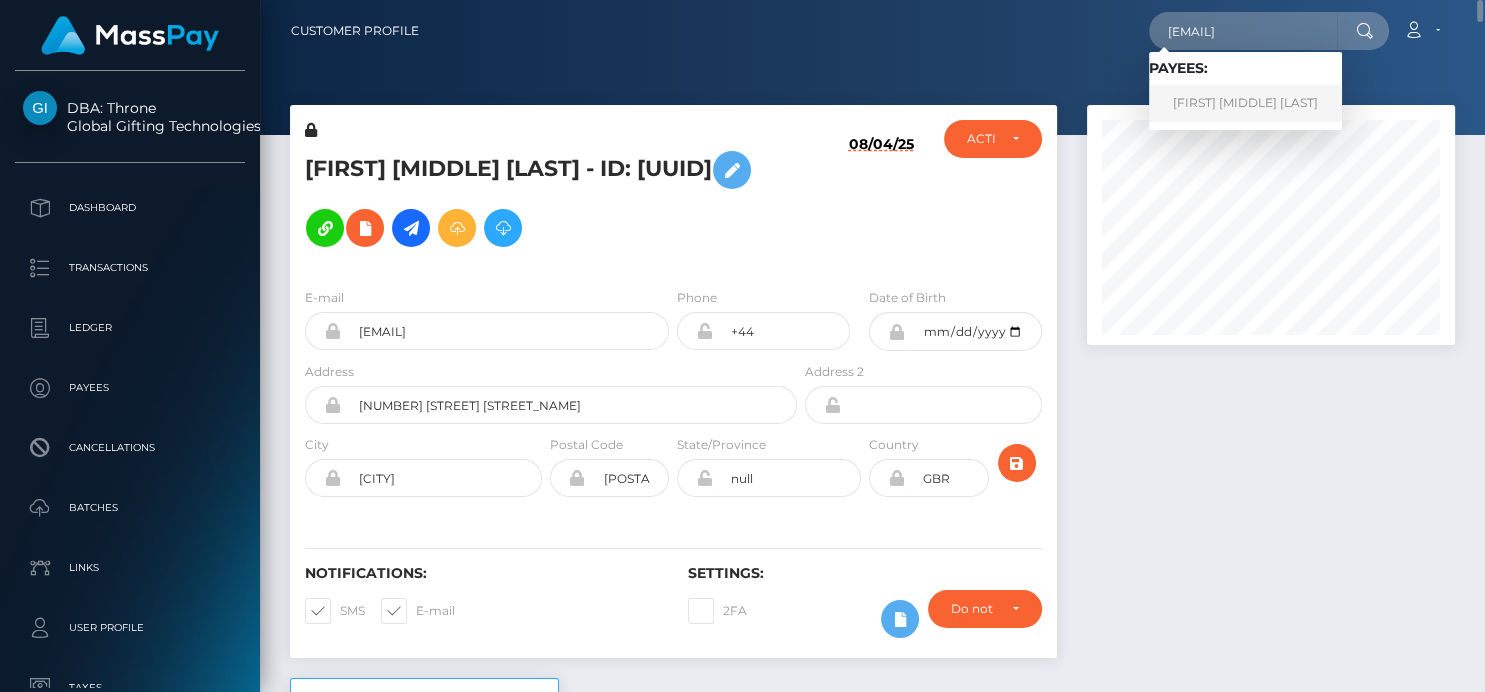 click on "Althea Madila Desamparado" at bounding box center (1245, 103) 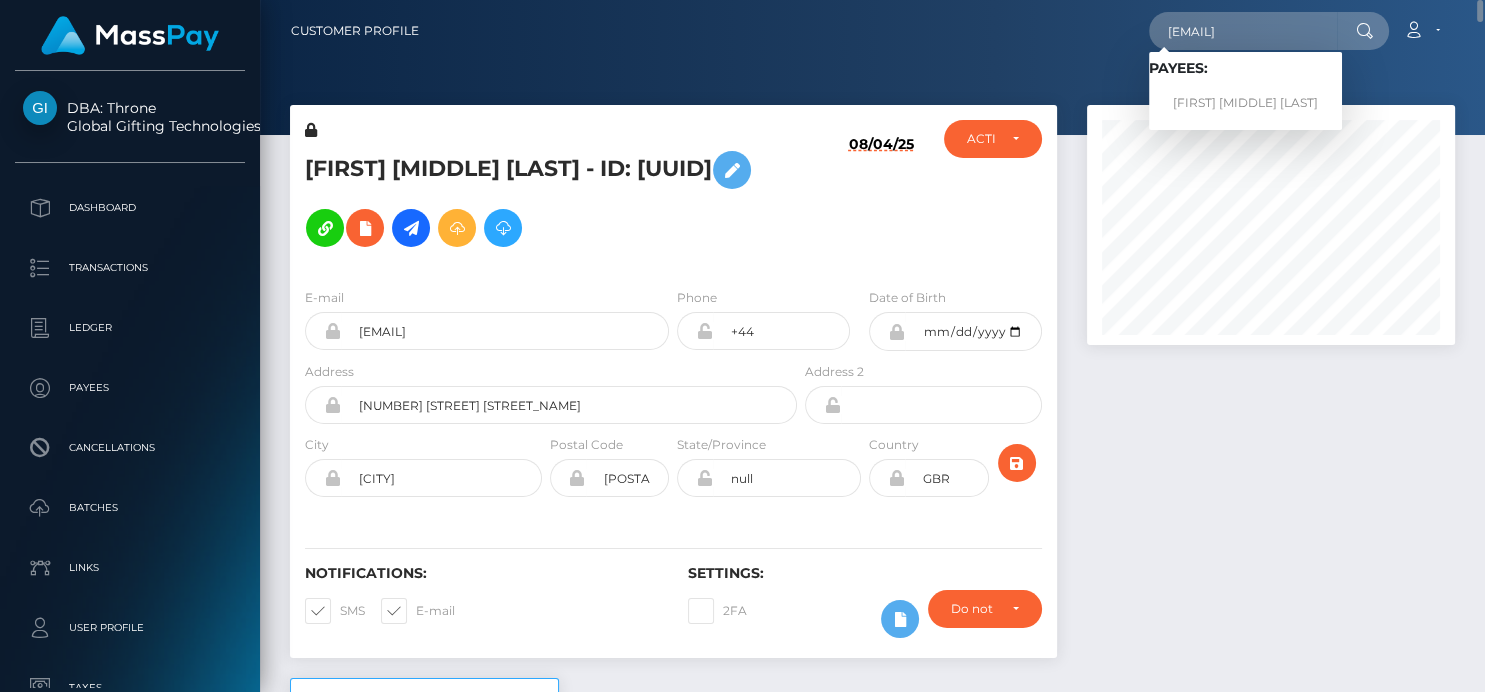 scroll, scrollTop: 0, scrollLeft: 0, axis: both 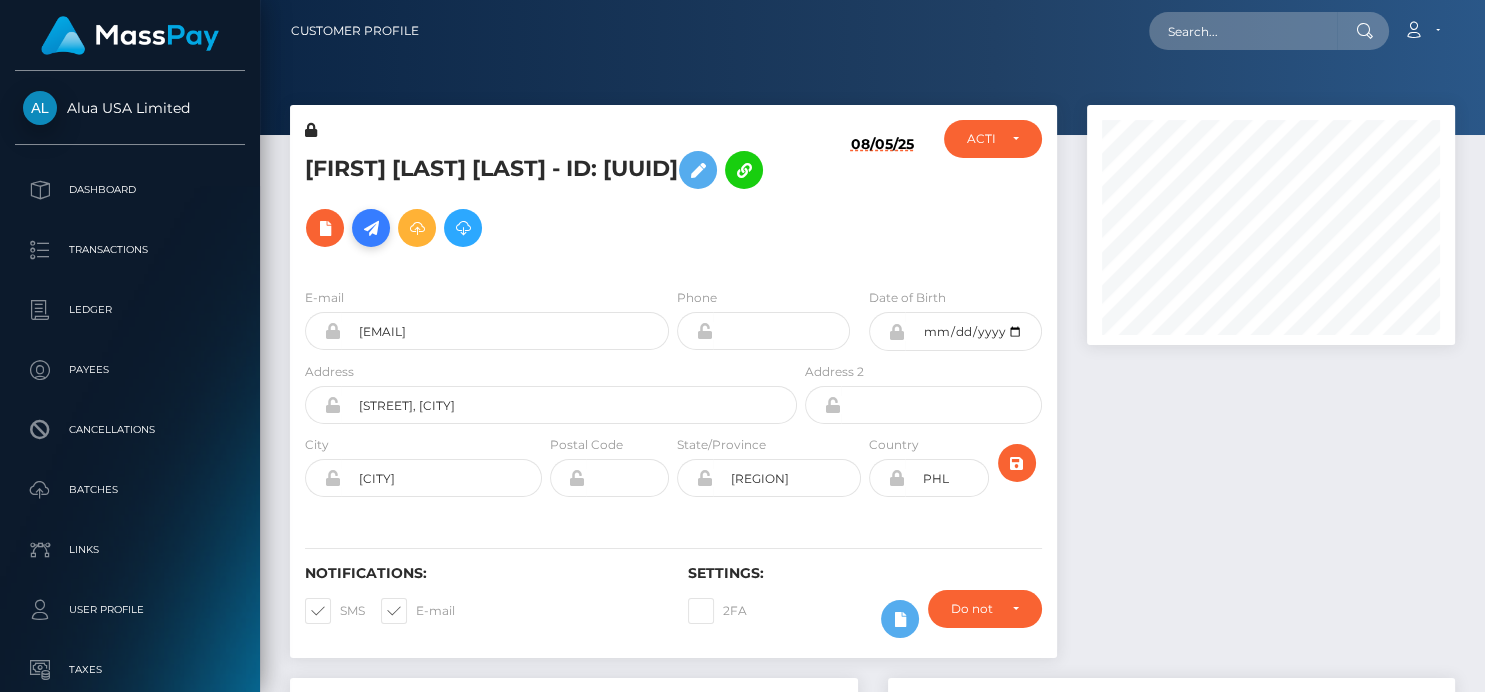 click at bounding box center [371, 228] 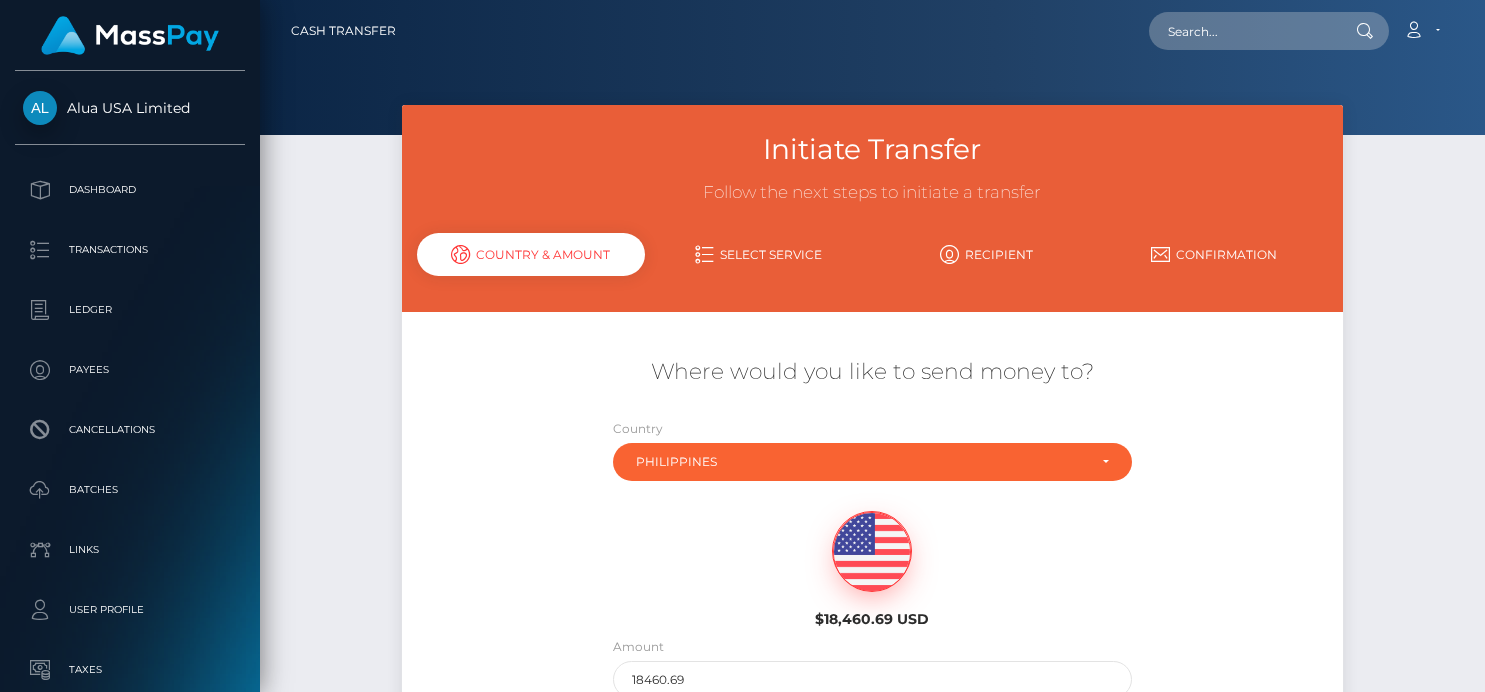 scroll, scrollTop: 0, scrollLeft: 0, axis: both 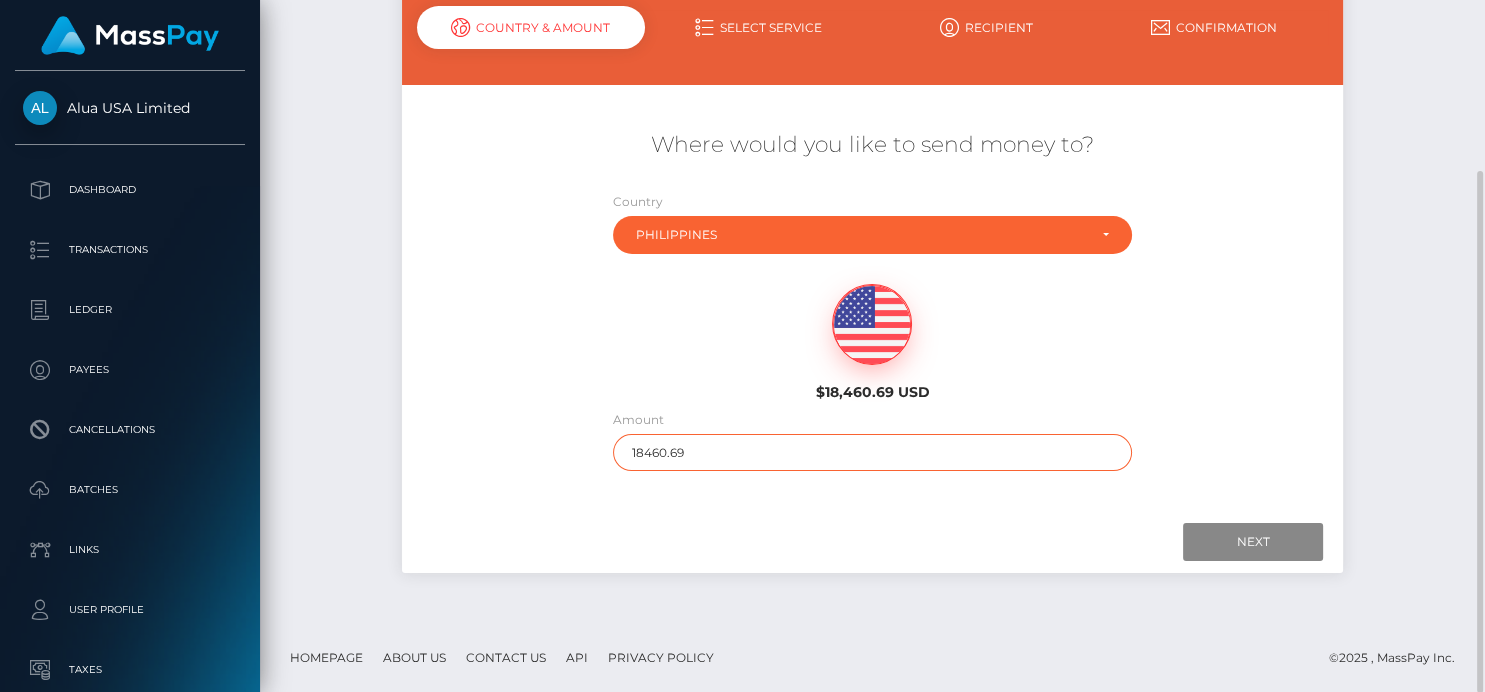 drag, startPoint x: 715, startPoint y: 452, endPoint x: 410, endPoint y: 441, distance: 305.1983 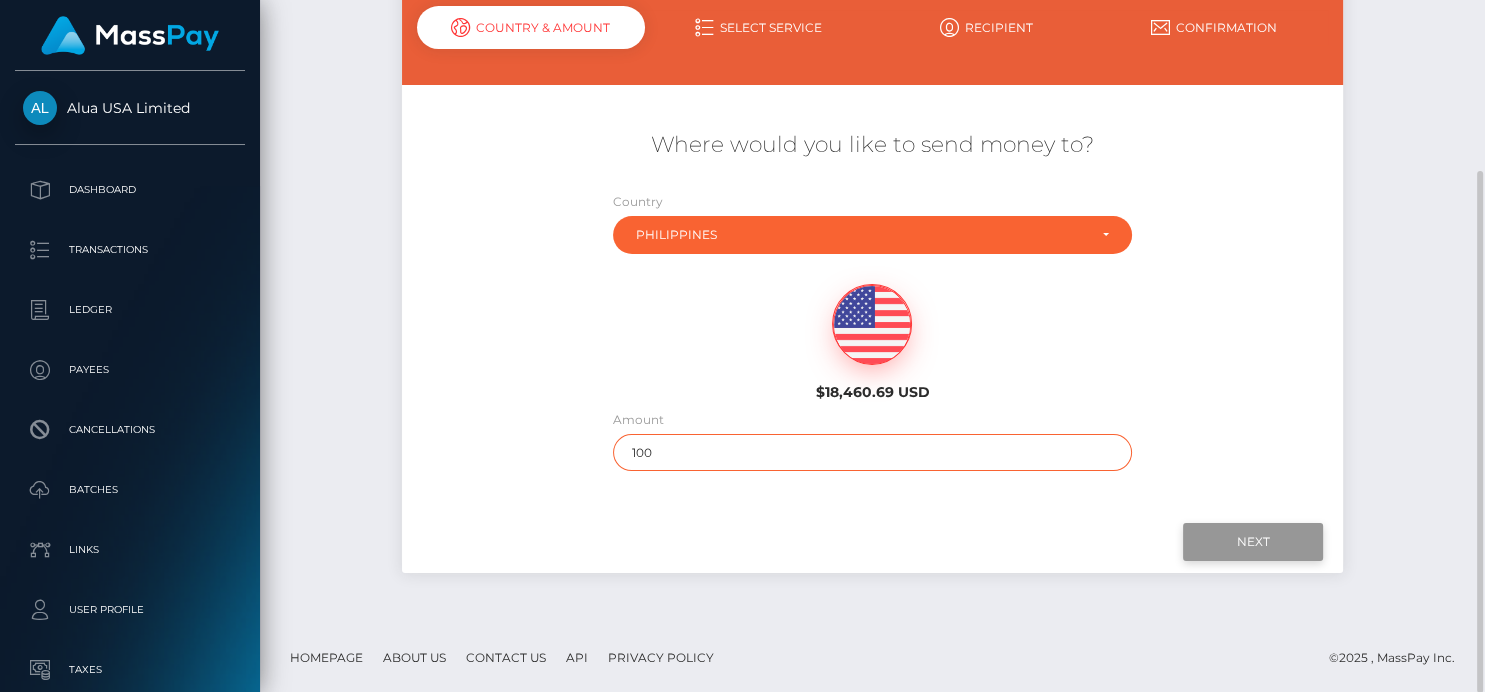 type on "100" 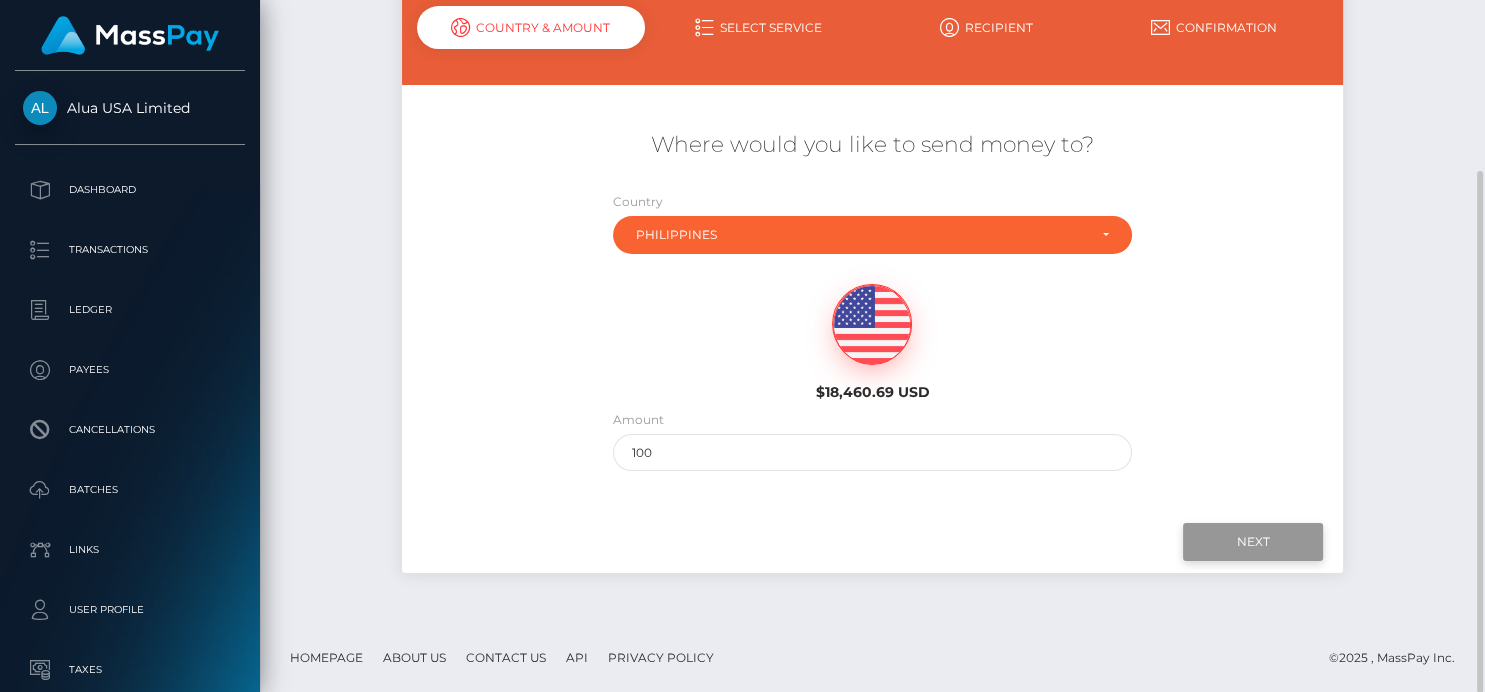 click on "Next" at bounding box center (1253, 542) 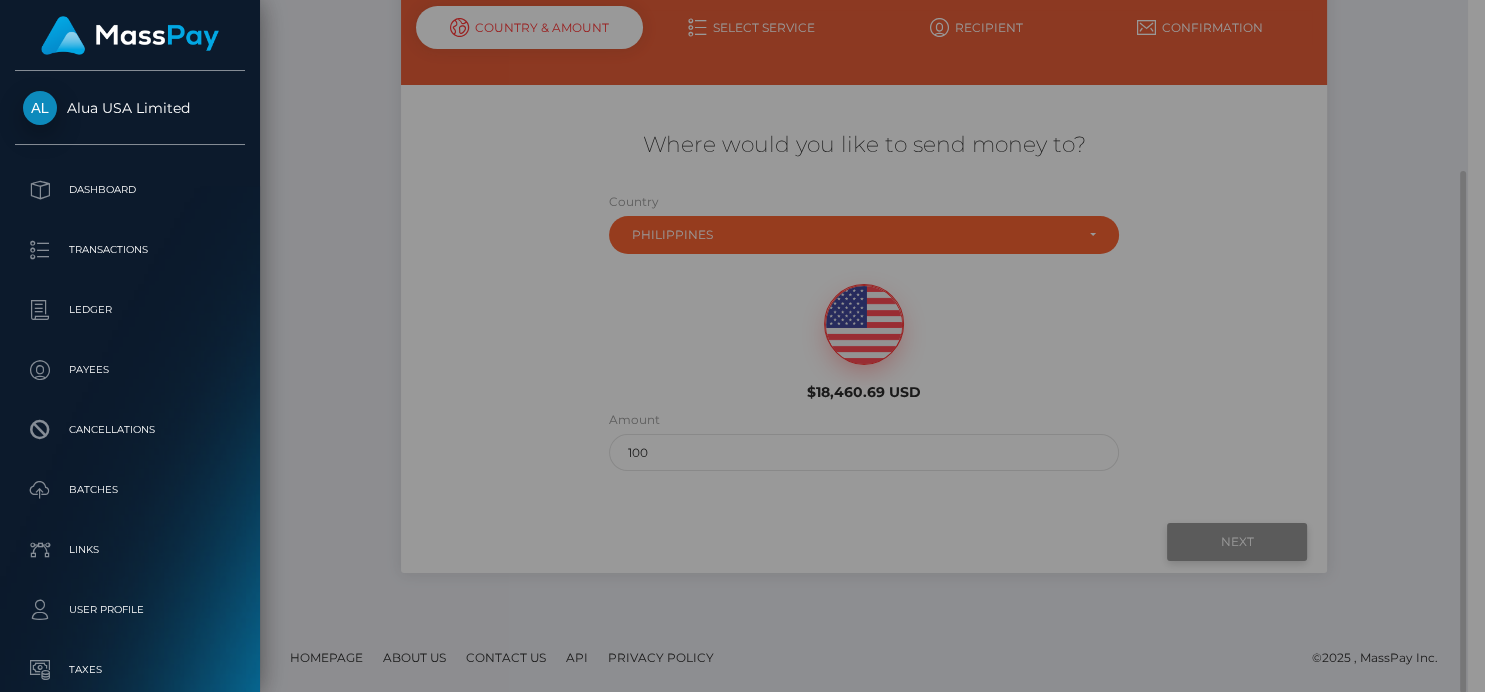 type 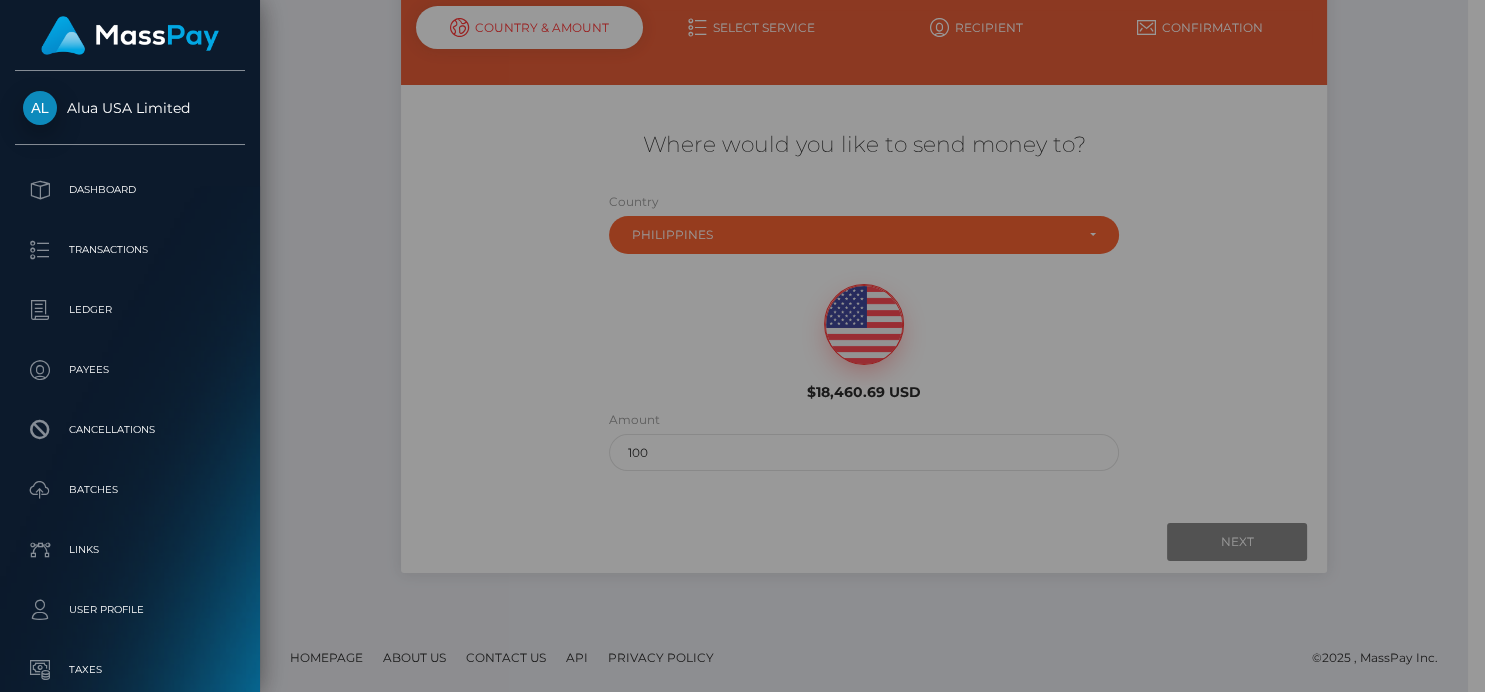 click on "× Loading! Loading available services. OK No Cancel" at bounding box center (742, 346) 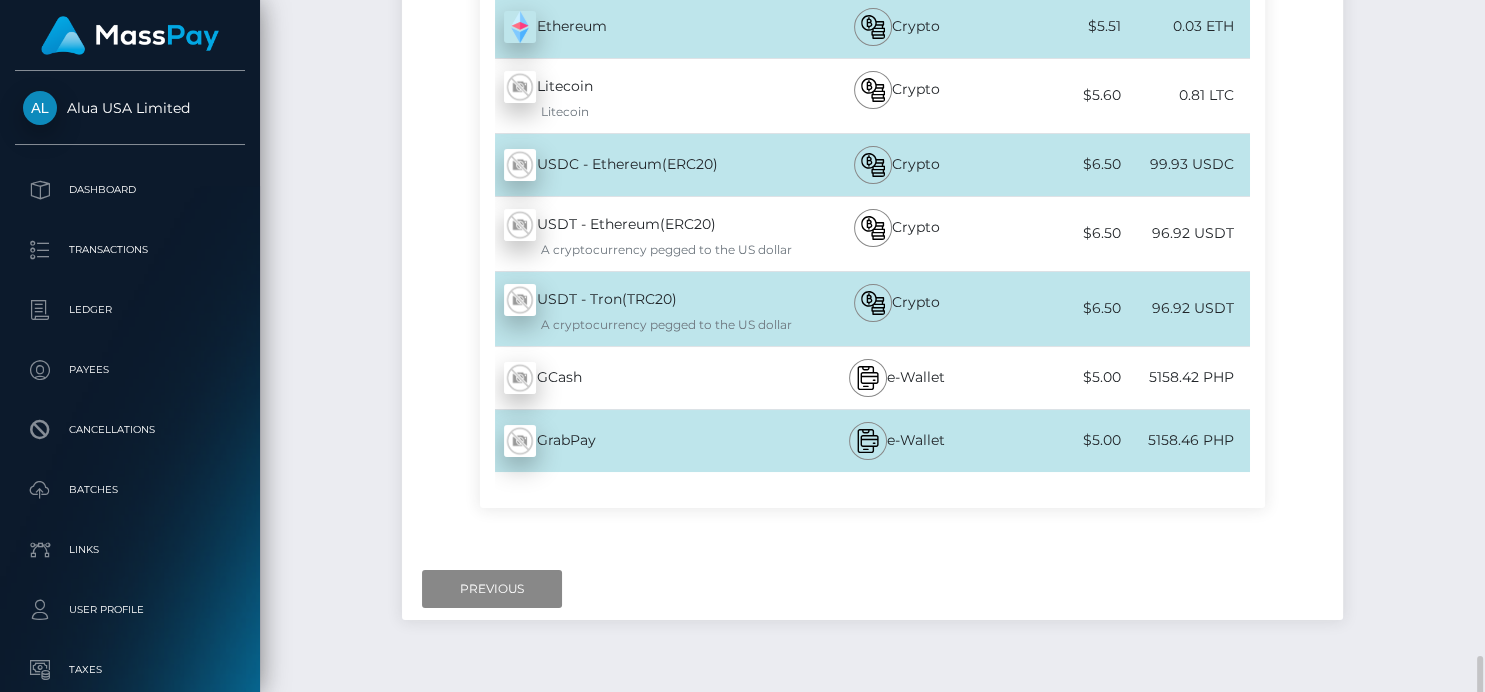 scroll, scrollTop: 8697, scrollLeft: 0, axis: vertical 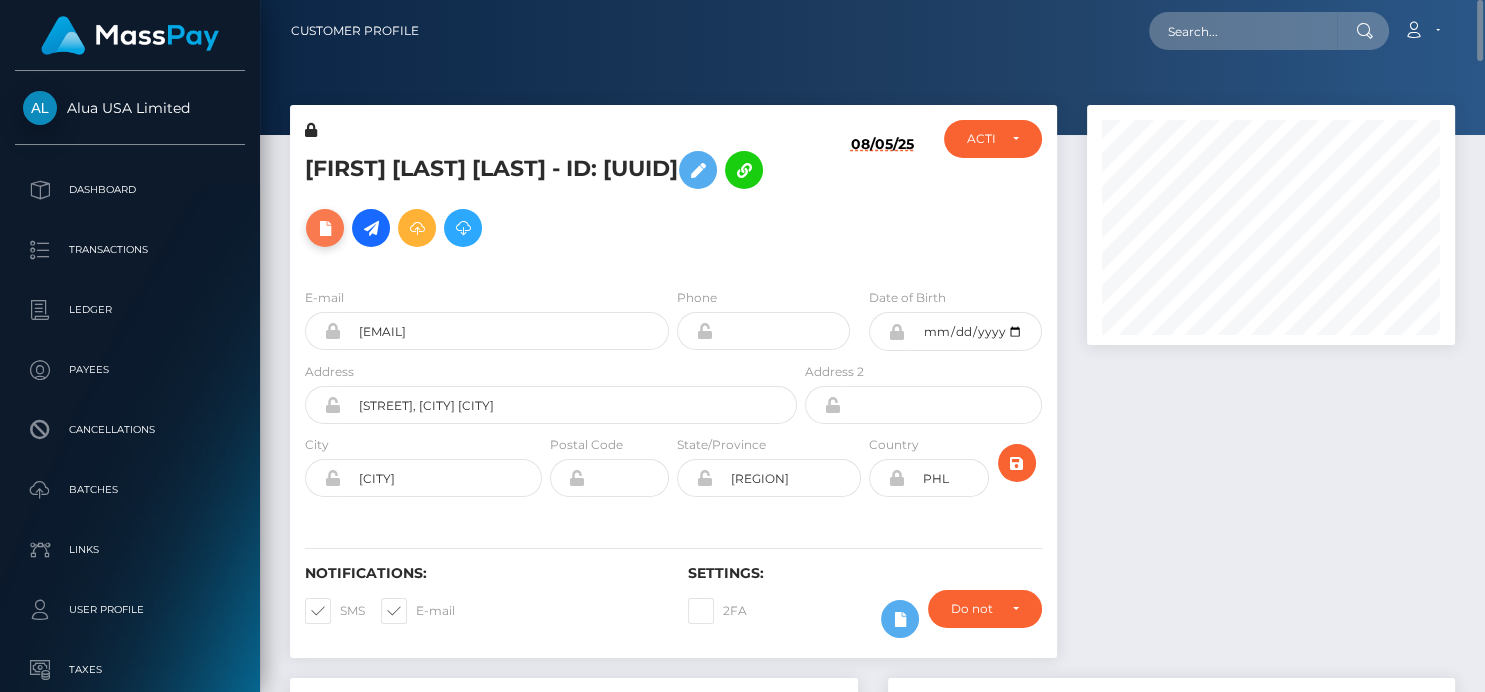 click at bounding box center [325, 228] 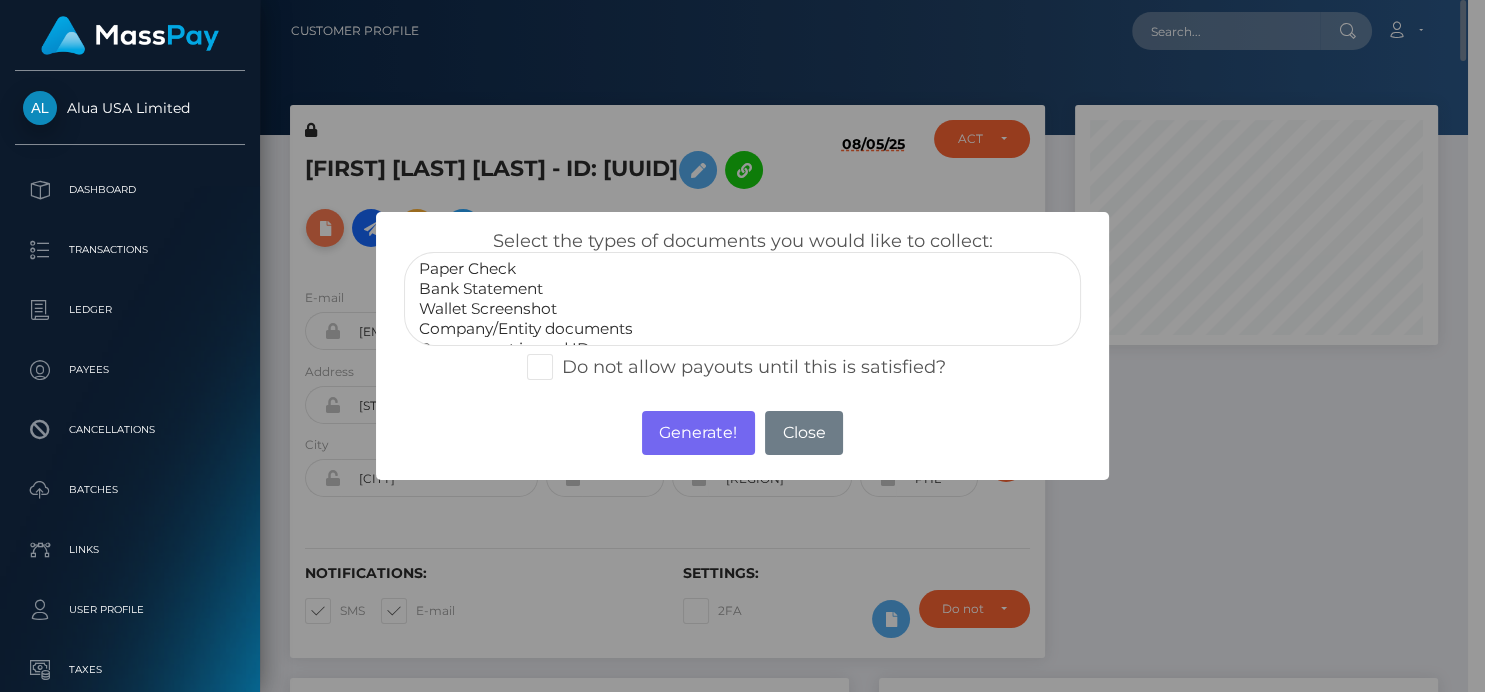 scroll, scrollTop: 240, scrollLeft: 362, axis: both 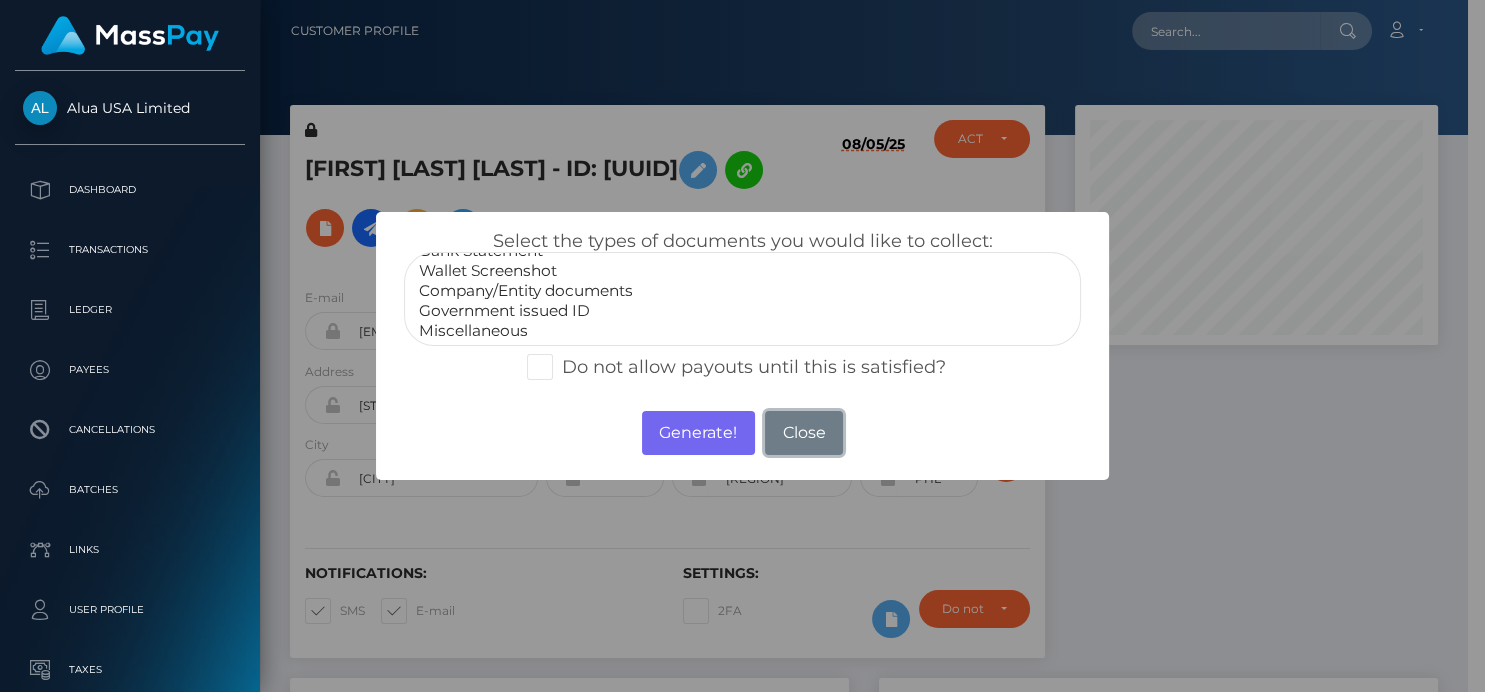 drag, startPoint x: 788, startPoint y: 437, endPoint x: 575, endPoint y: 382, distance: 219.98636 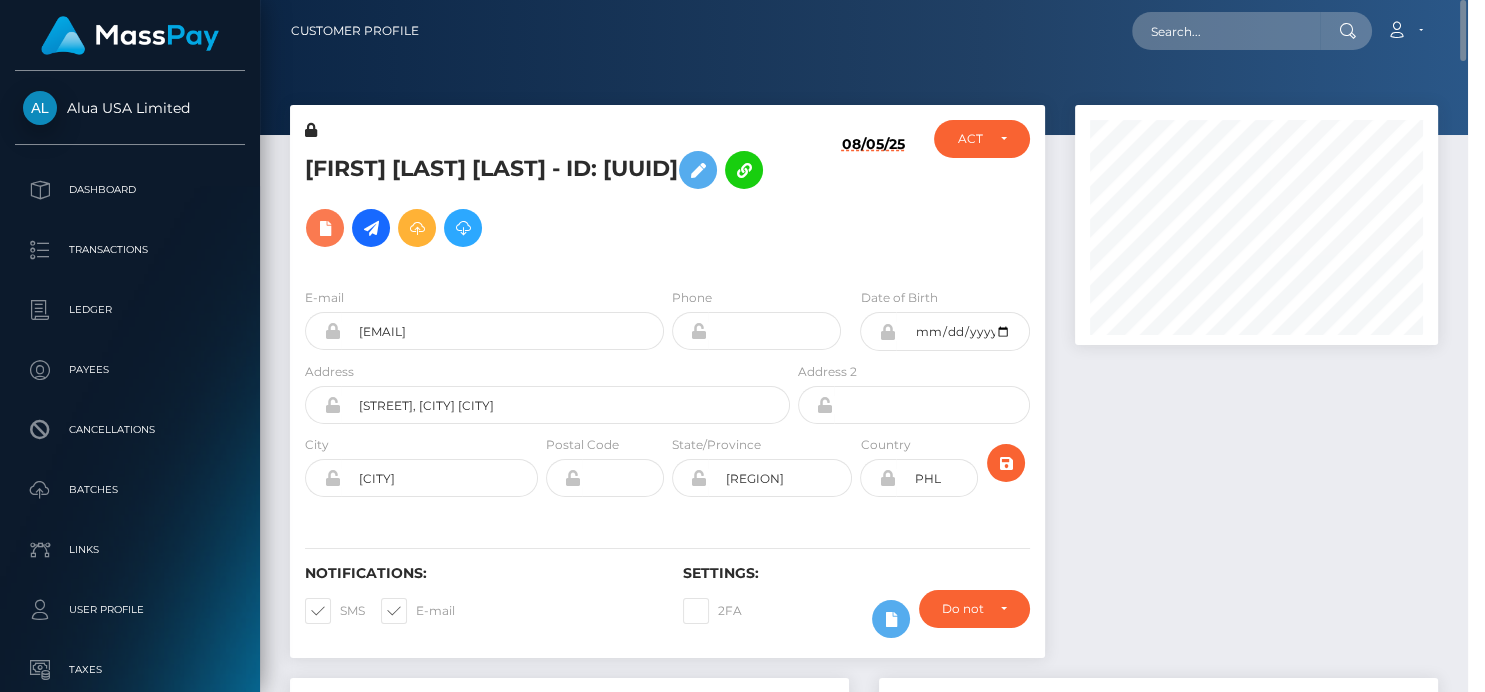 scroll, scrollTop: 999760, scrollLeft: 999632, axis: both 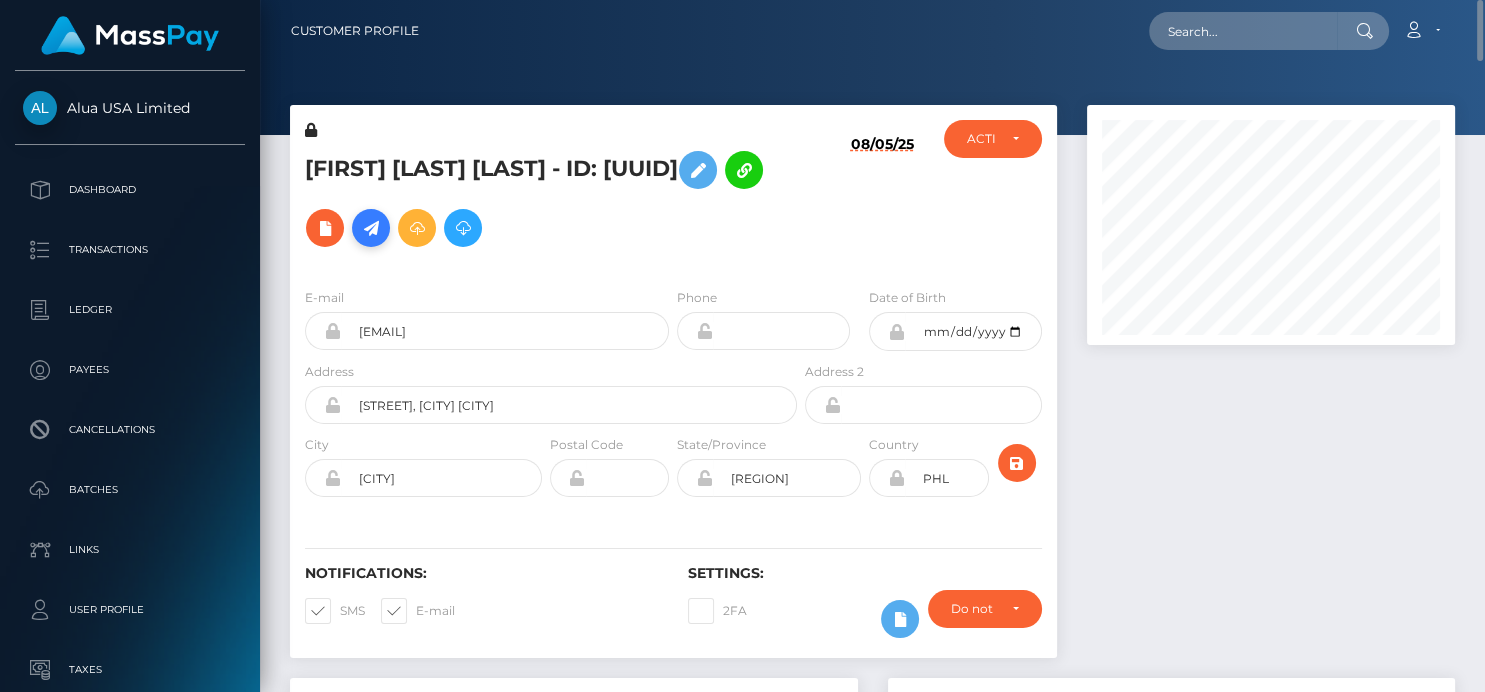 click at bounding box center [371, 228] 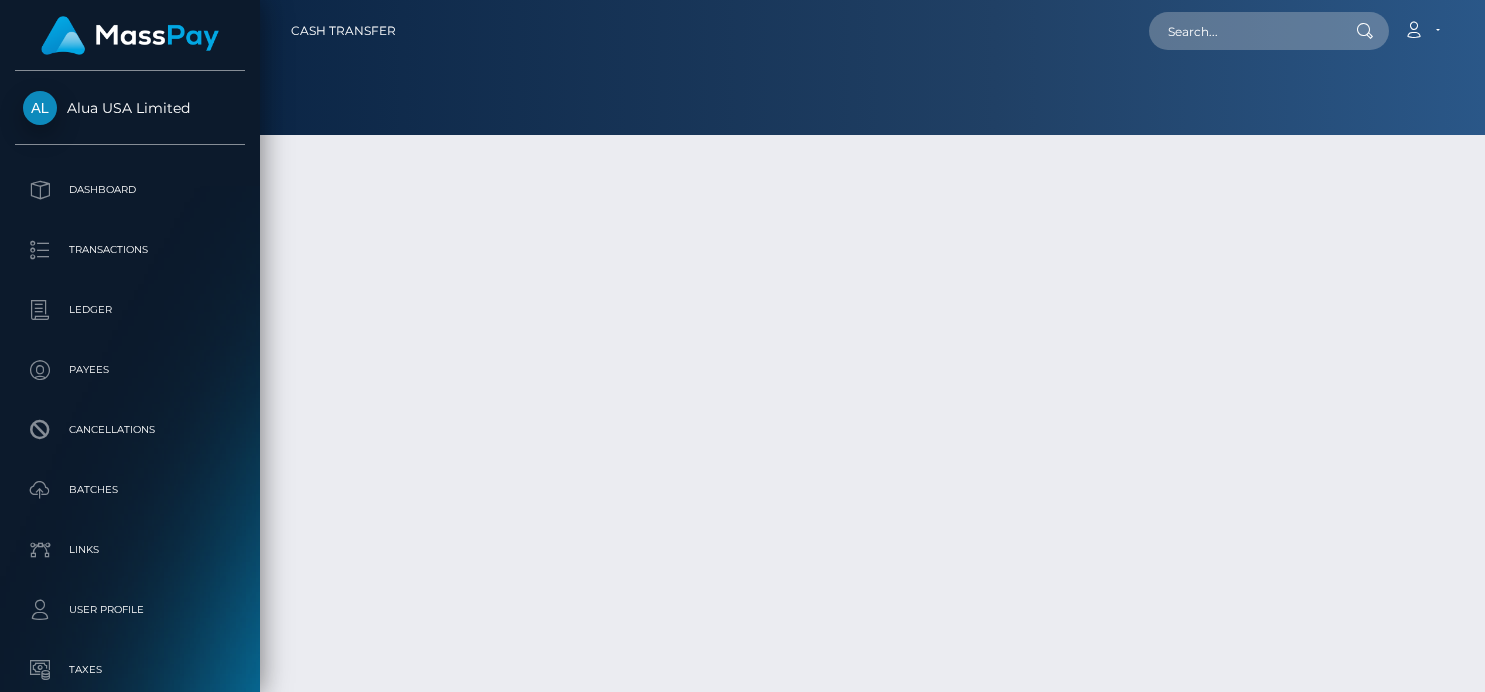 scroll, scrollTop: 0, scrollLeft: 0, axis: both 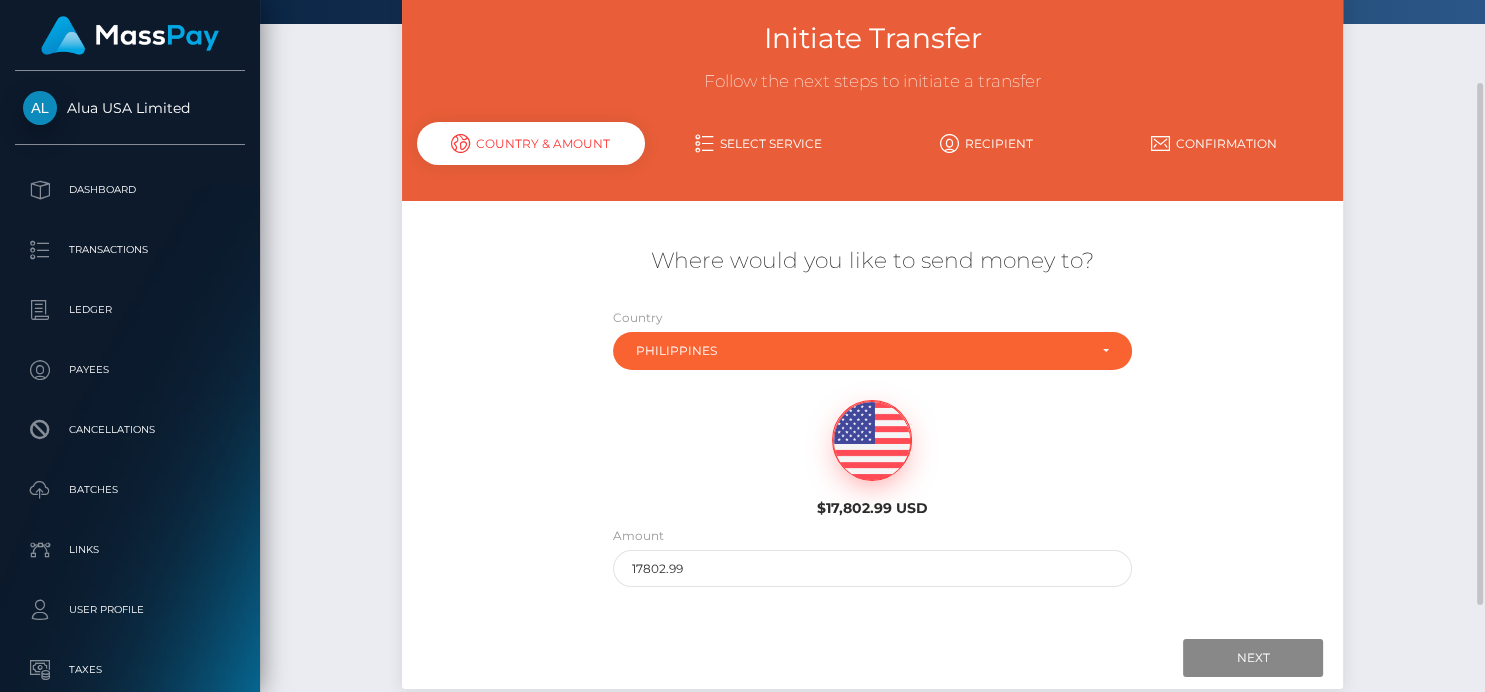 click at bounding box center [872, 441] 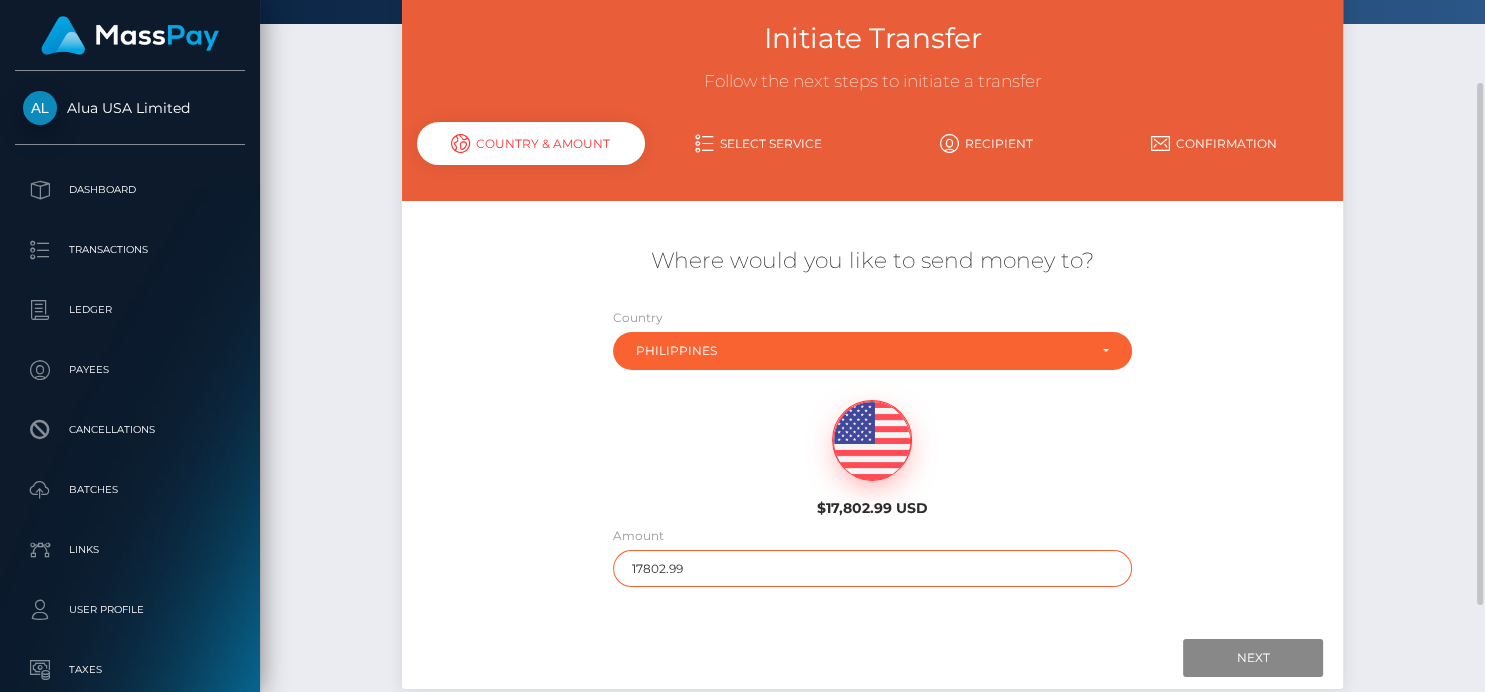 drag, startPoint x: 751, startPoint y: 575, endPoint x: 452, endPoint y: 520, distance: 304.01645 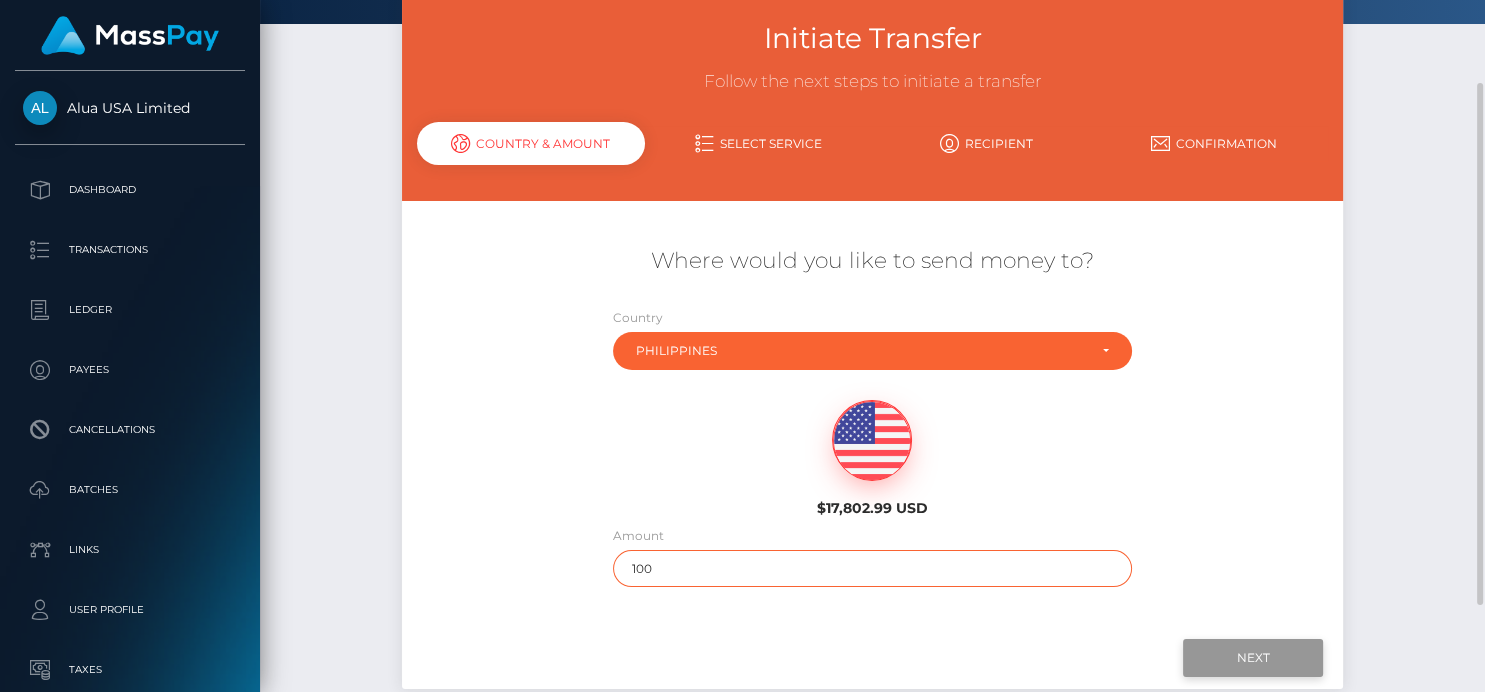 type on "100" 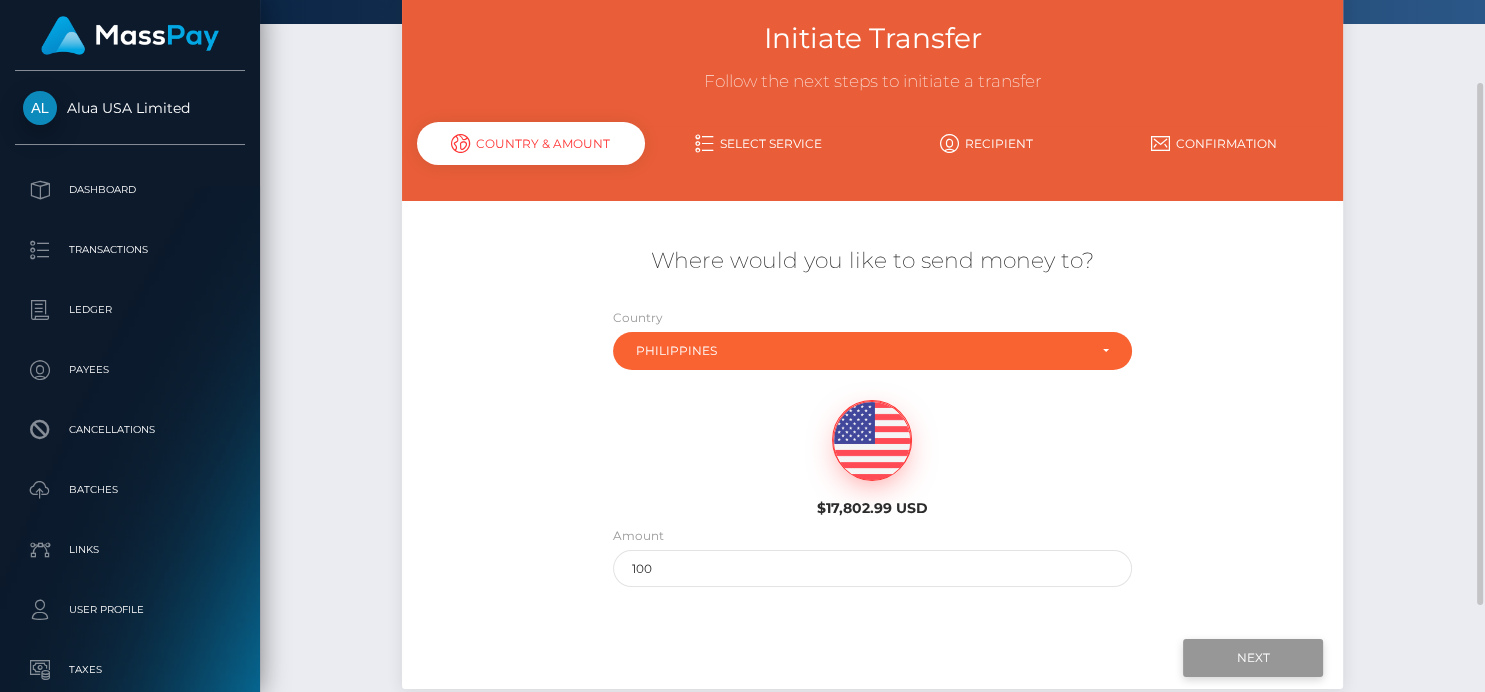 click on "Next" at bounding box center (1253, 658) 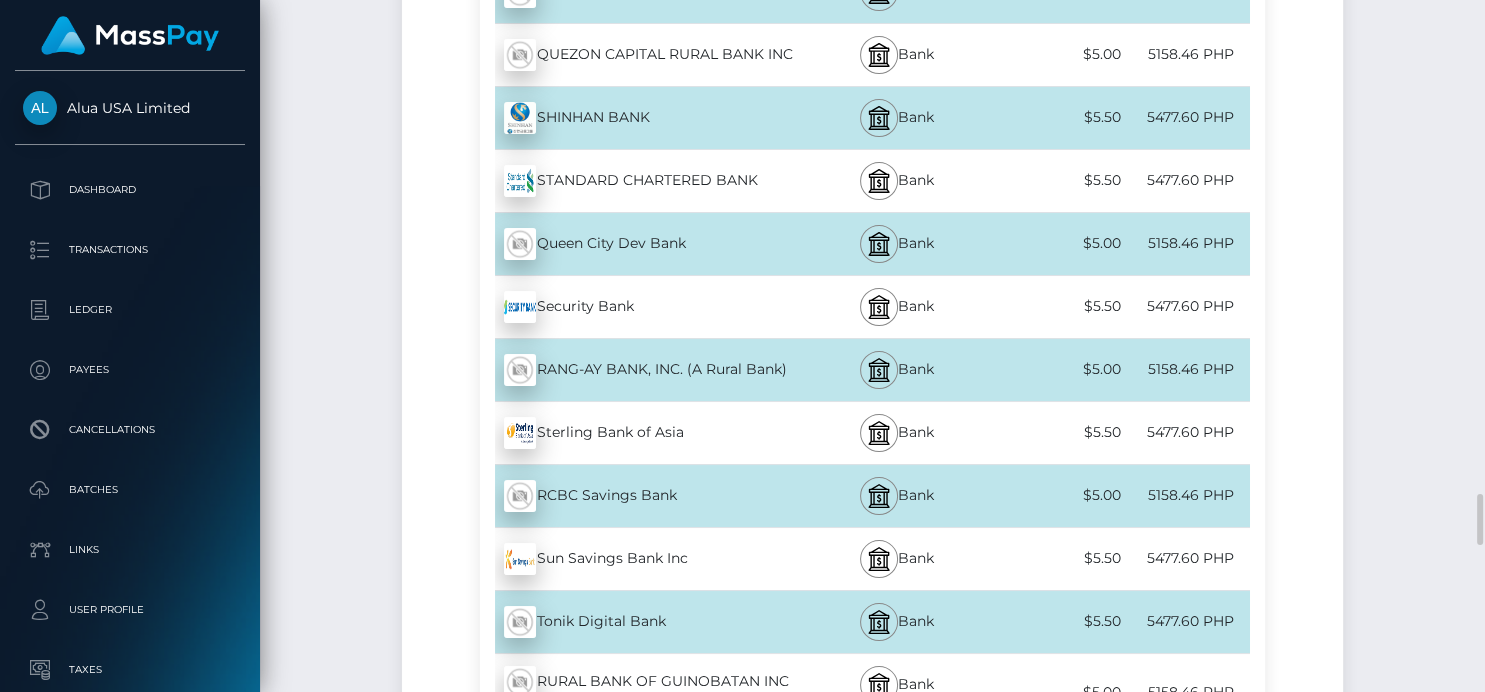 scroll, scrollTop: 6359, scrollLeft: 0, axis: vertical 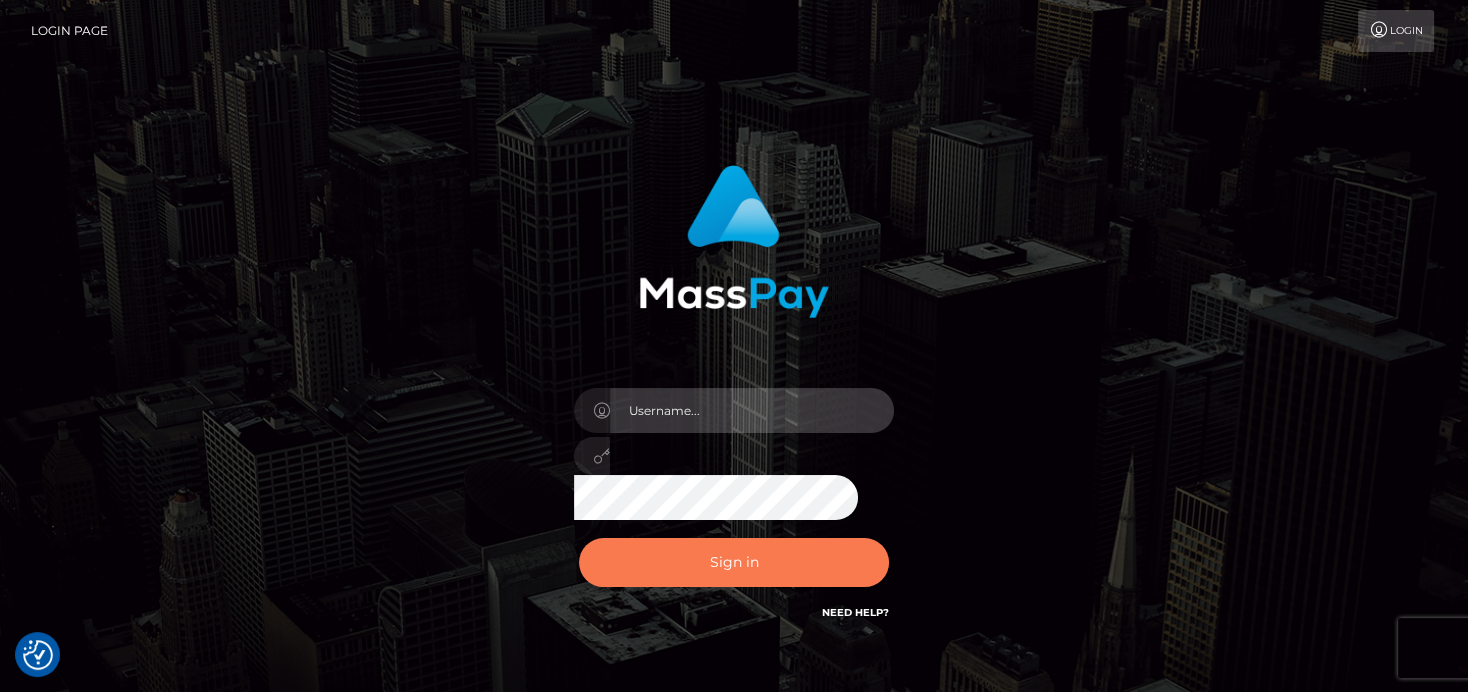 type on "denise" 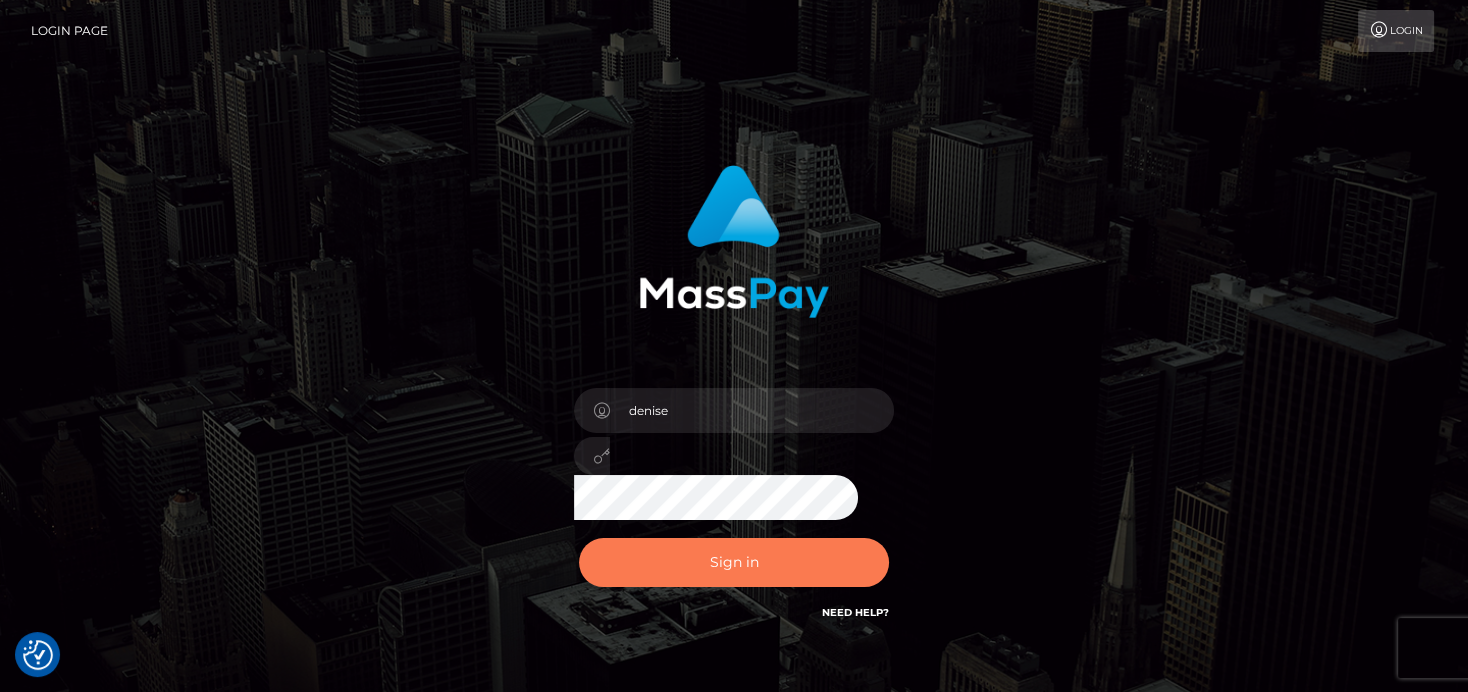 click on "Sign in" at bounding box center [734, 562] 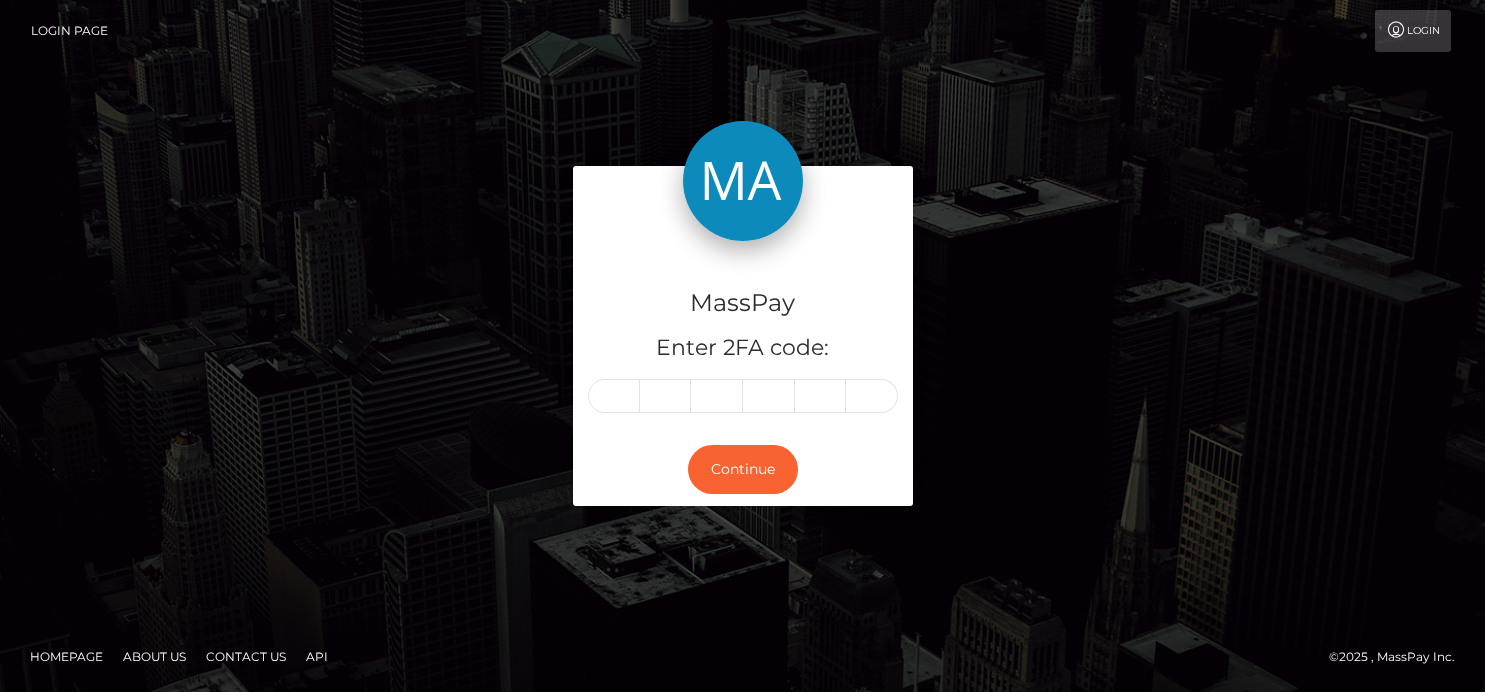 scroll, scrollTop: 0, scrollLeft: 0, axis: both 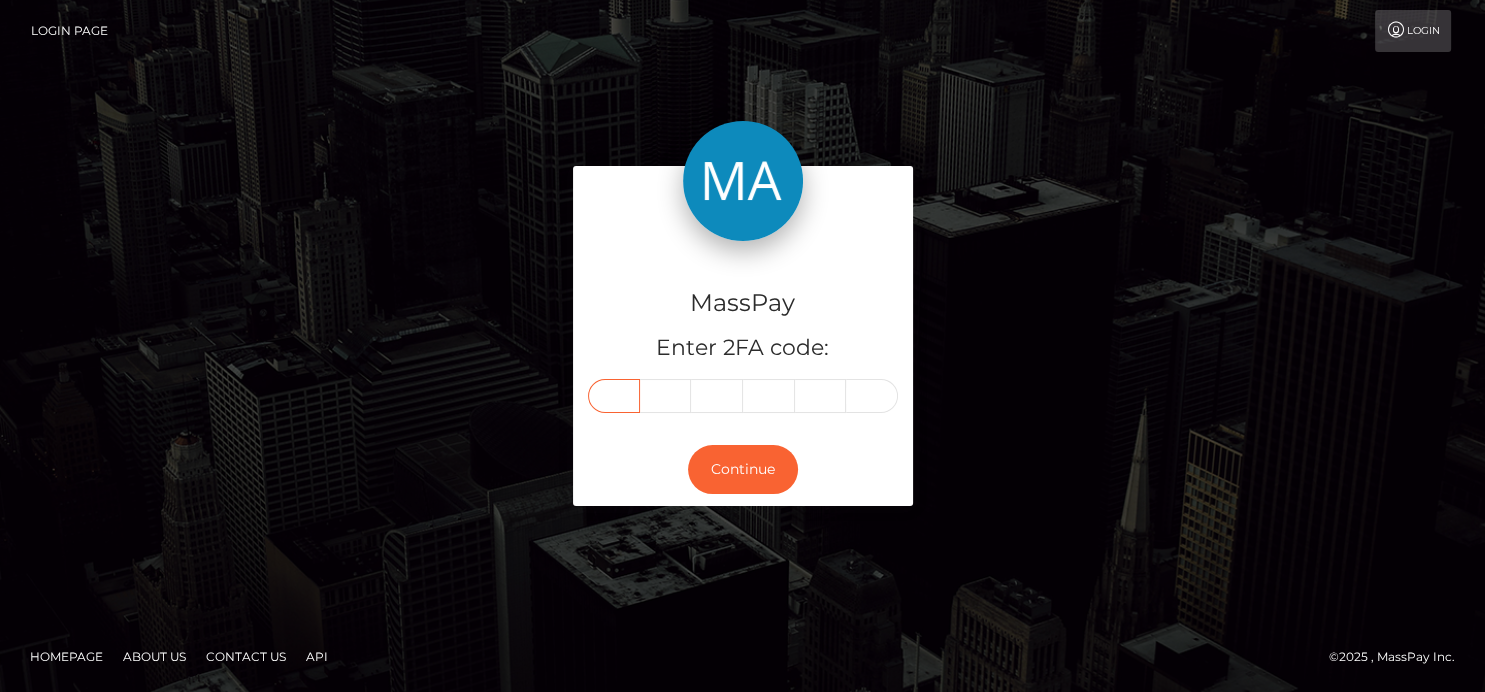 click at bounding box center [614, 396] 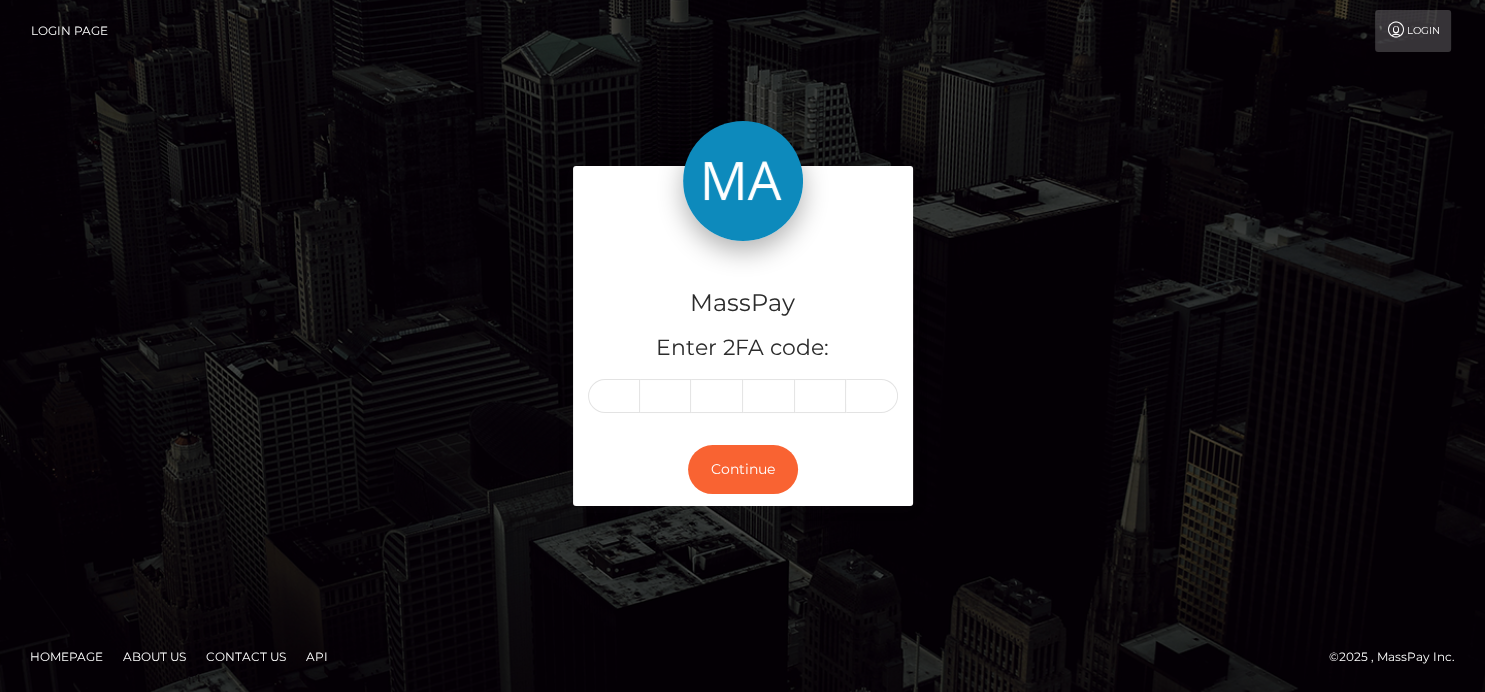 click on "MassPay
Enter 2FA code:" at bounding box center [743, 337] 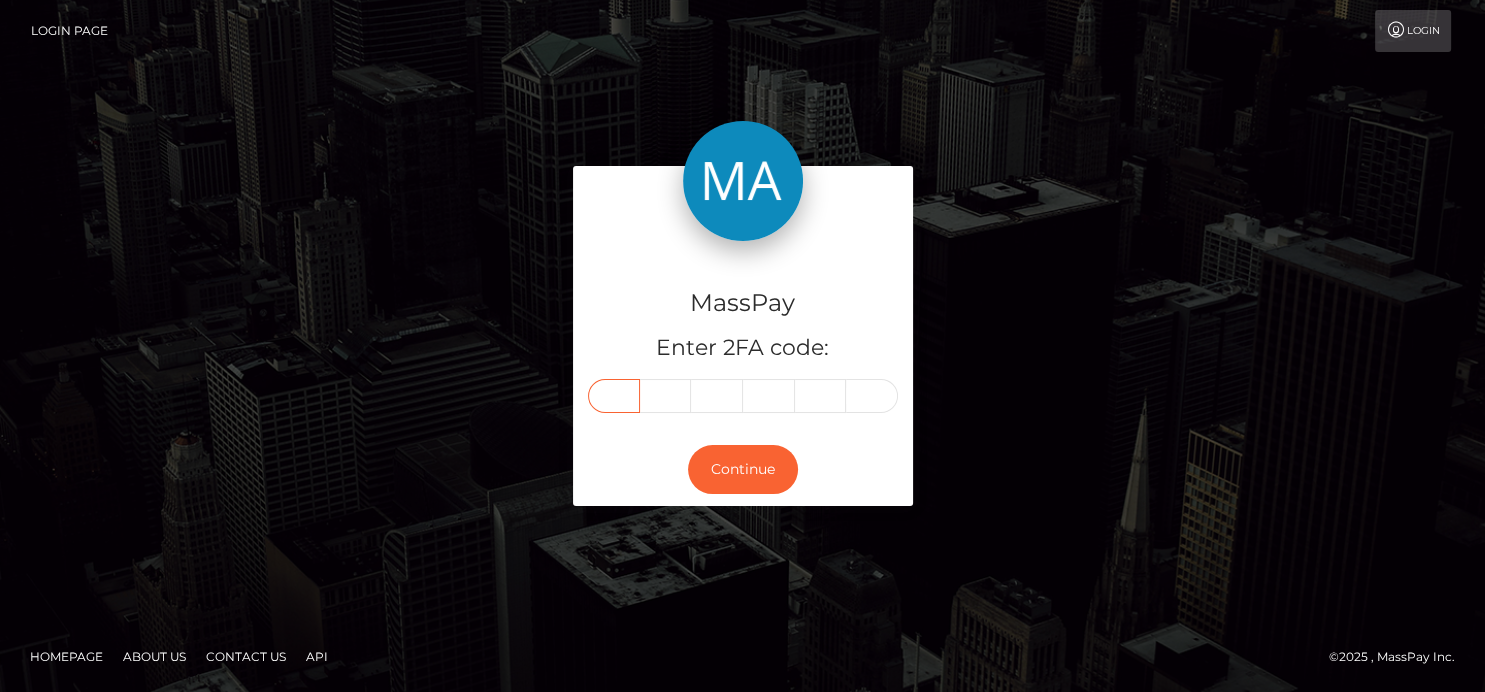 click at bounding box center (614, 396) 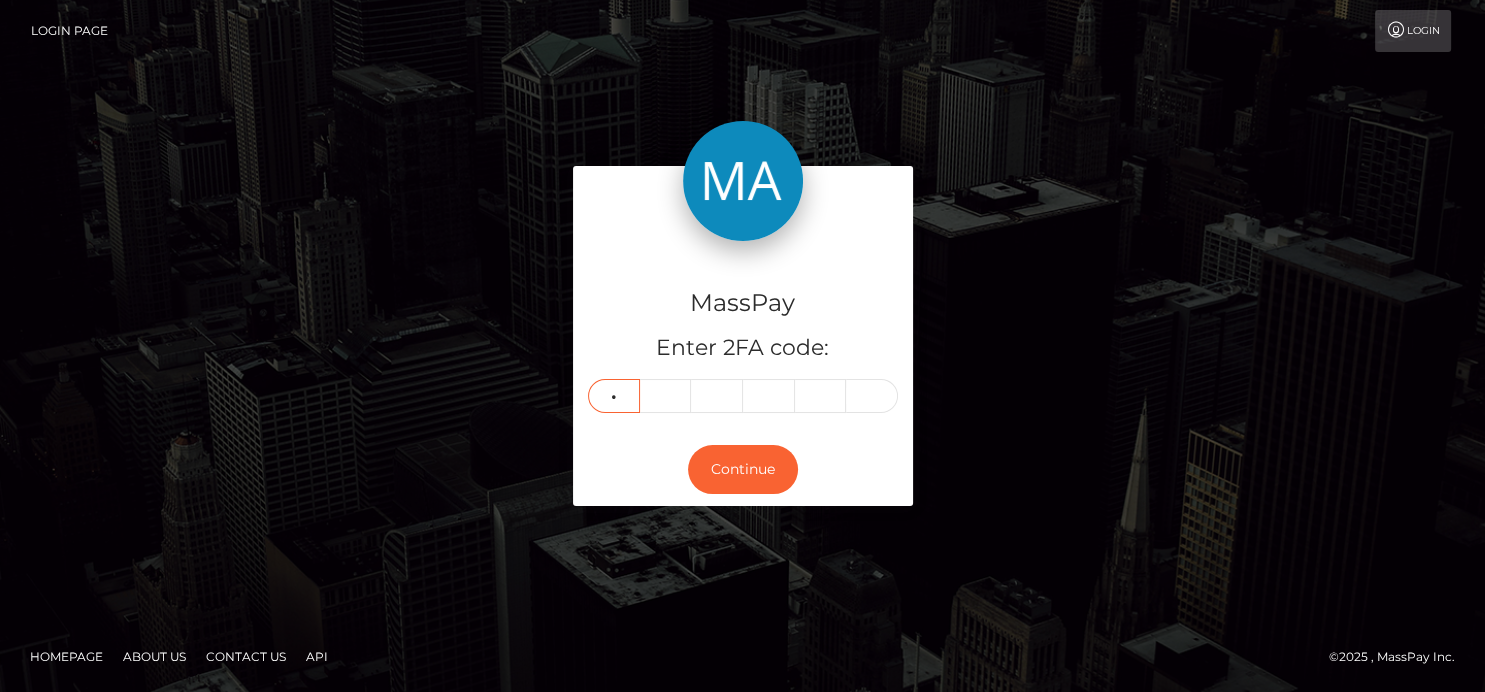 type on "3" 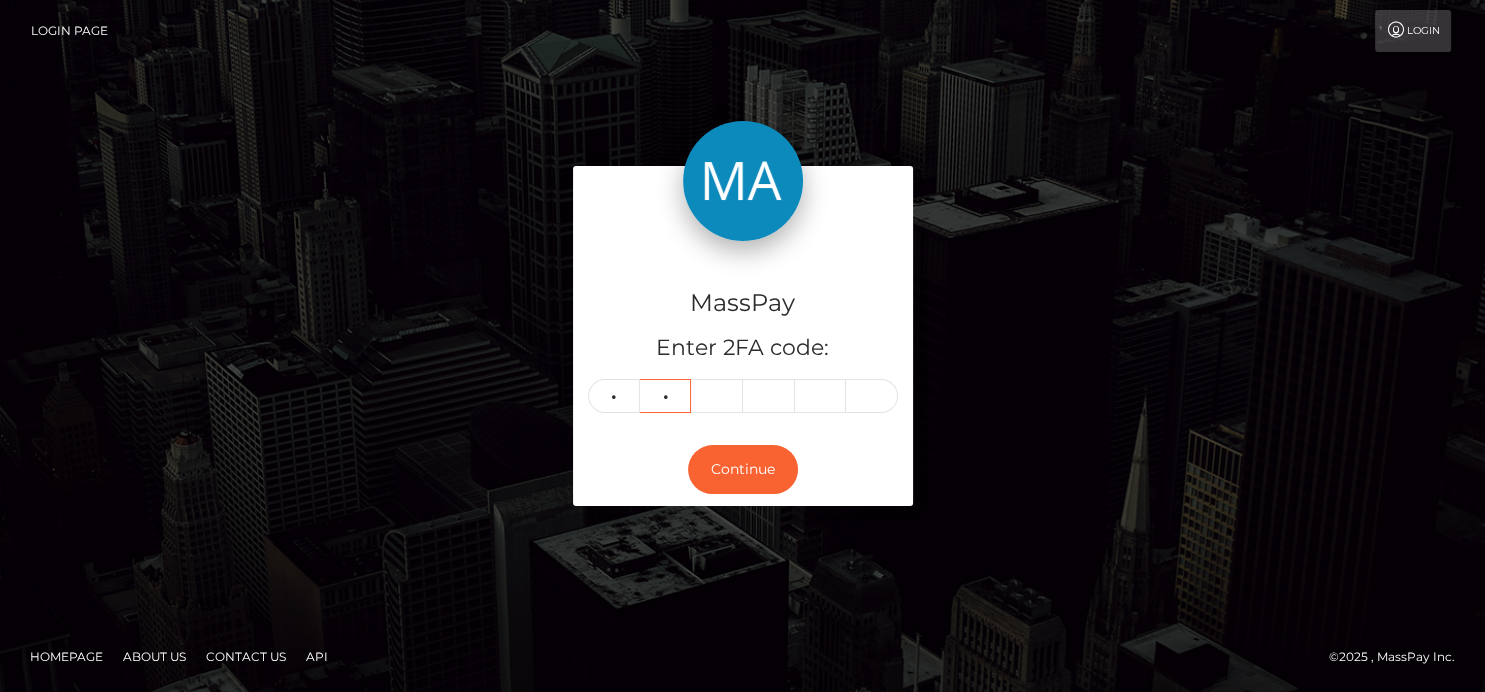 type on "1" 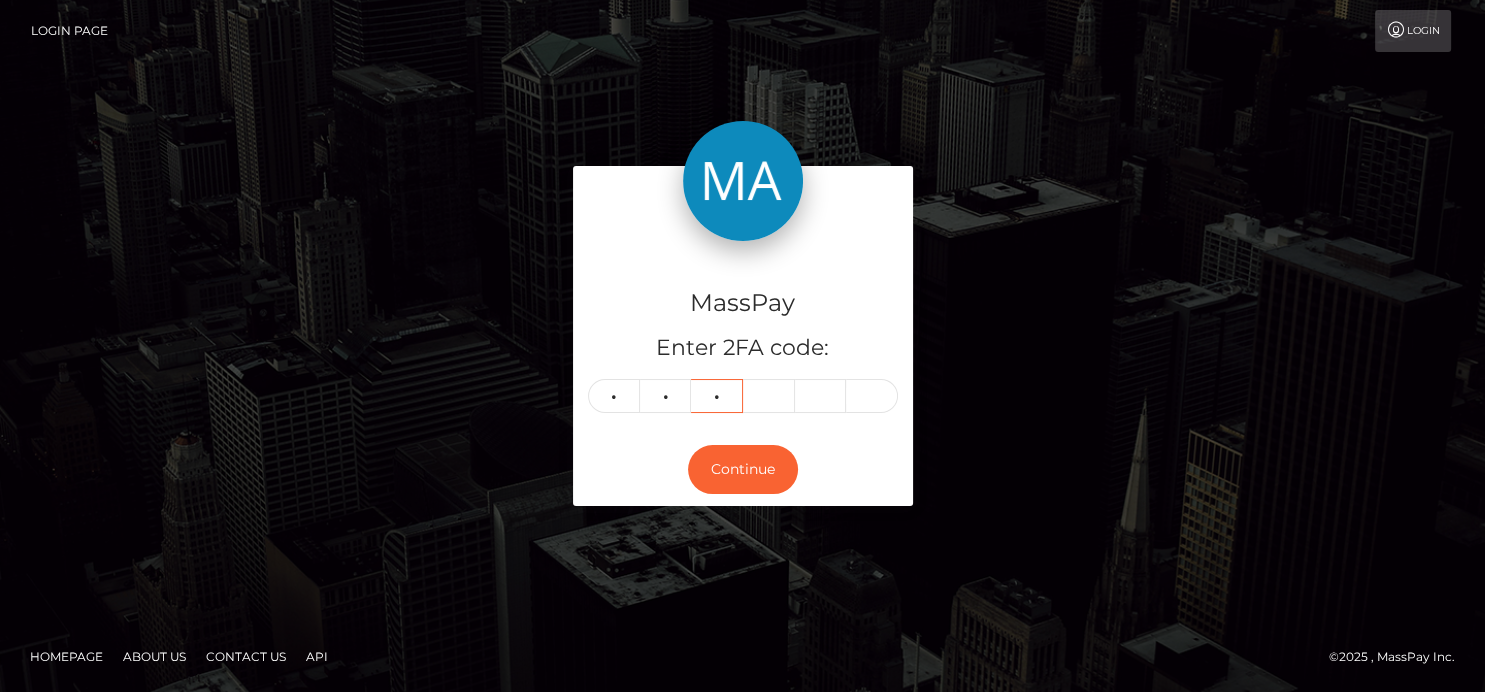 type on "7" 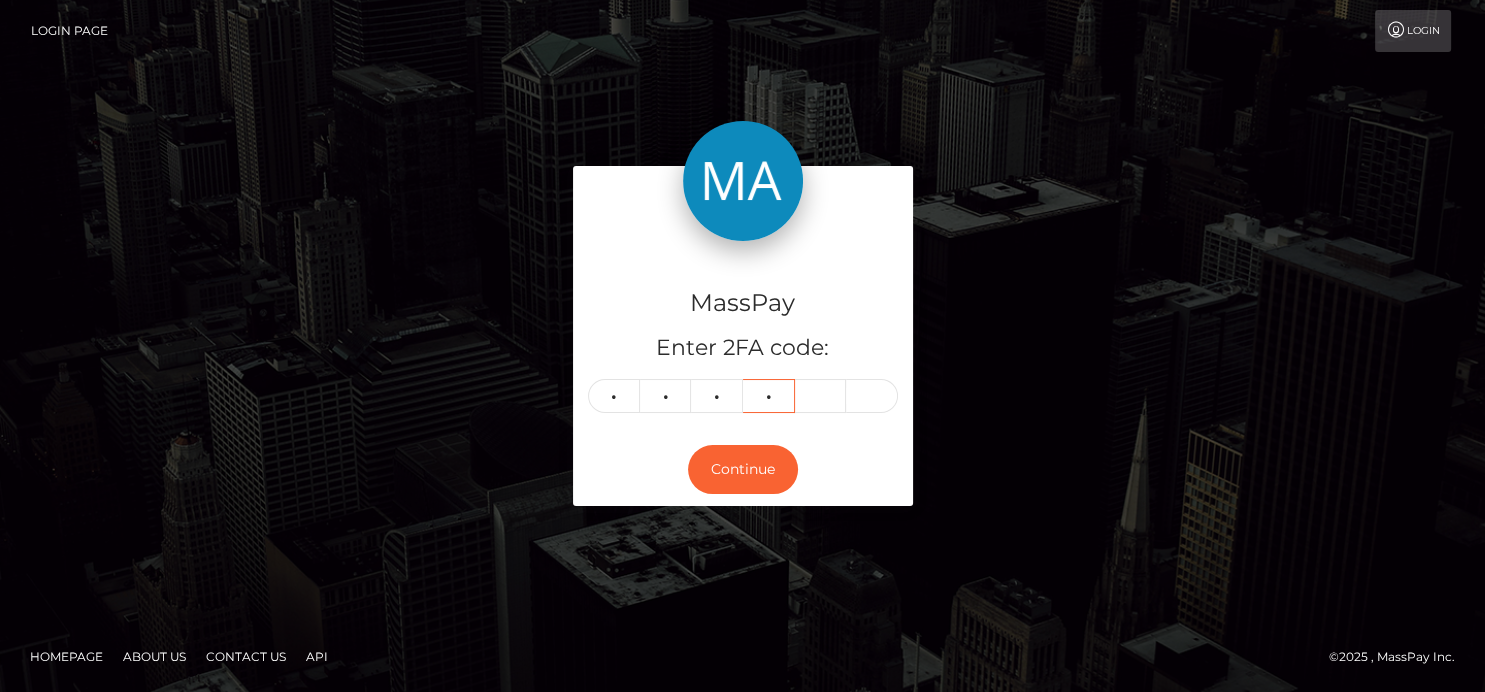 type on "7" 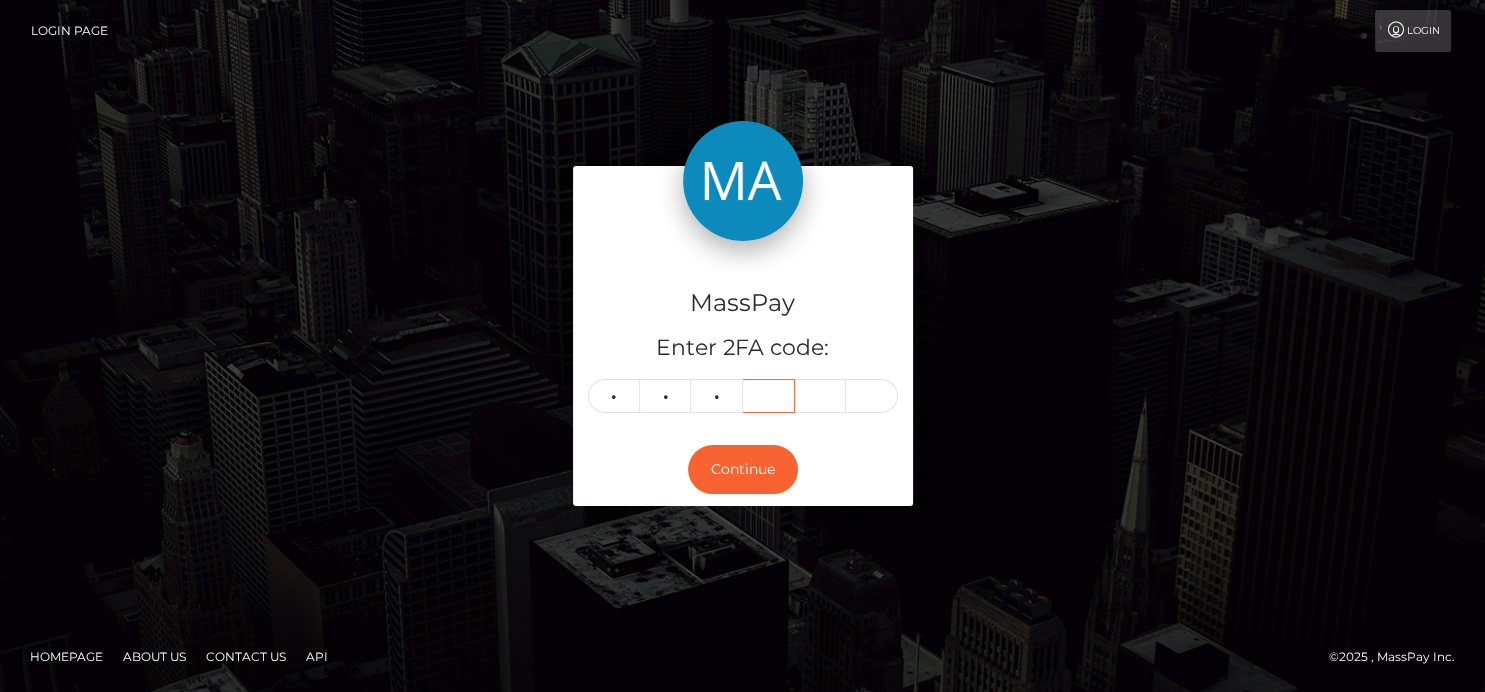 type 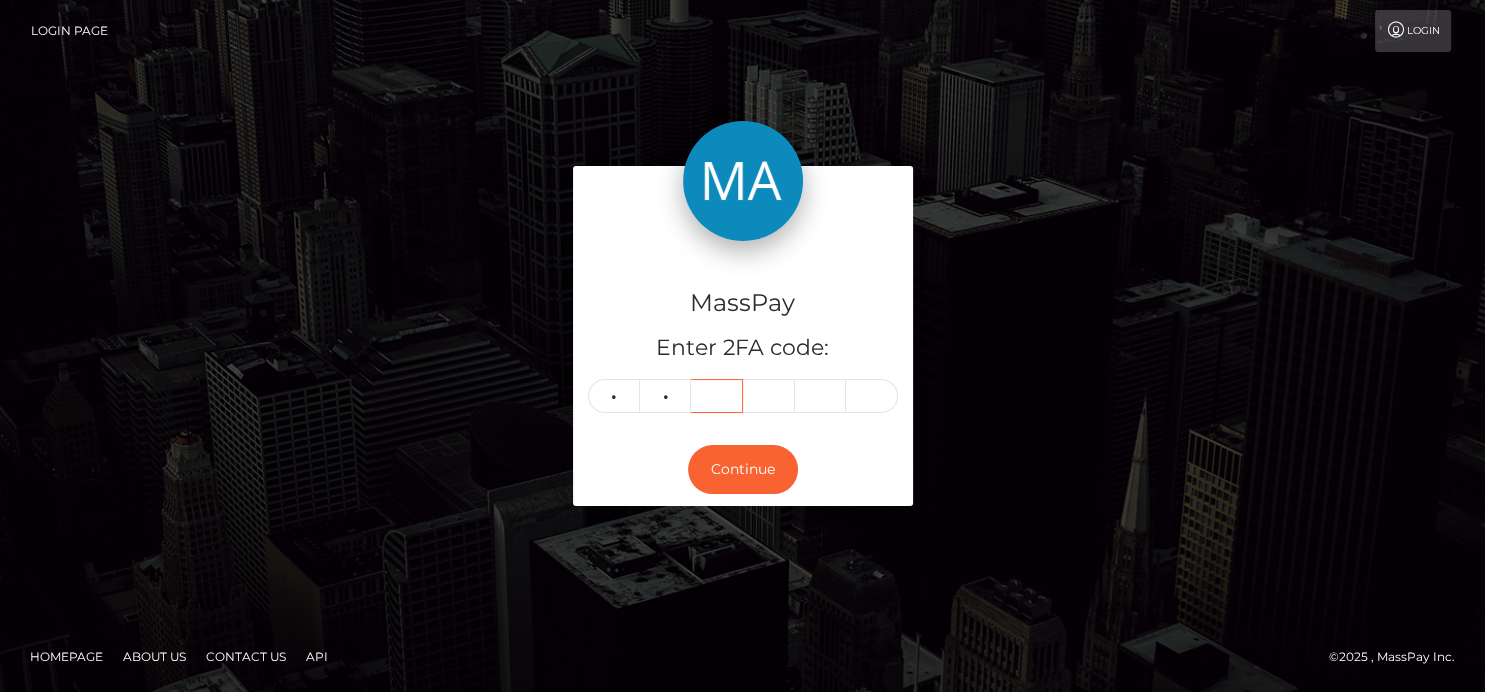 type 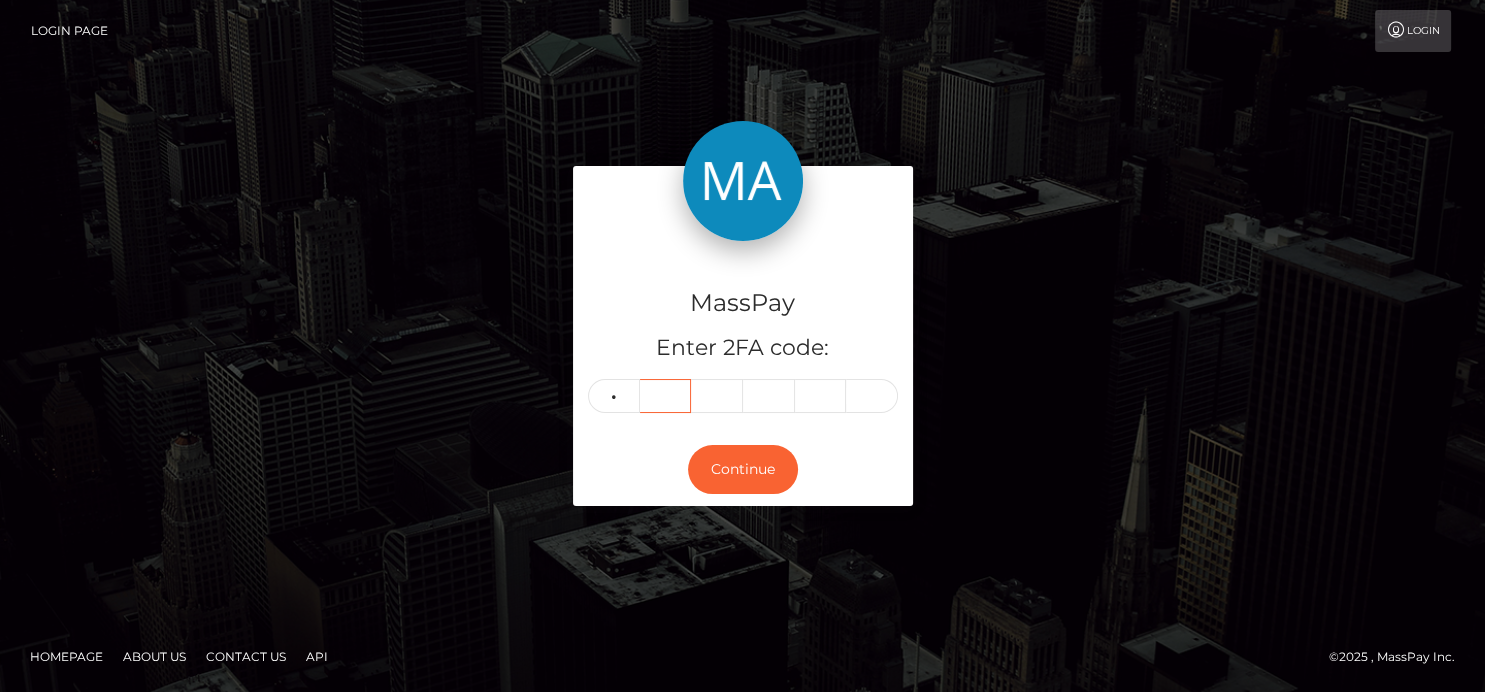 type 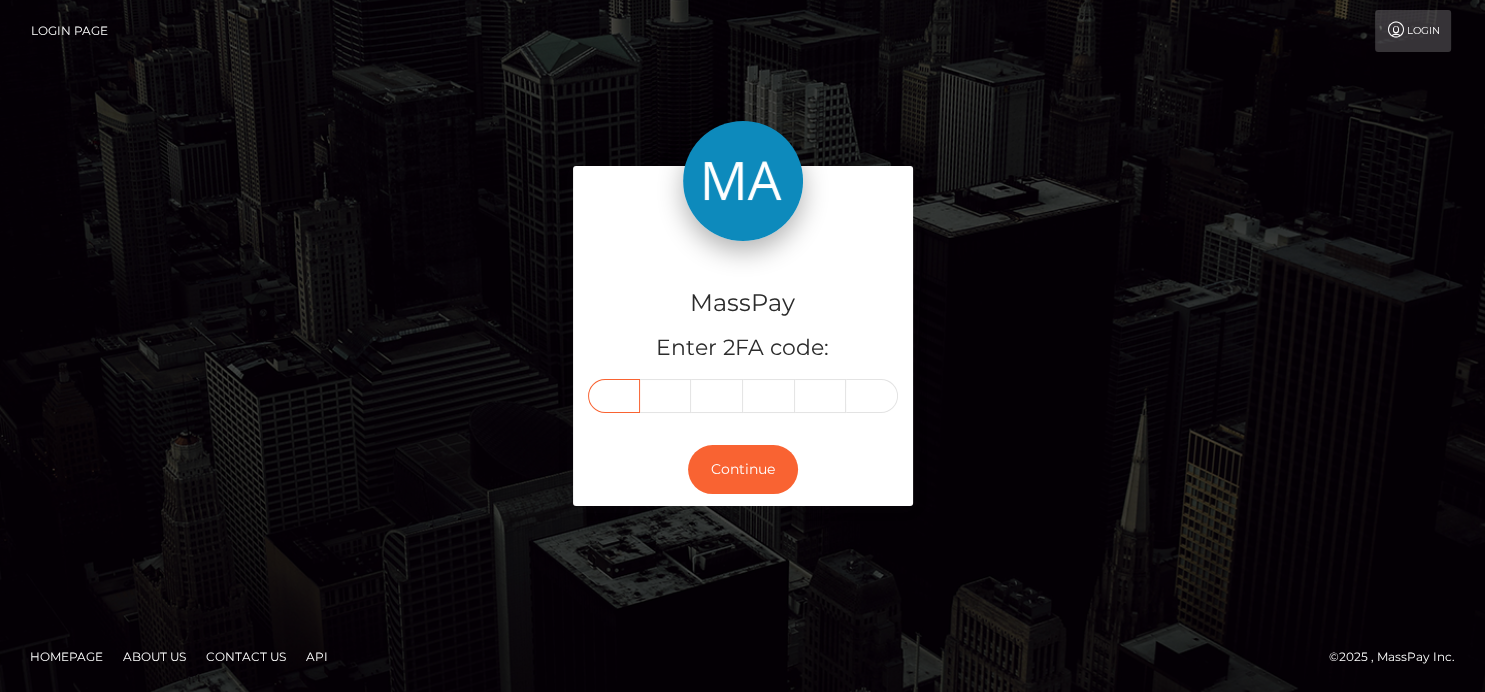 type on "3" 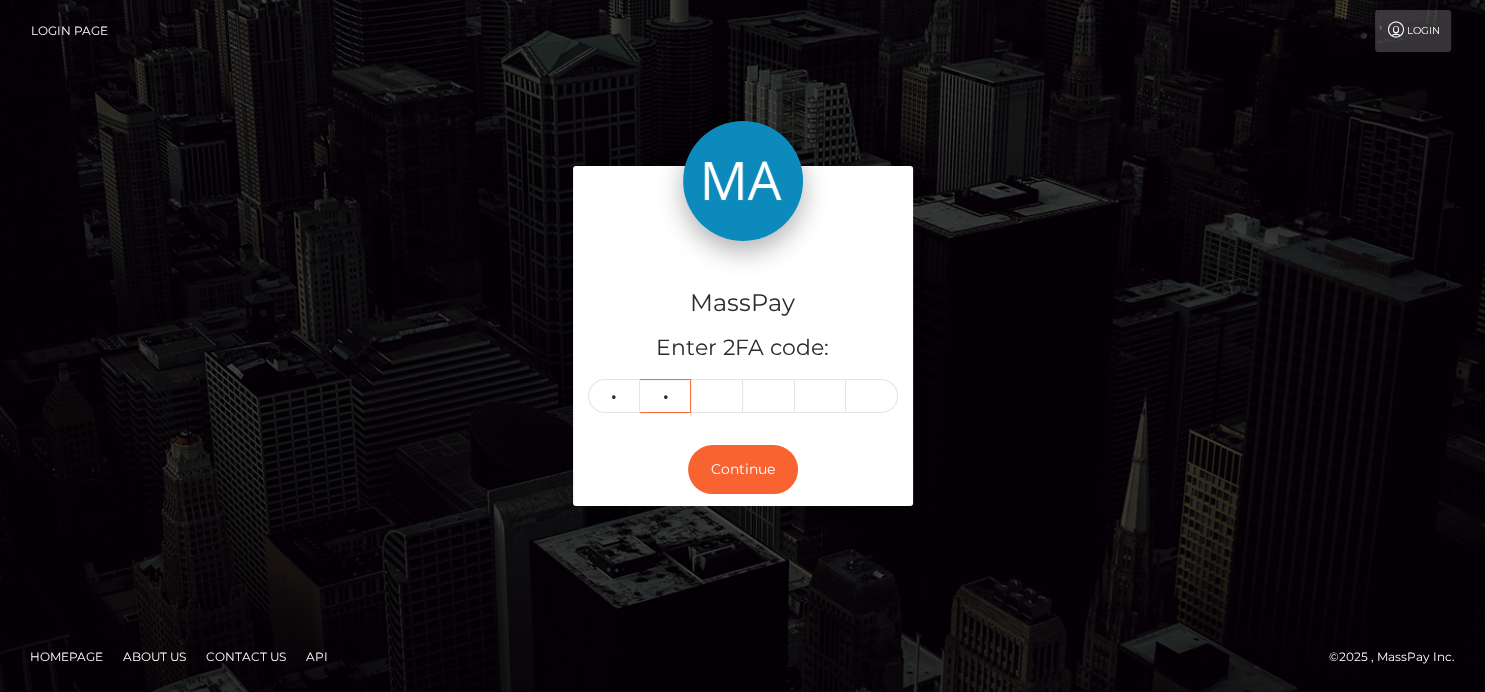 type on "1" 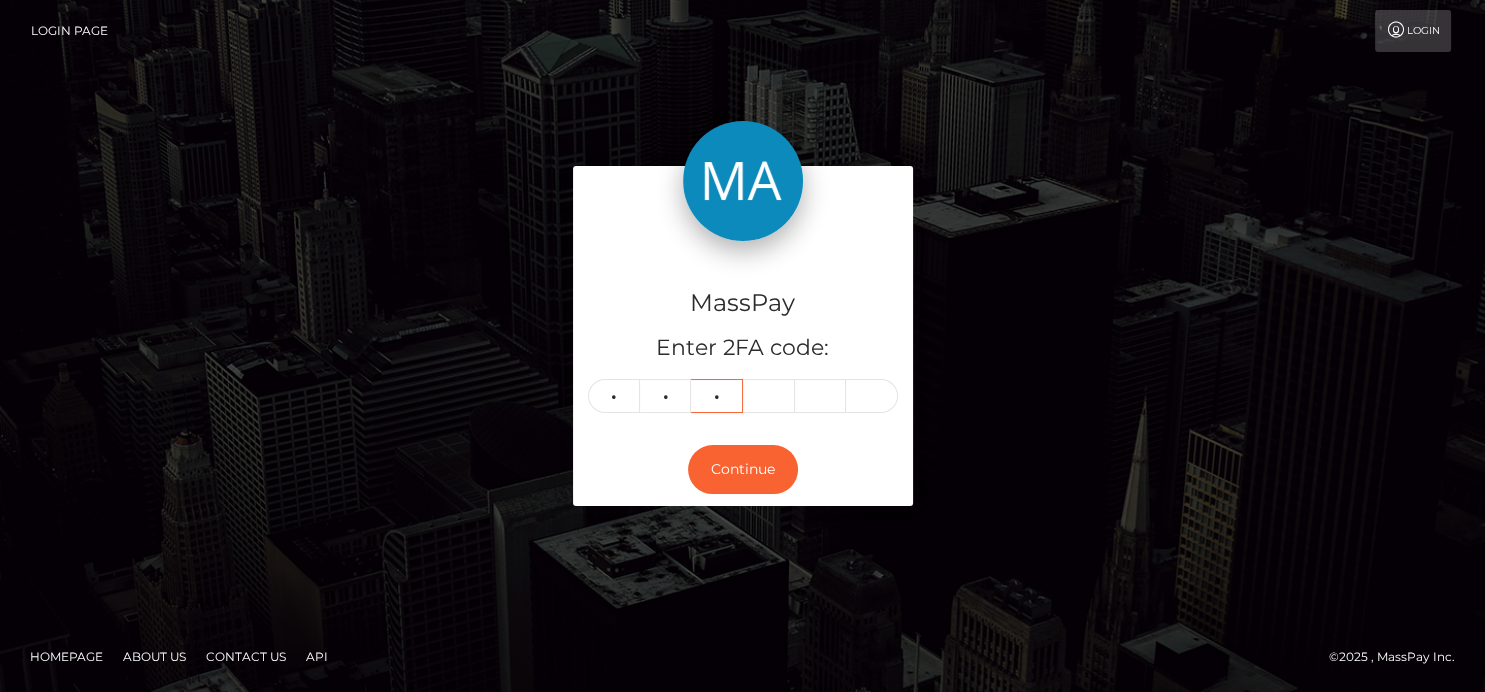type on "7" 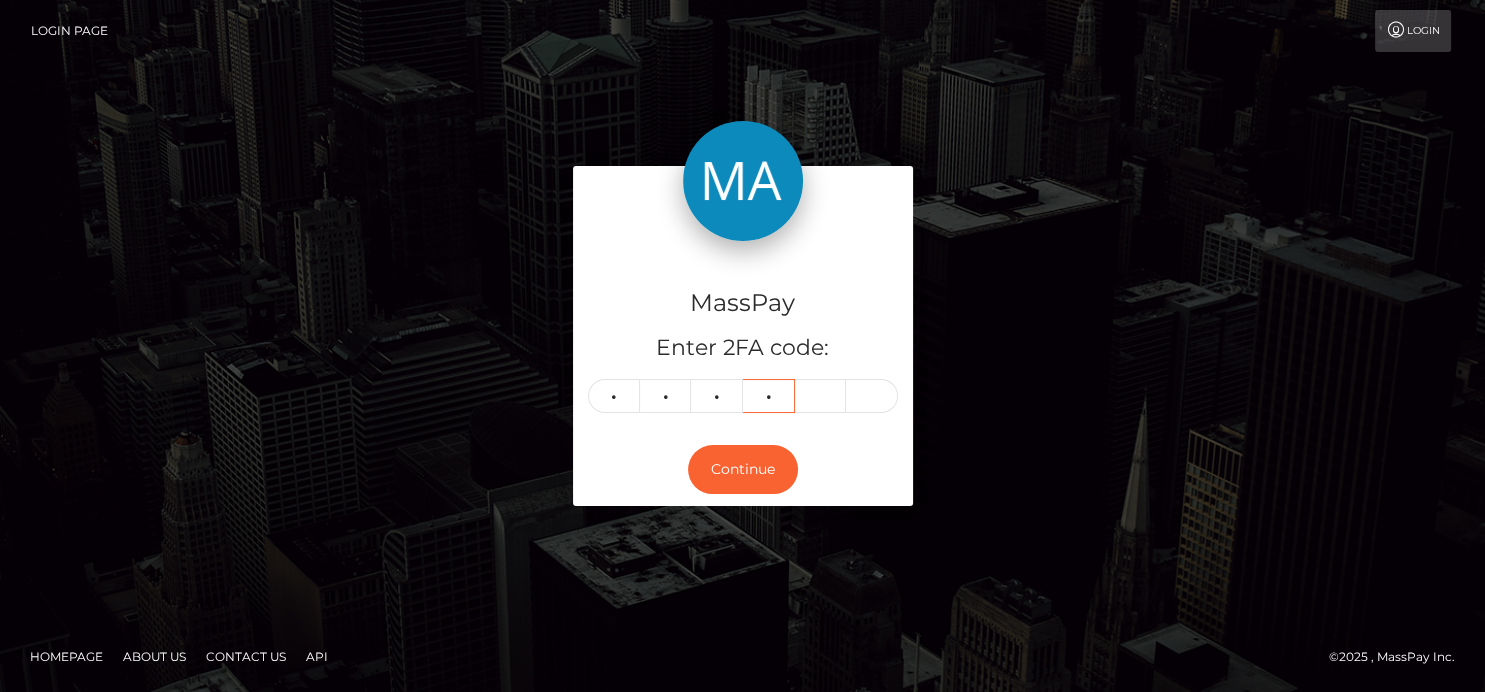 type on "7" 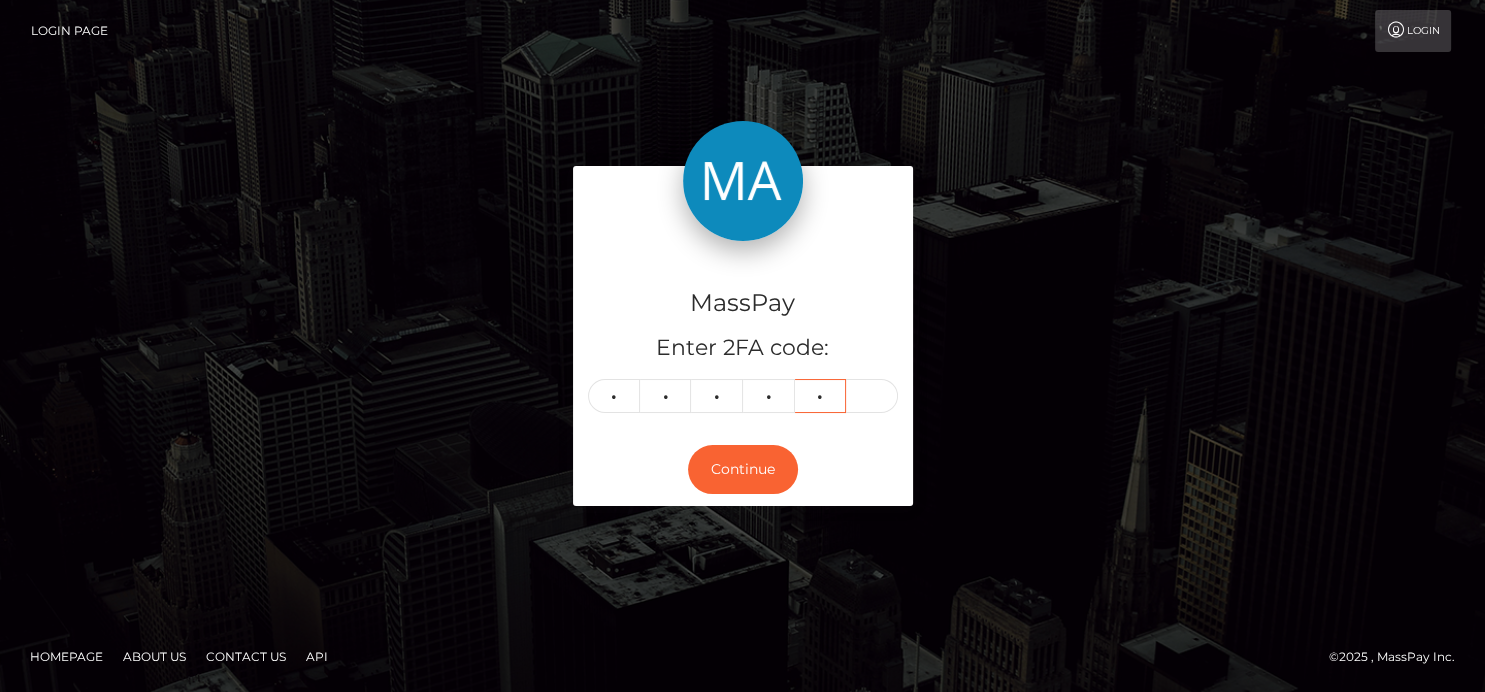 type on "6" 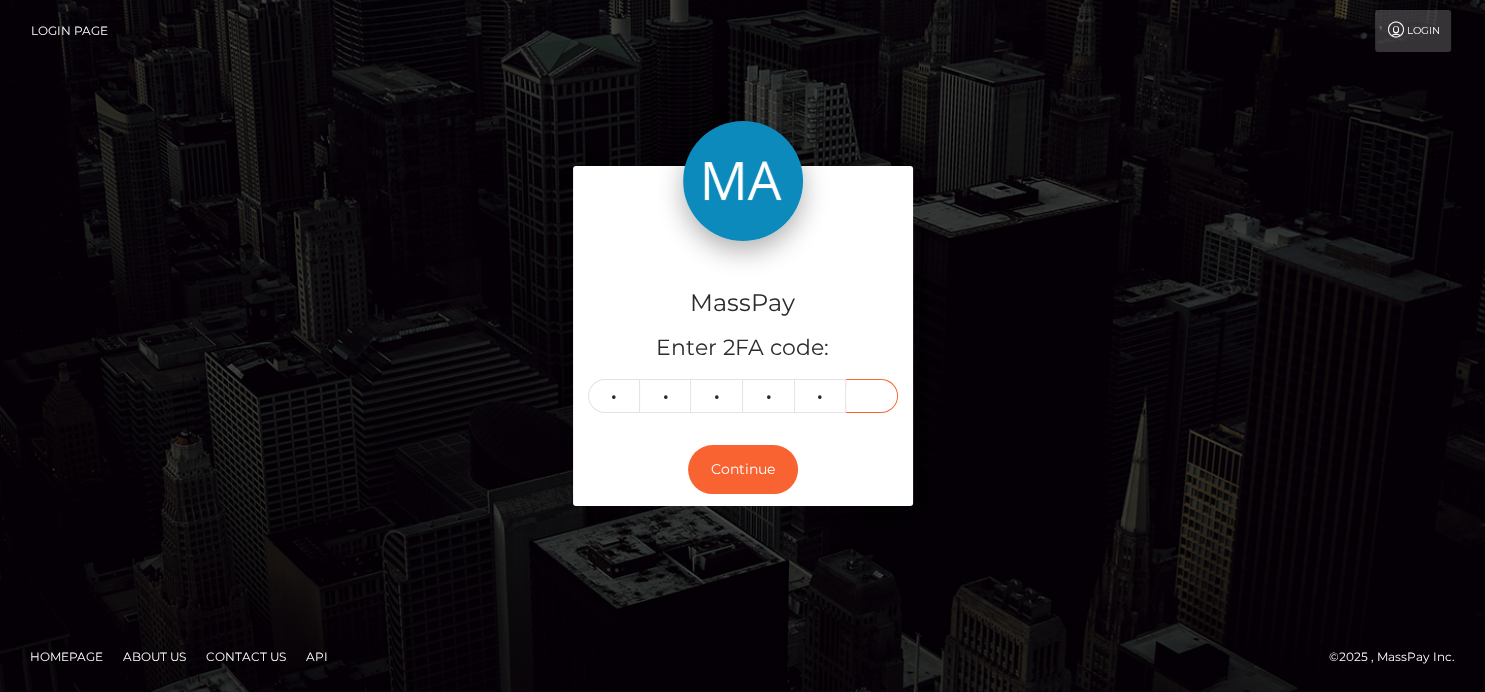 type on "5" 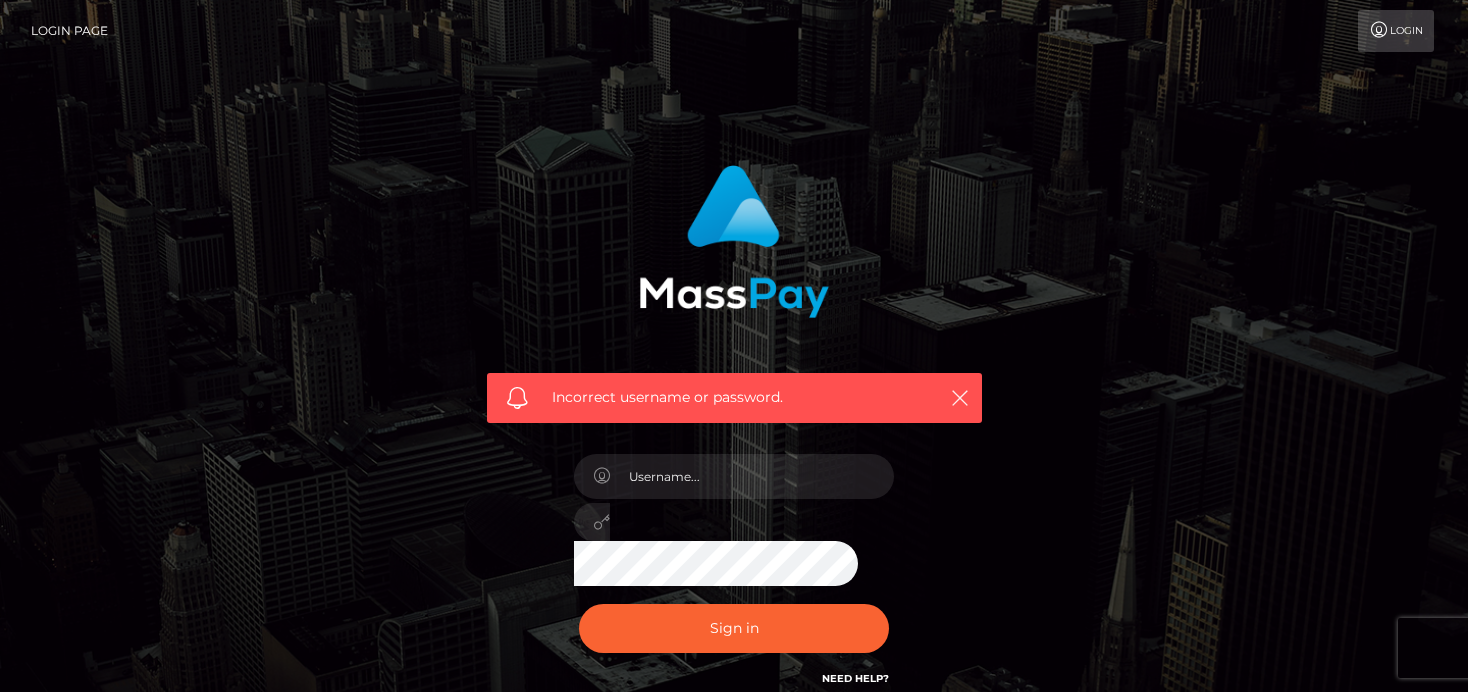 scroll, scrollTop: 0, scrollLeft: 0, axis: both 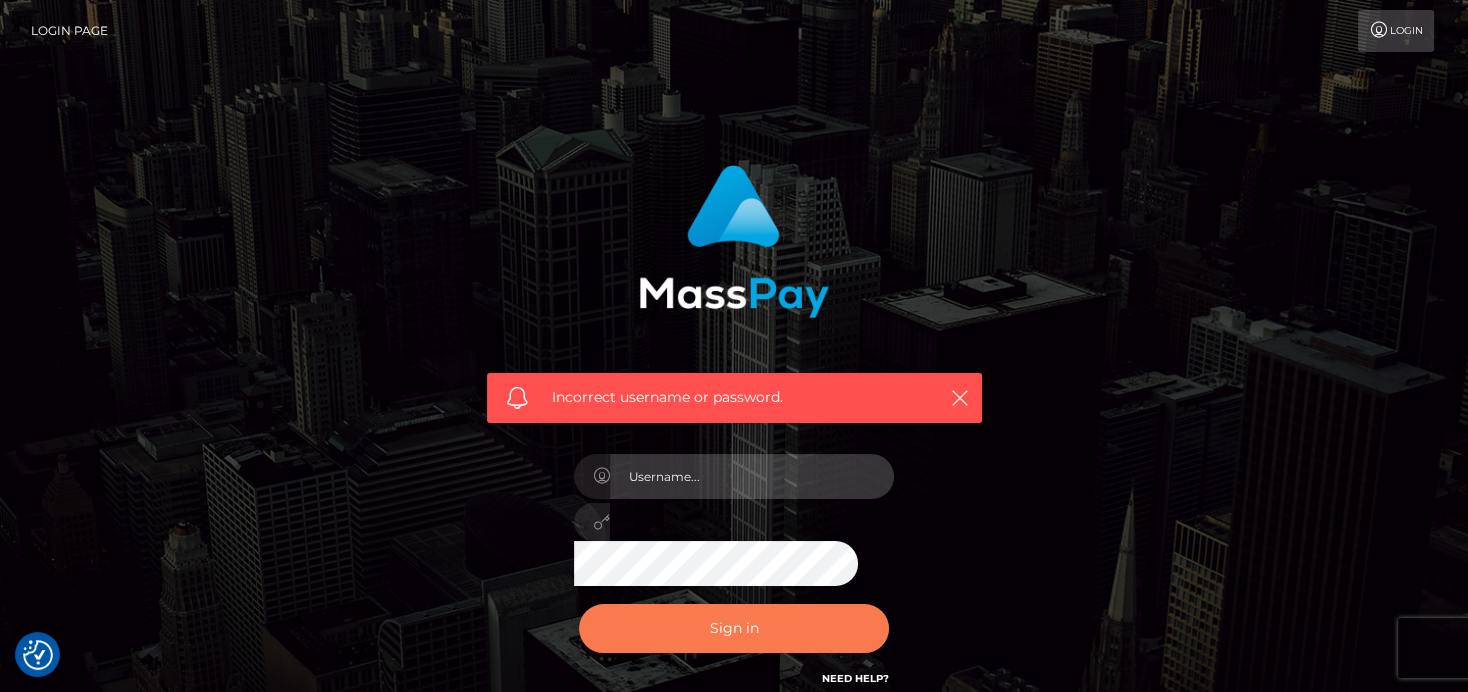 type on "denise" 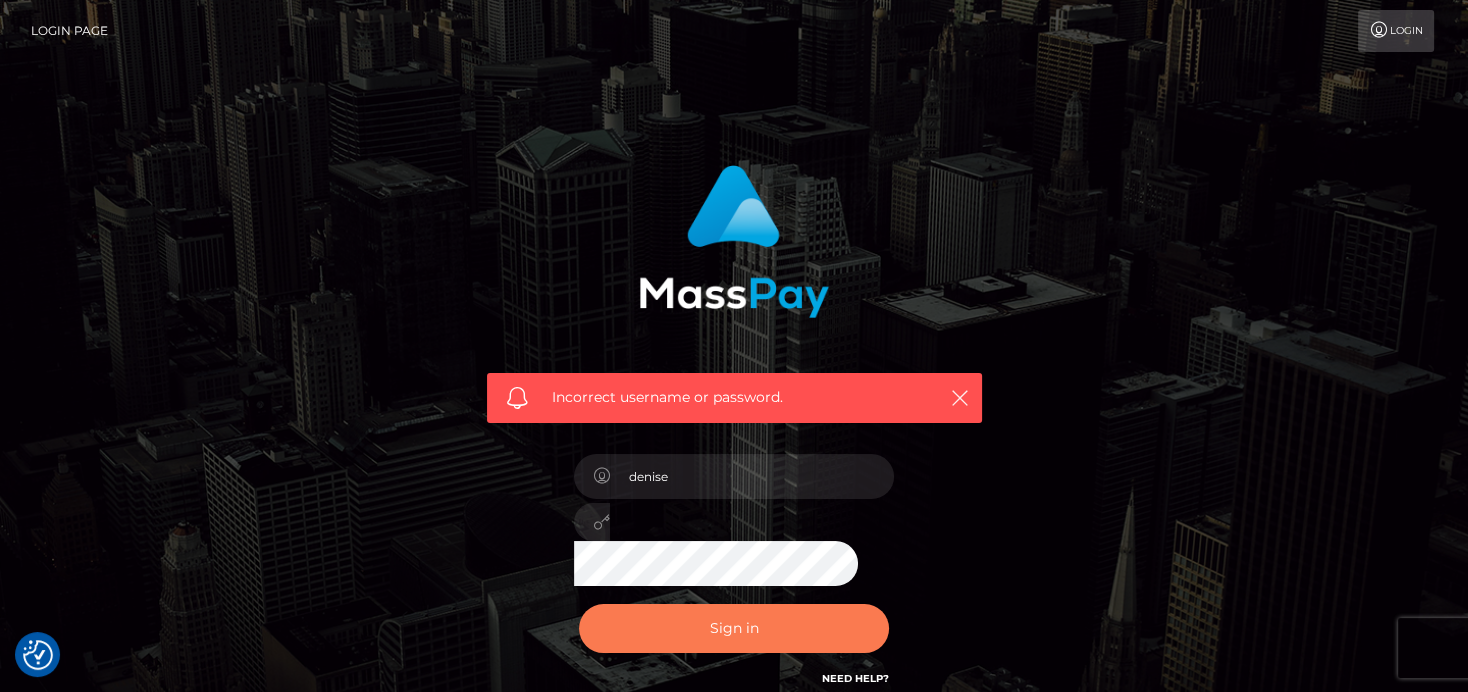 click on "Sign in" at bounding box center [734, 628] 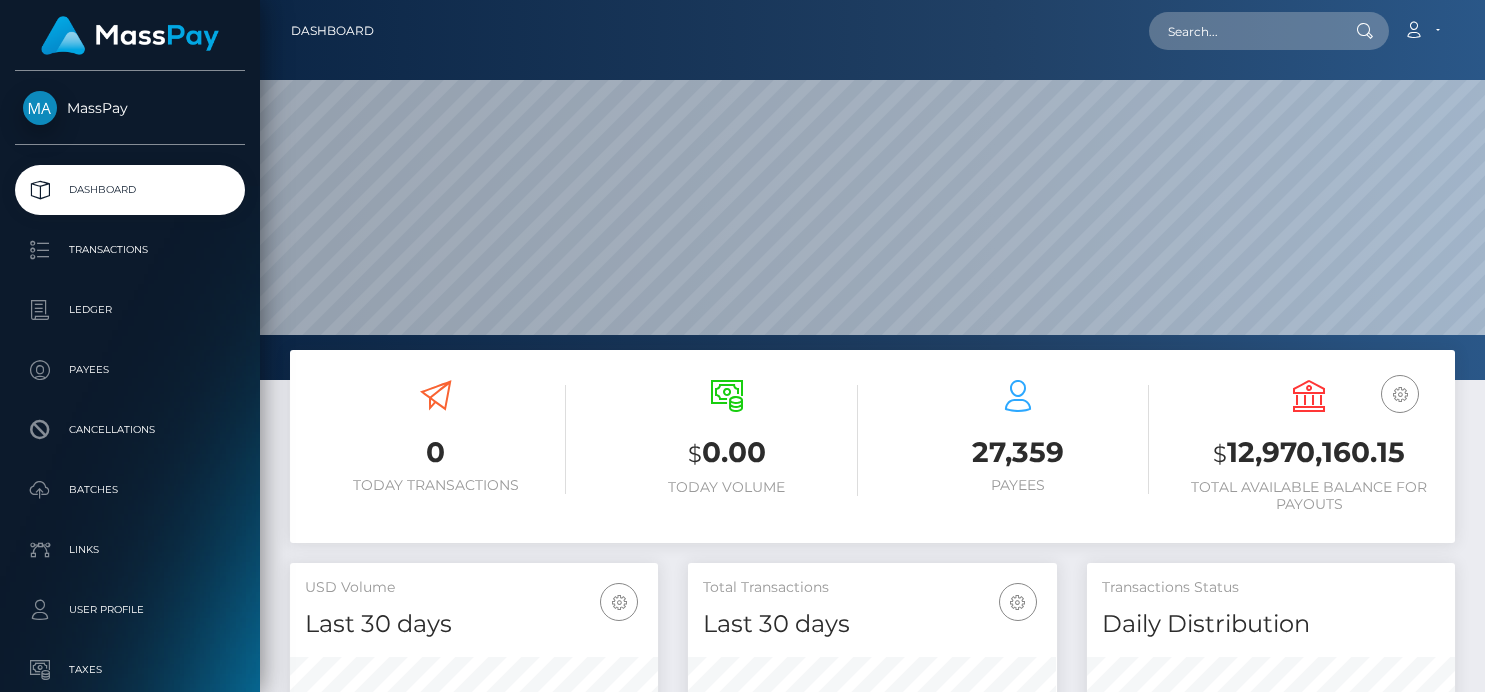 scroll, scrollTop: 0, scrollLeft: 0, axis: both 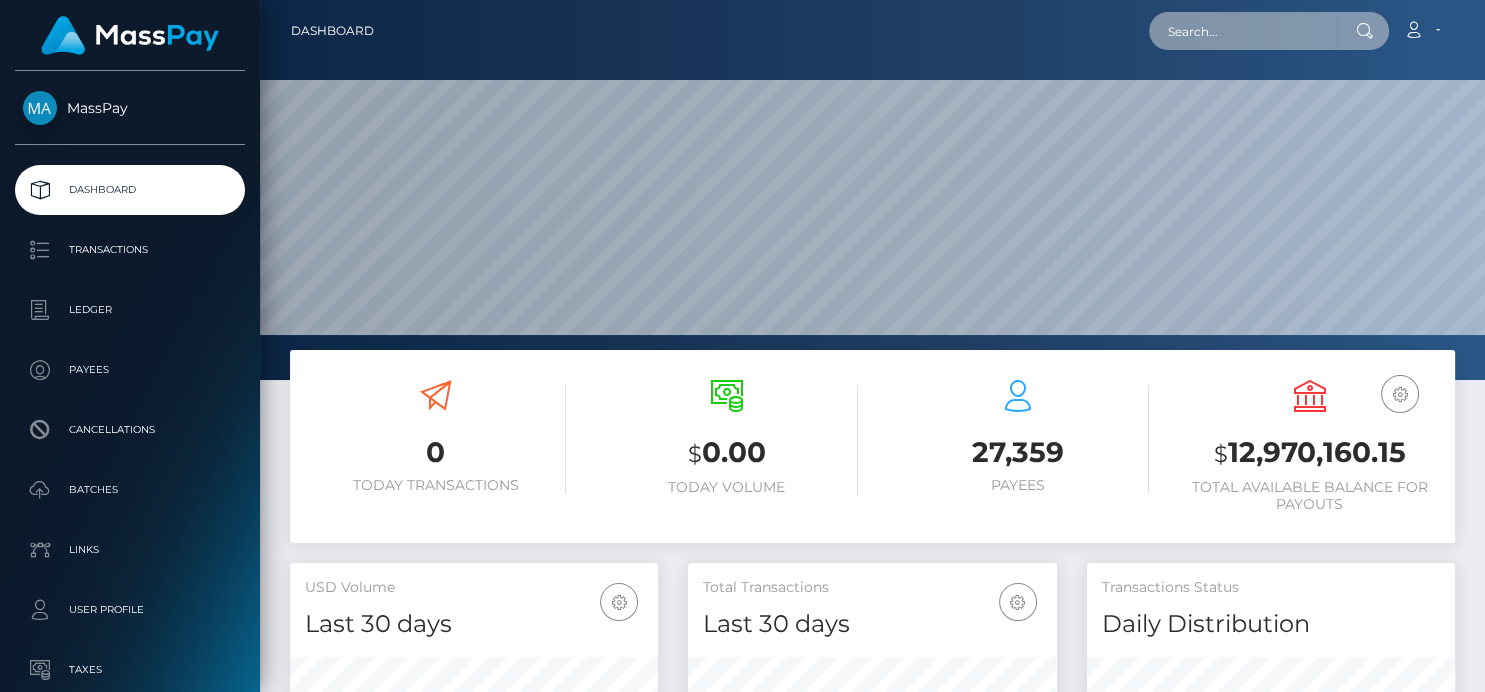 click at bounding box center [1243, 31] 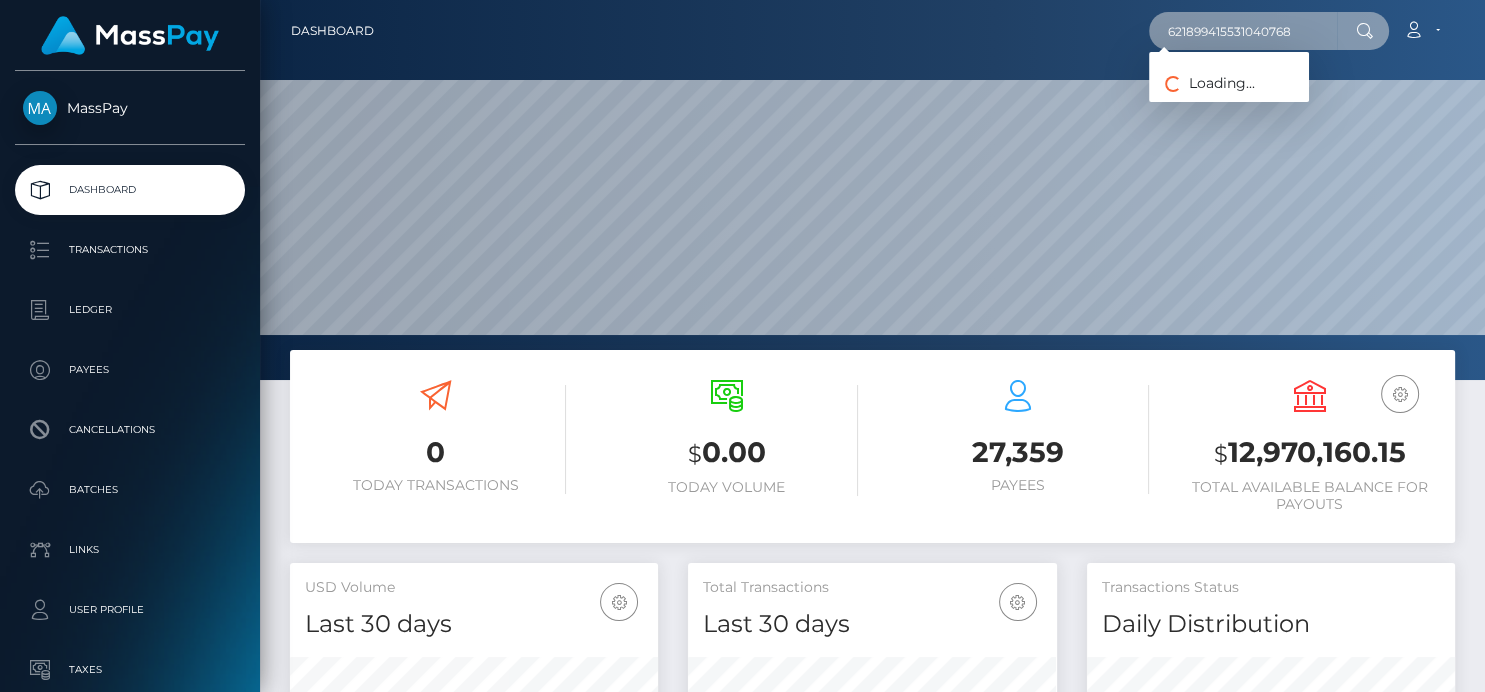 type on "621899415531040768" 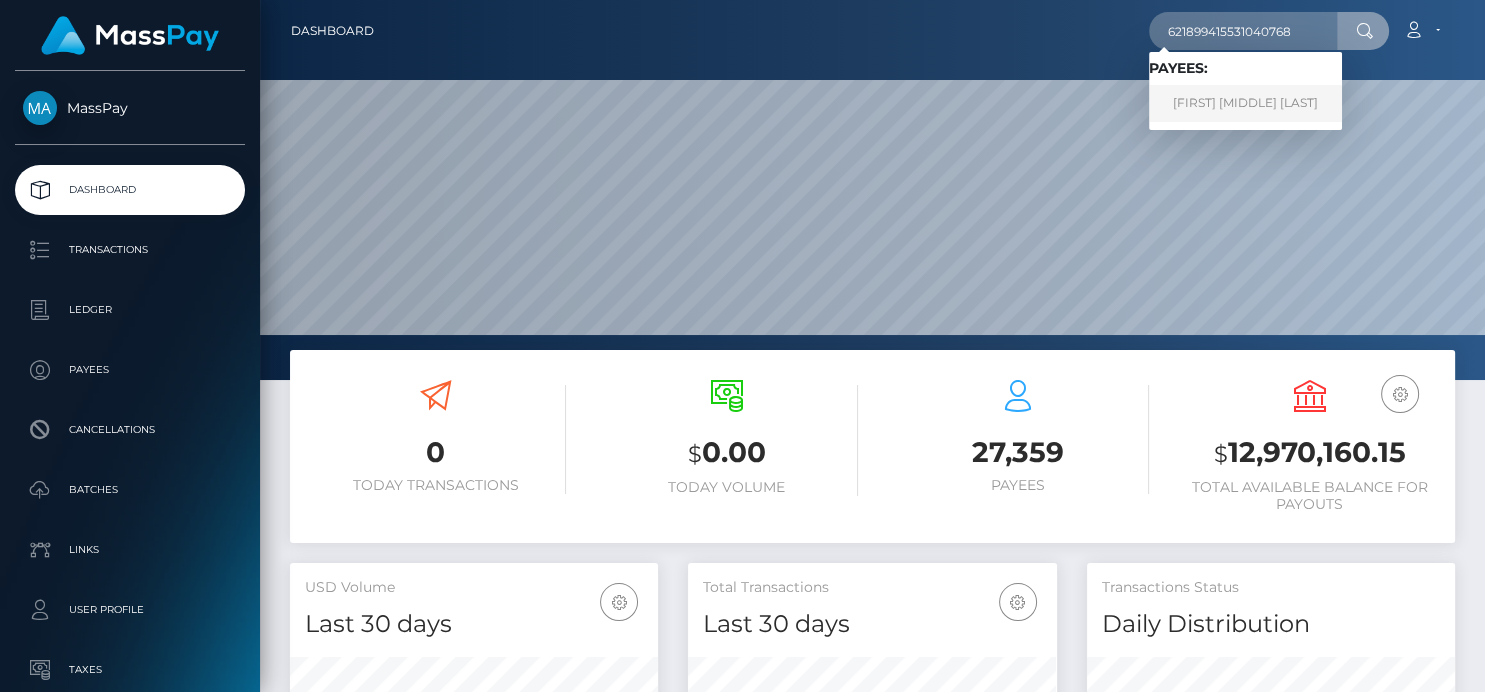 click on "TAZHMIN CEDRIC WILLIAMS" at bounding box center (1245, 103) 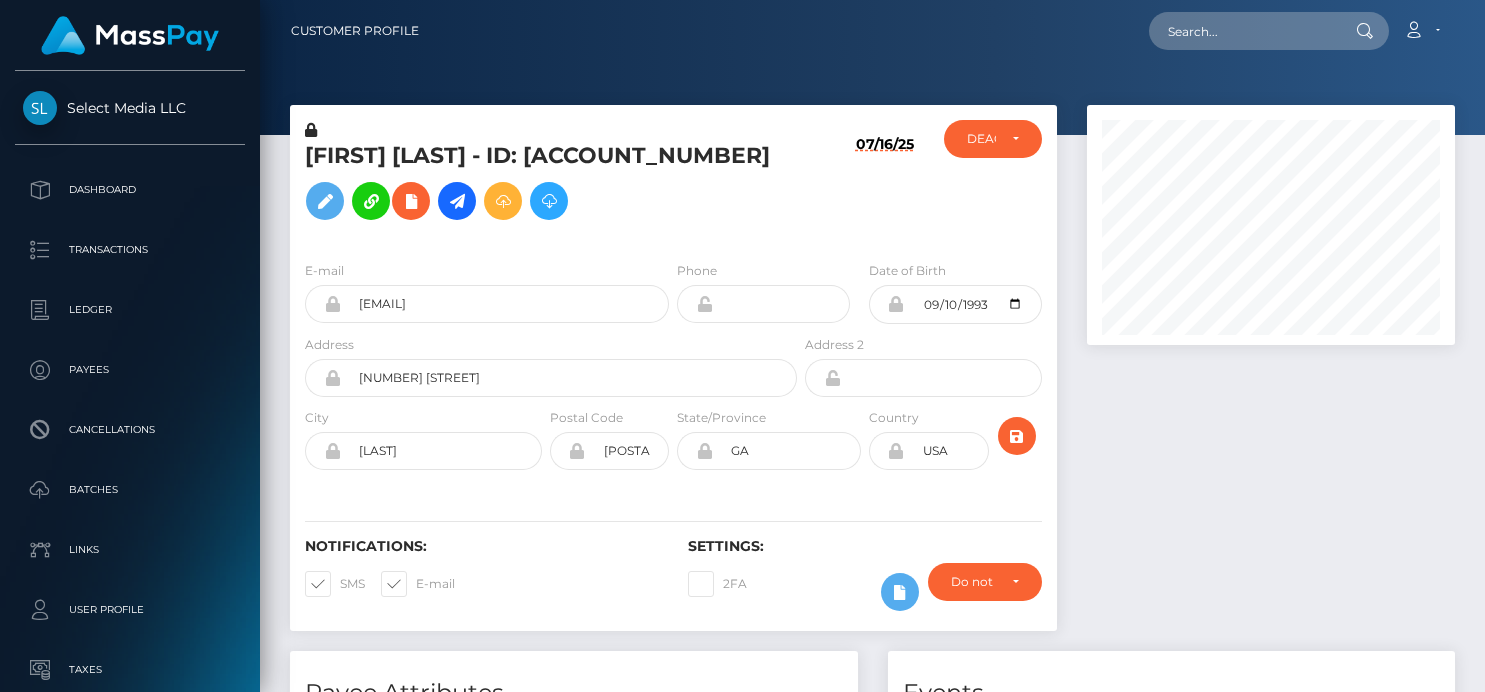 scroll, scrollTop: 0, scrollLeft: 0, axis: both 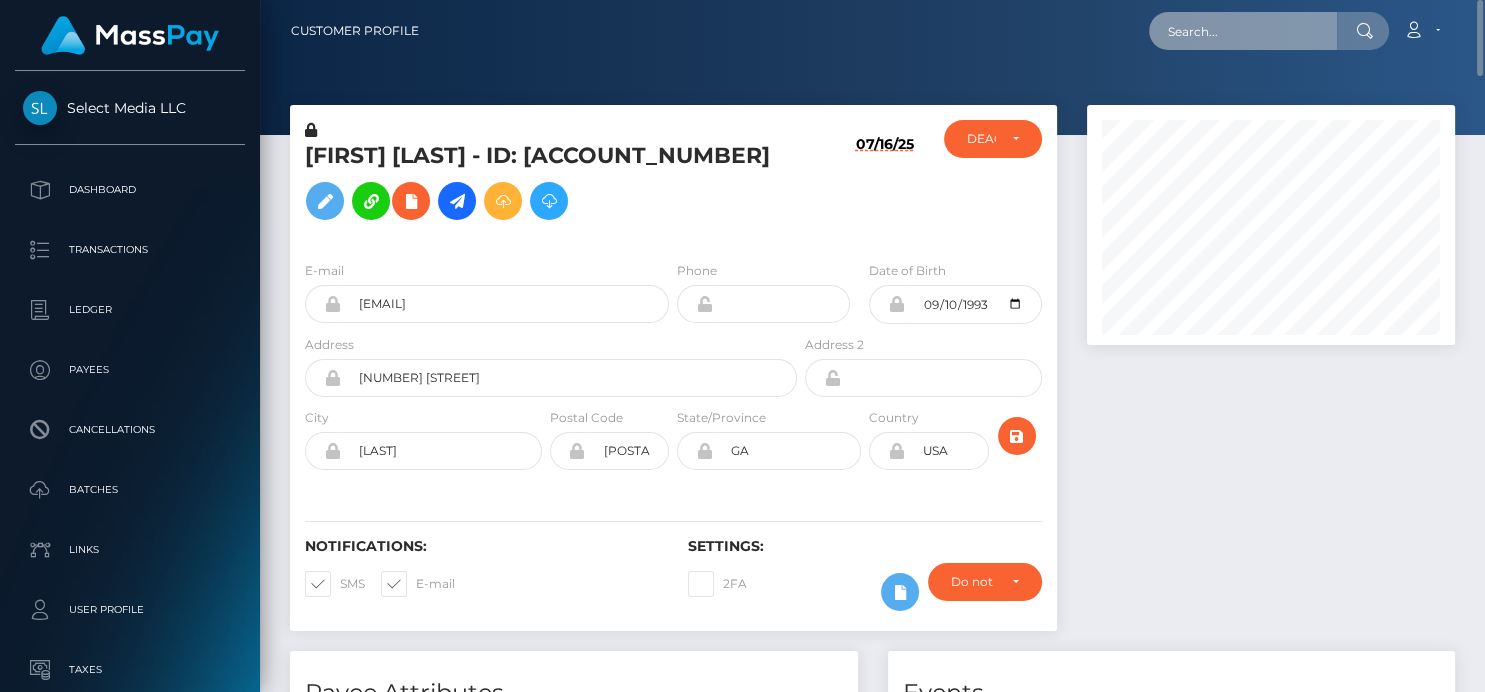 click at bounding box center (1243, 31) 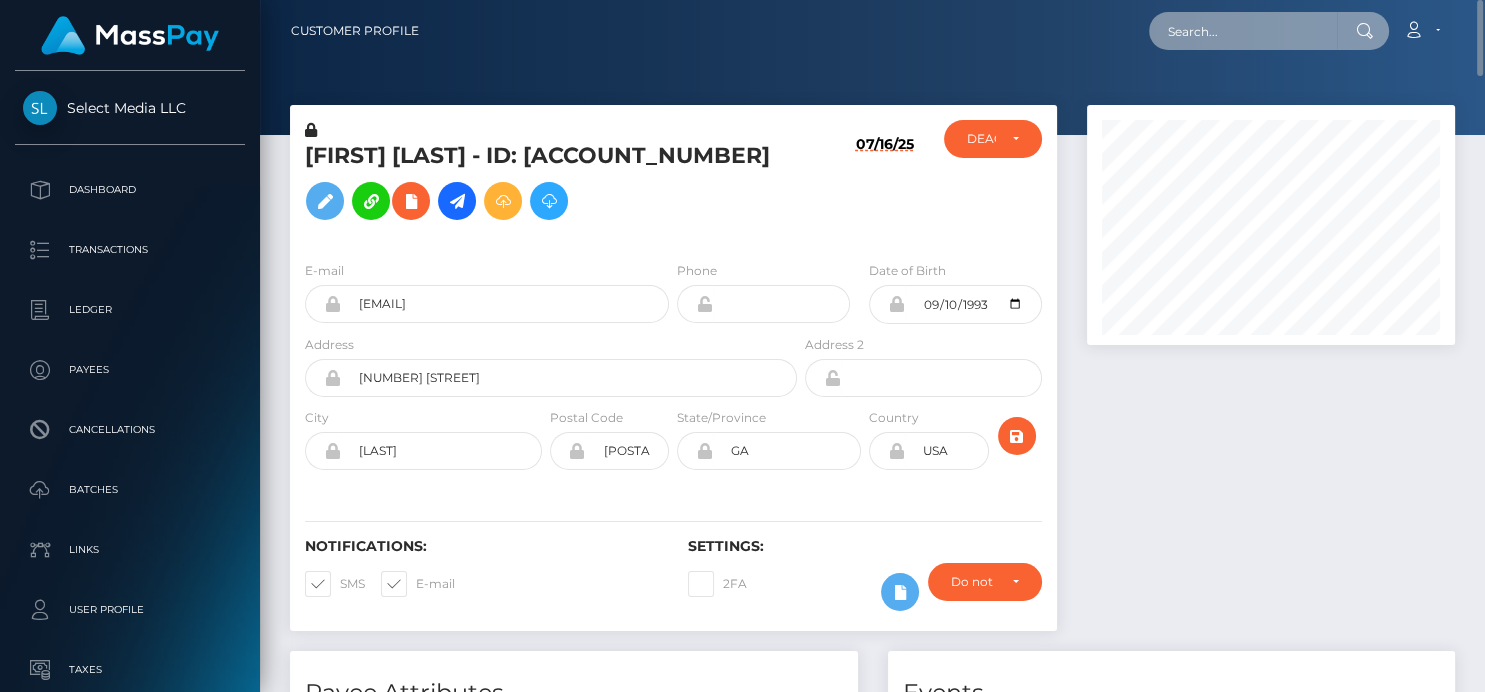 paste on "648735798199328768" 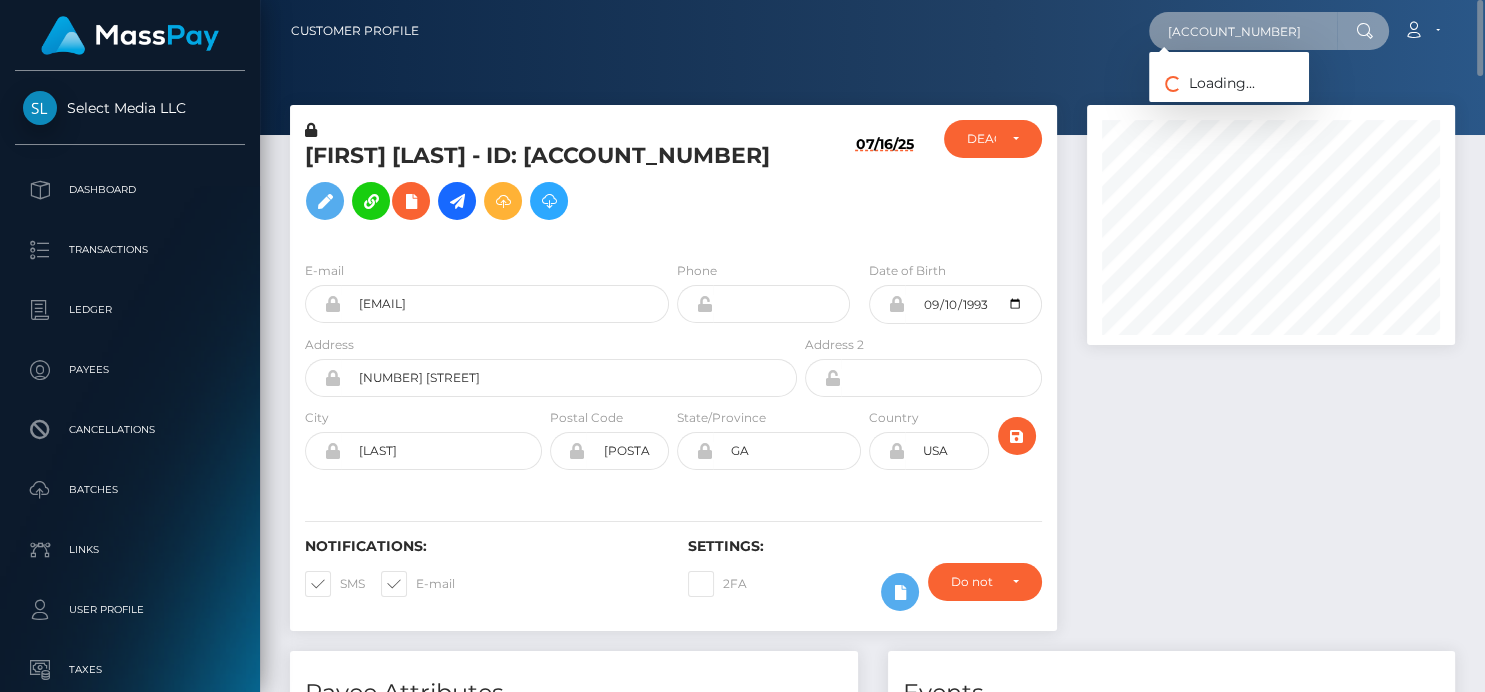 type on "648735798199328768" 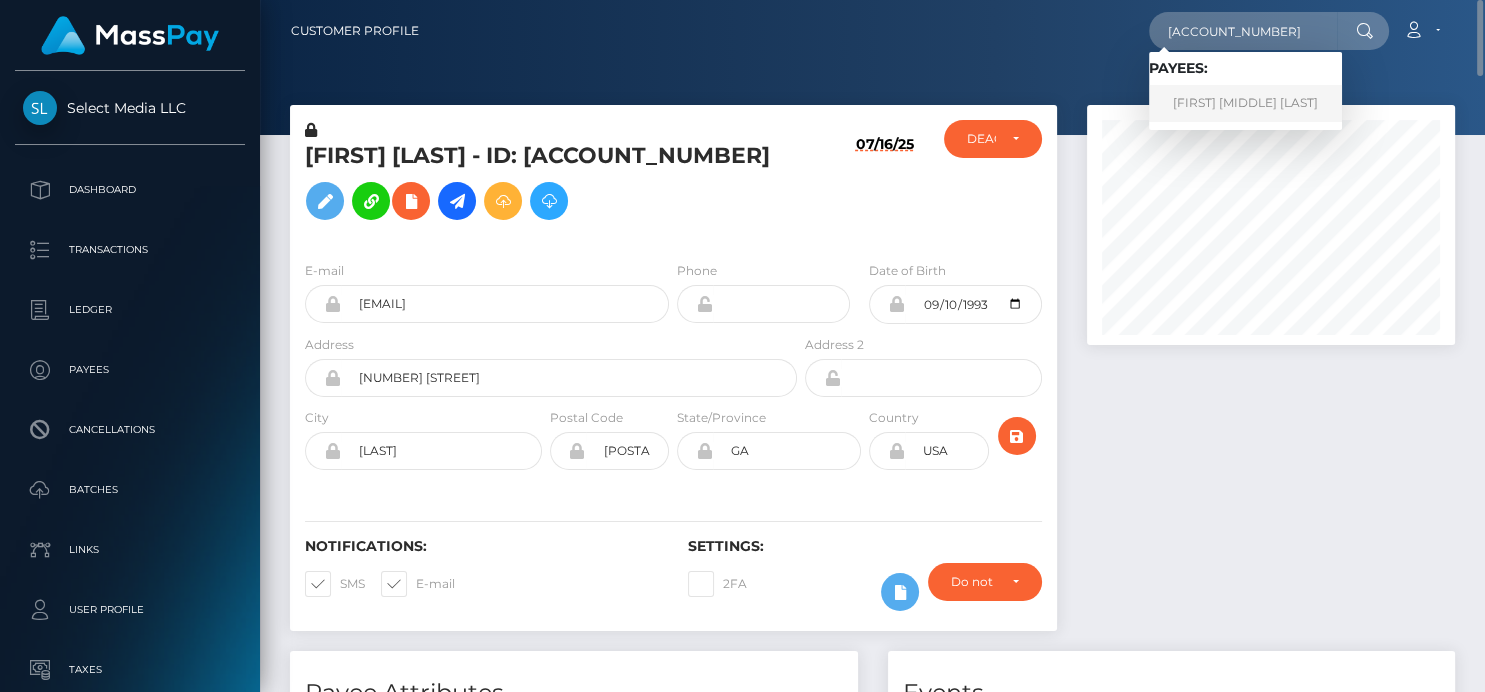 click on "BRIDGETTE DEANNA TAYLOR" at bounding box center (1245, 103) 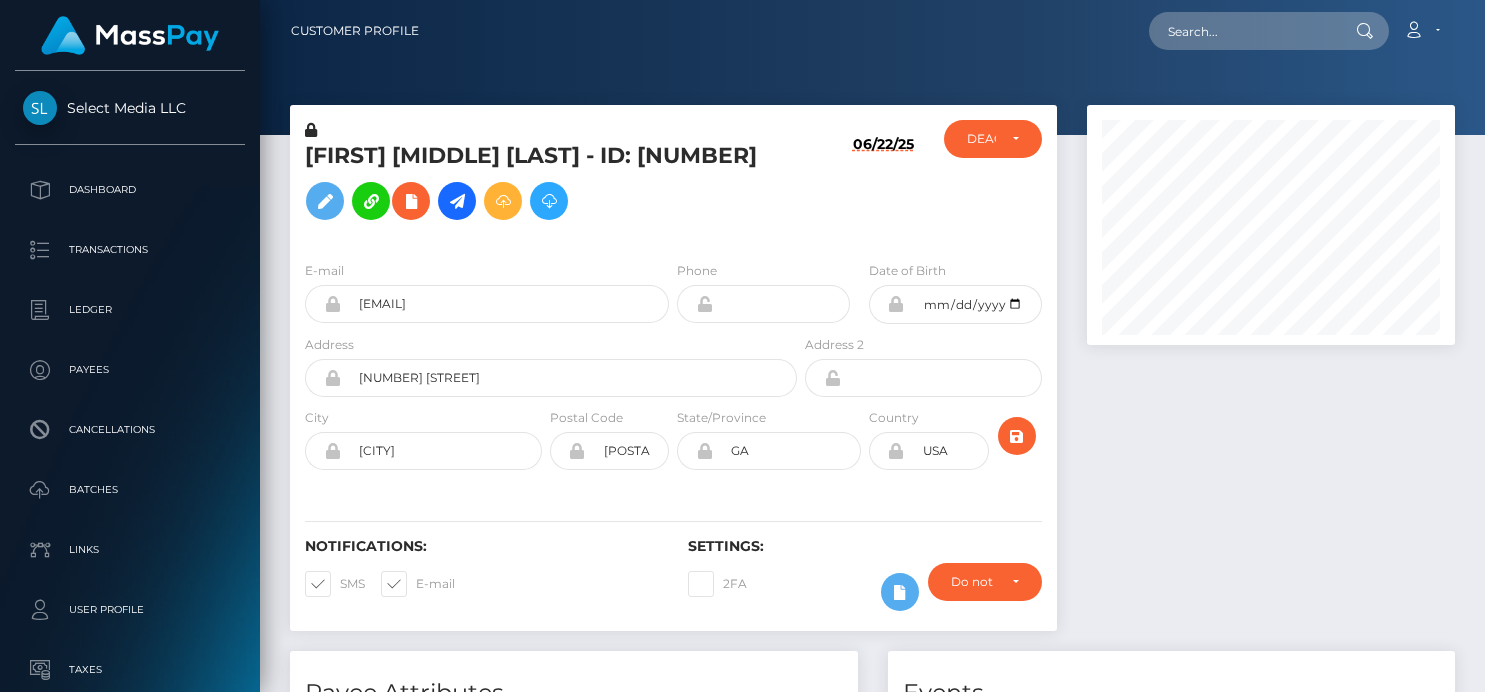 scroll, scrollTop: 0, scrollLeft: 0, axis: both 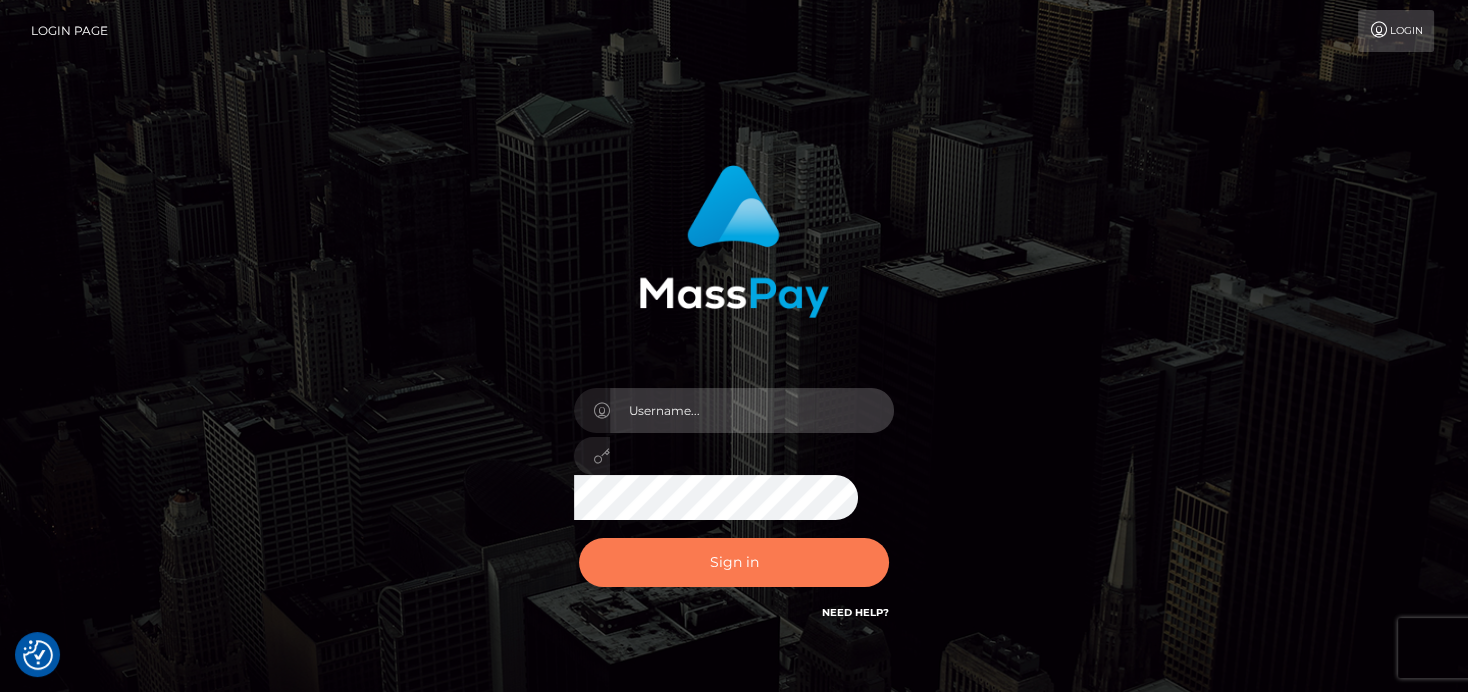 type on "denise" 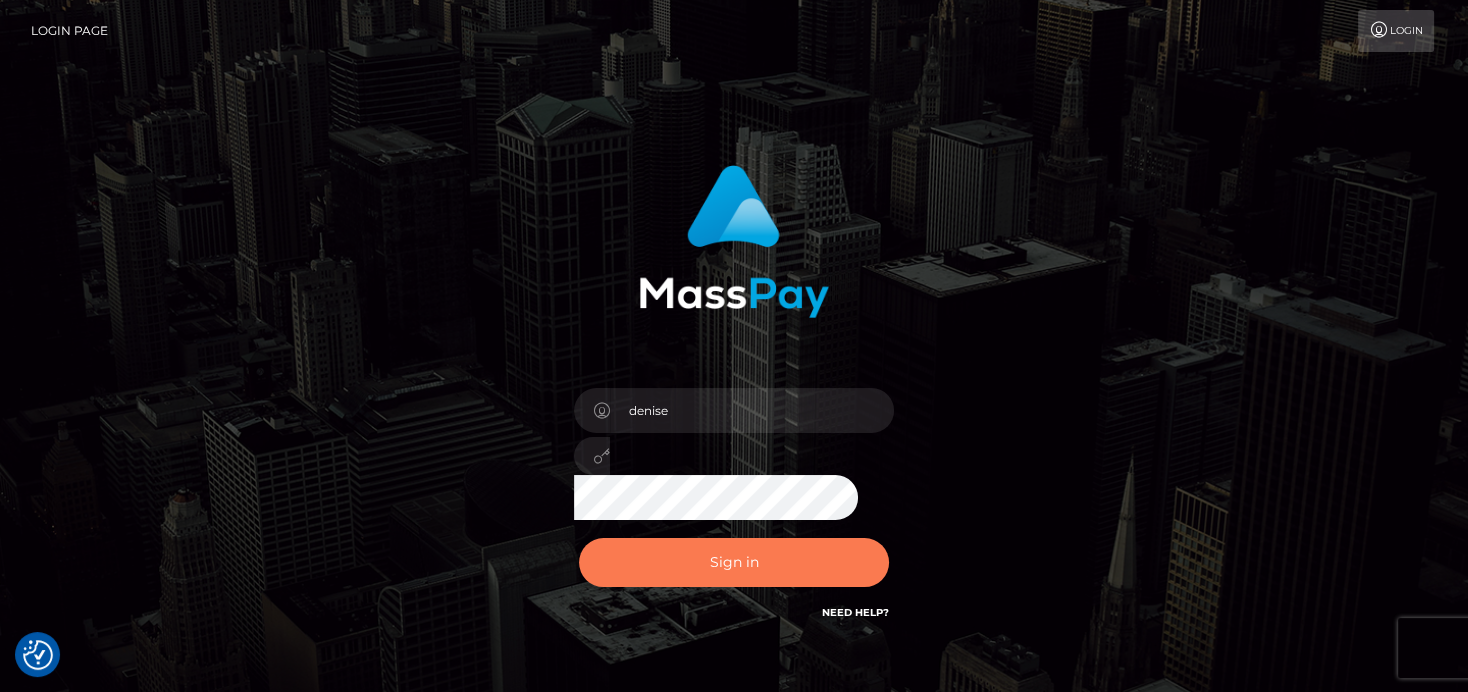 click on "Sign in" at bounding box center [734, 562] 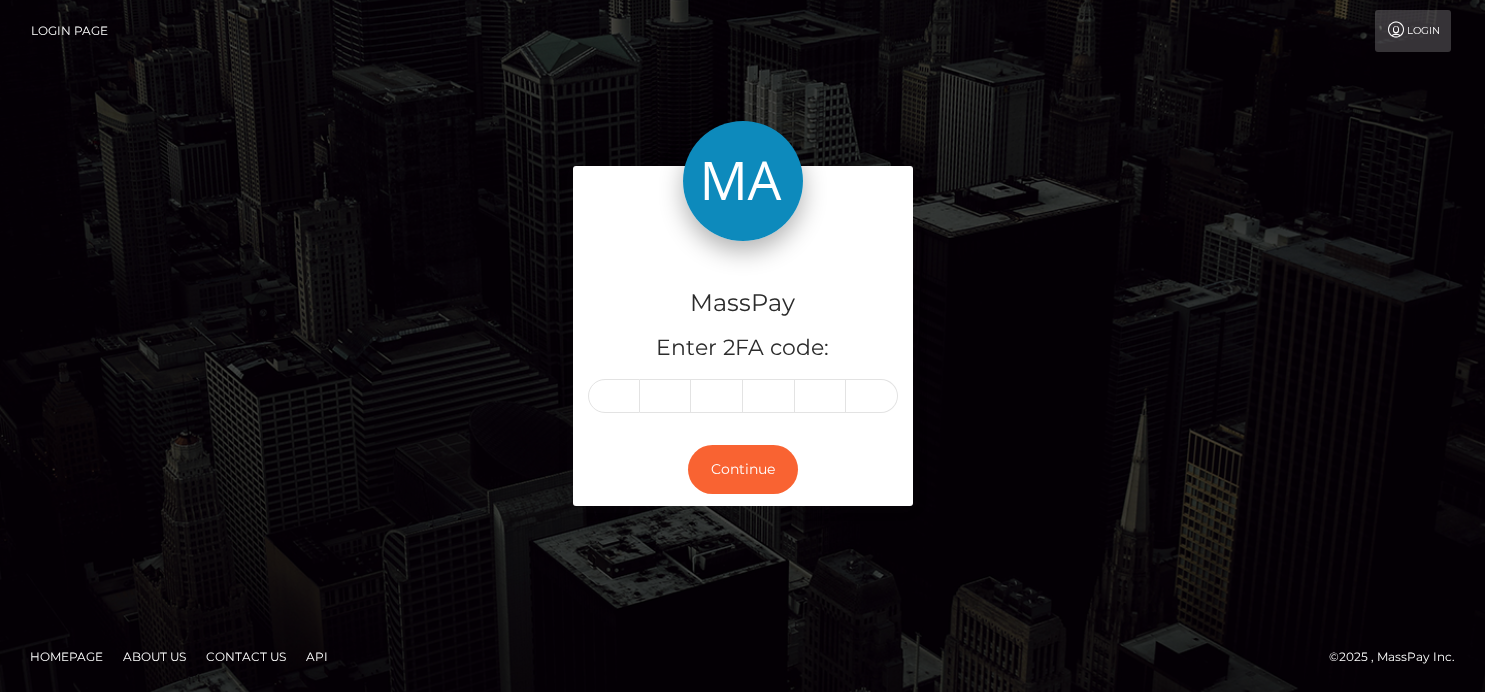 scroll, scrollTop: 0, scrollLeft: 0, axis: both 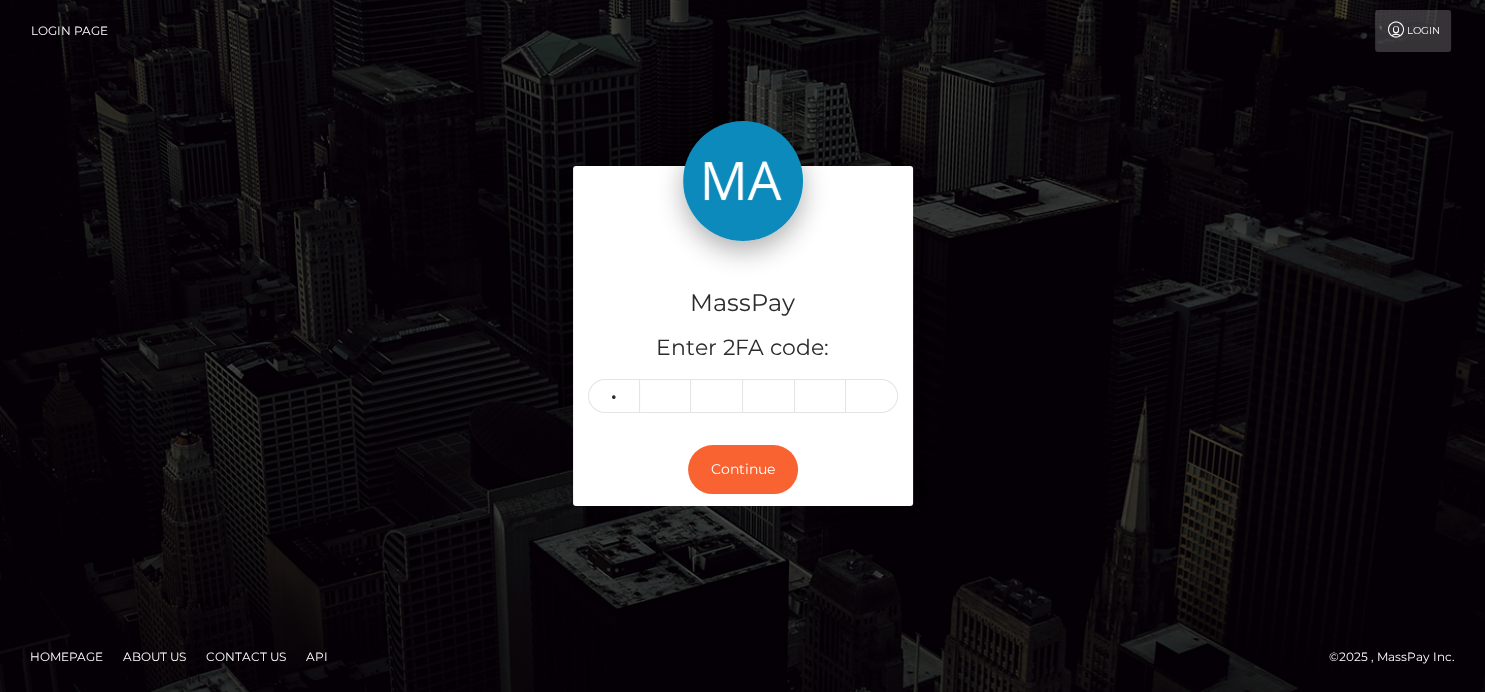 type on "1" 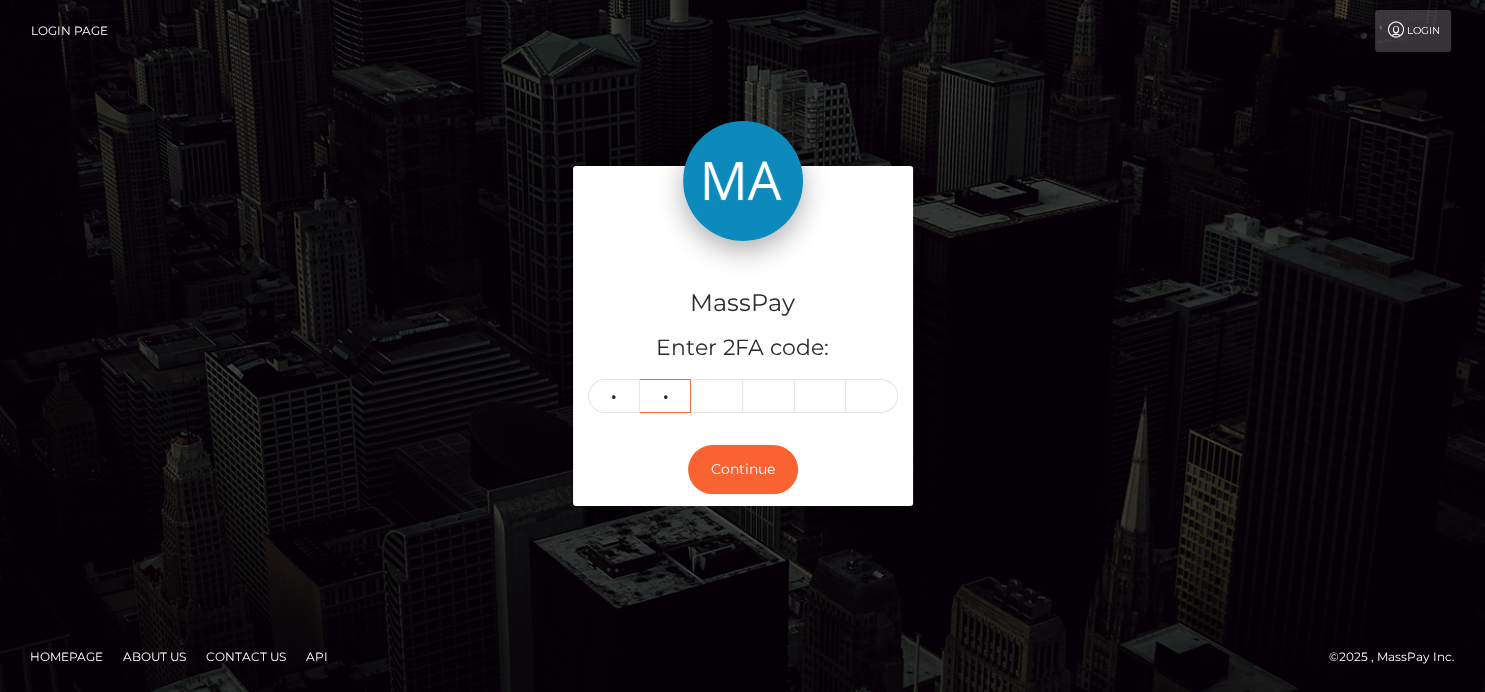 type on "8" 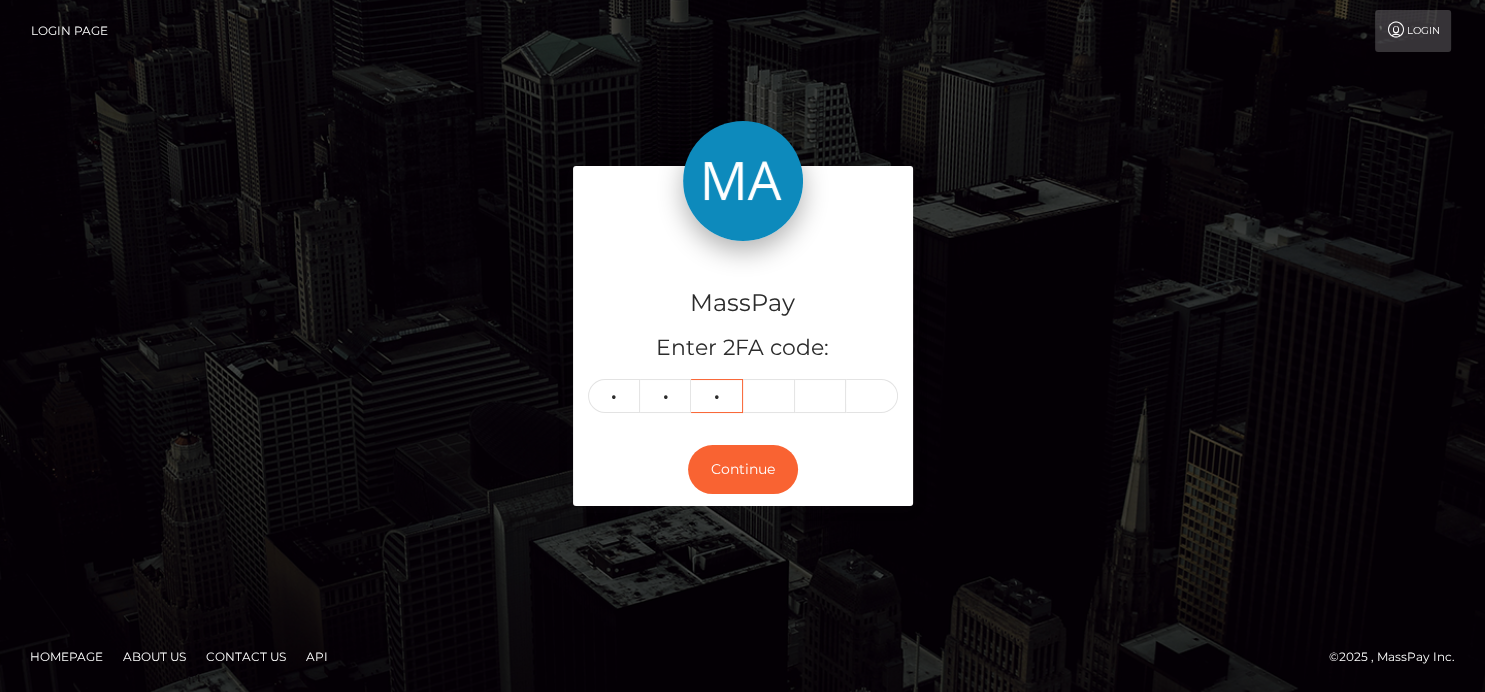 type on "6" 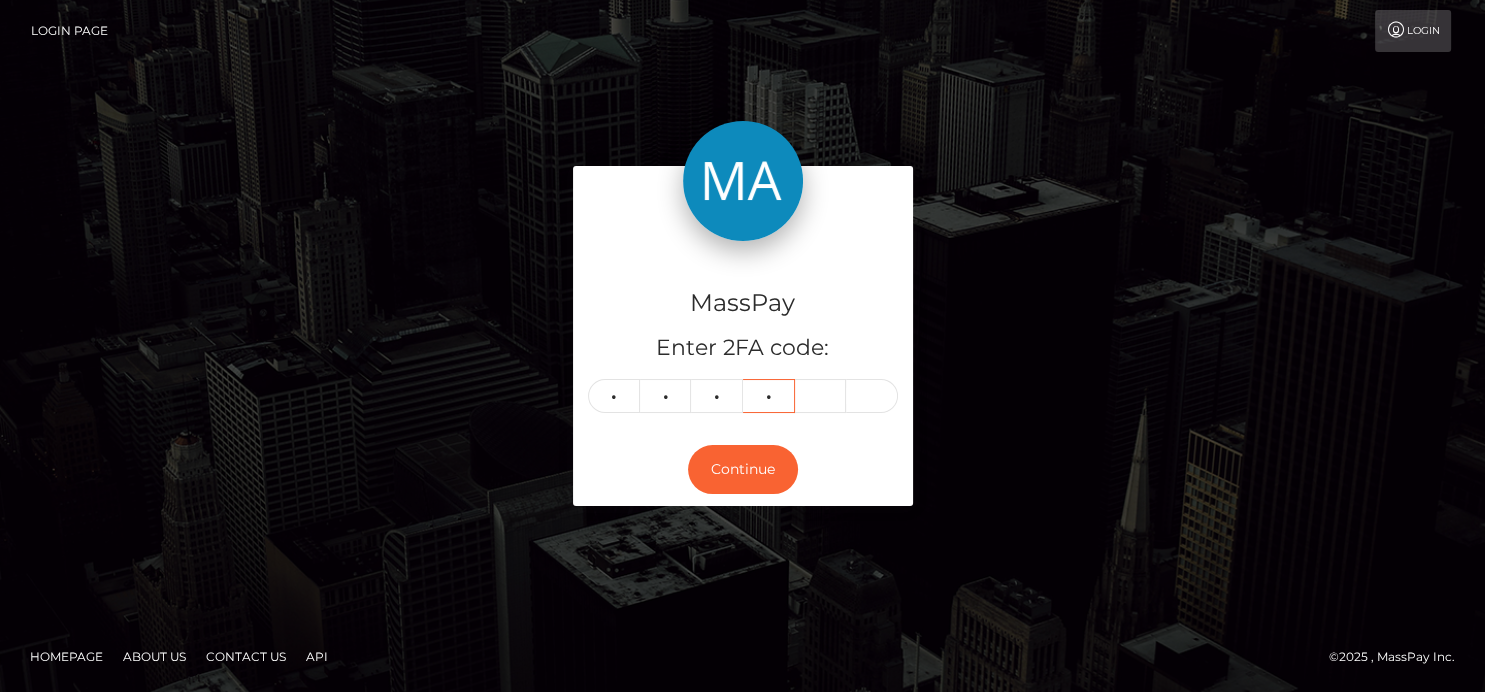 type on "3" 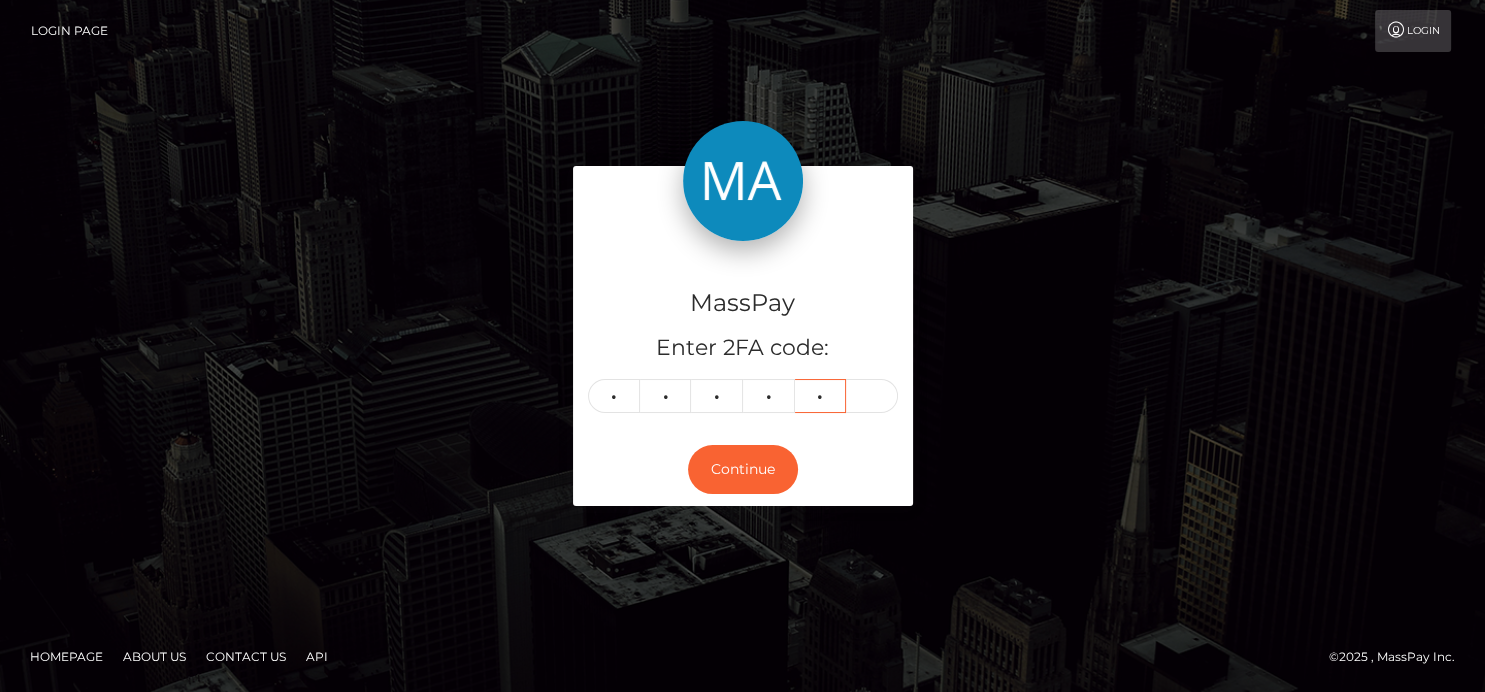 type on "1" 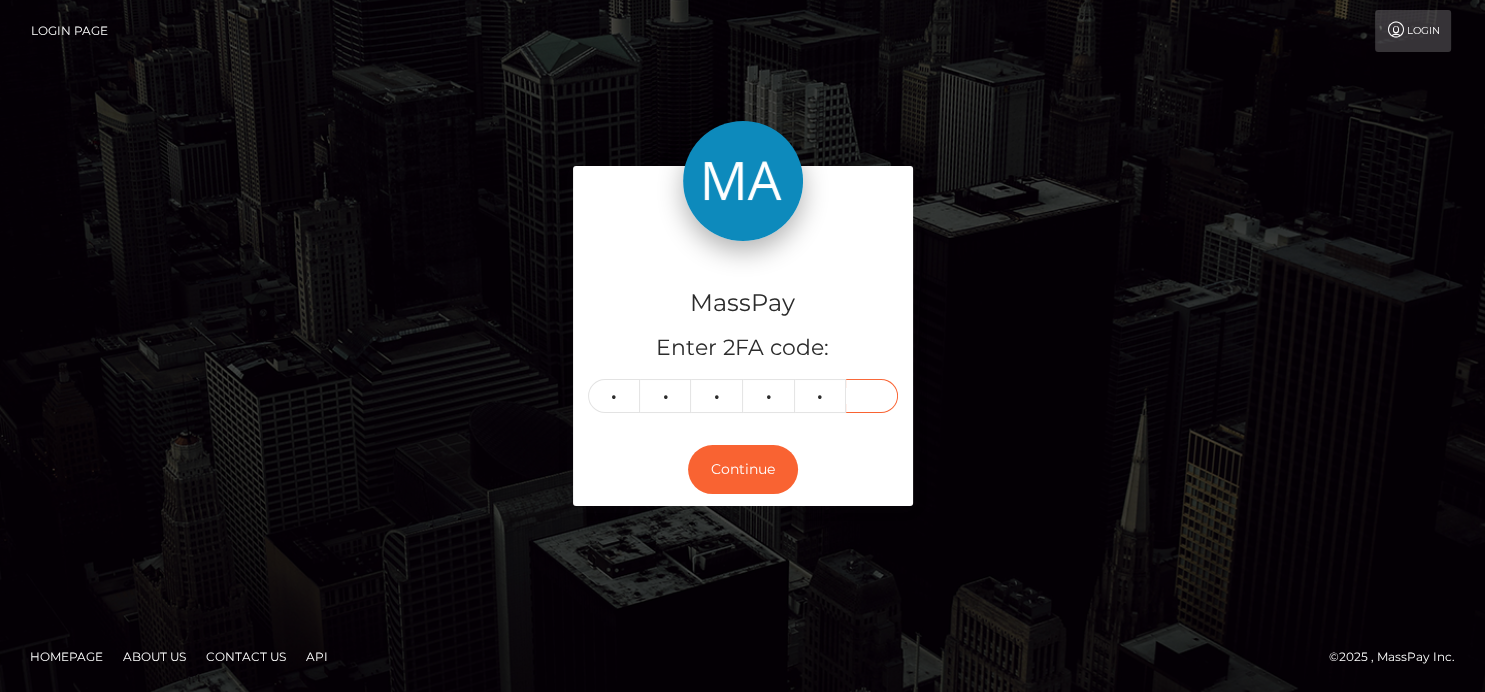 type on "7" 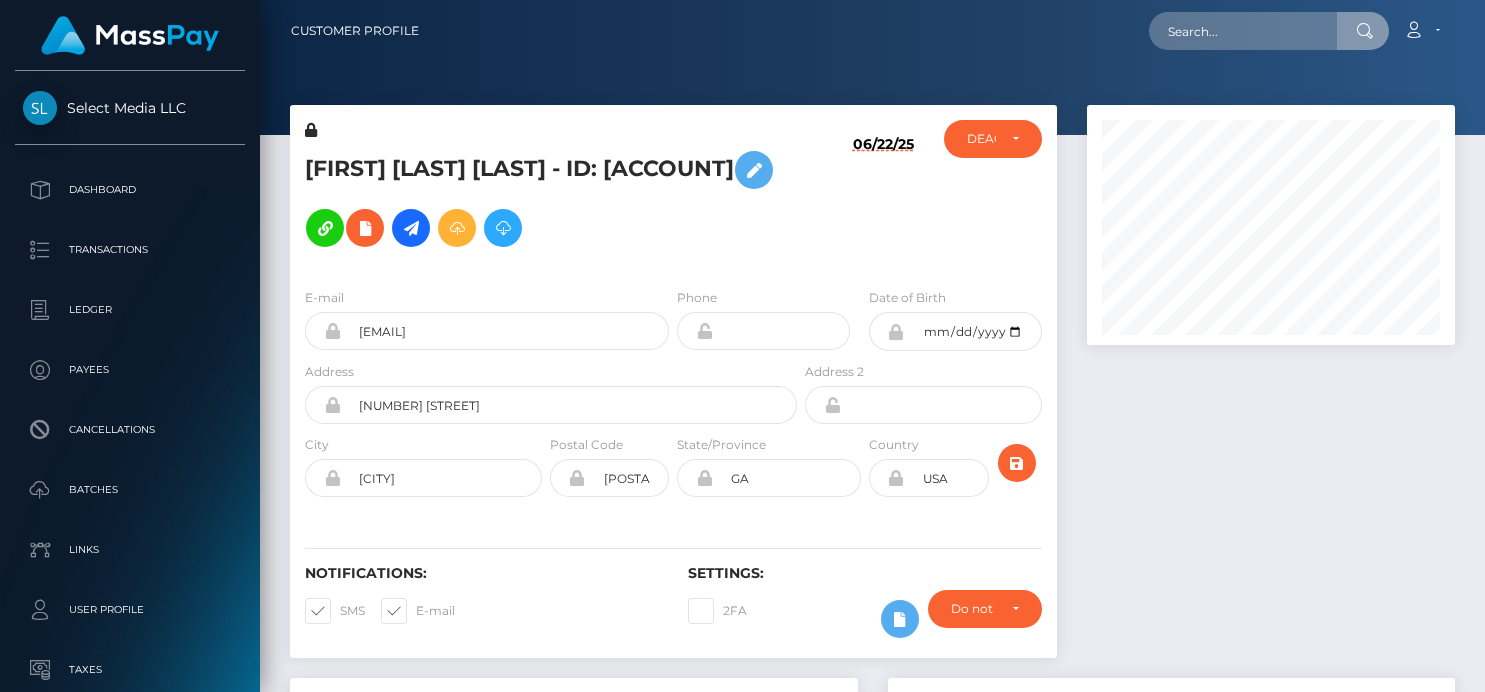 scroll, scrollTop: 0, scrollLeft: 0, axis: both 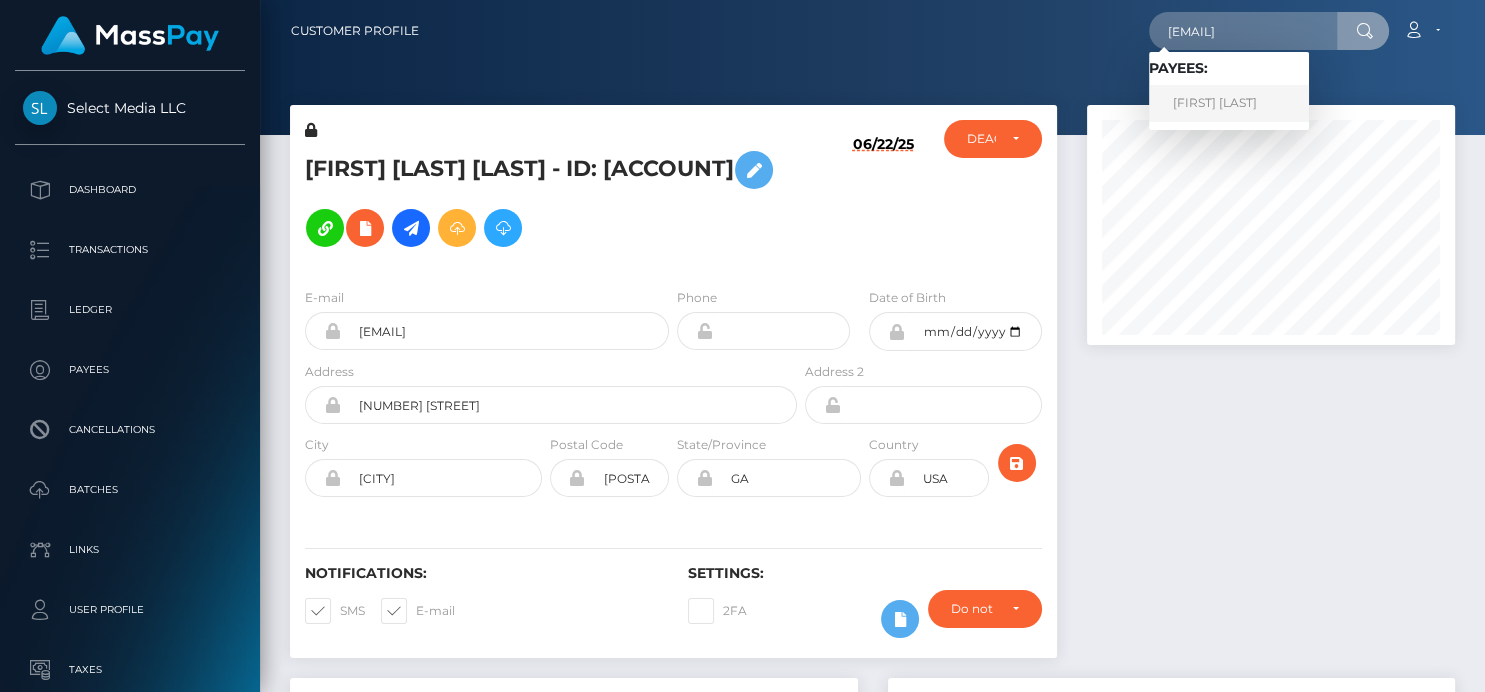 type on "[EMAIL]" 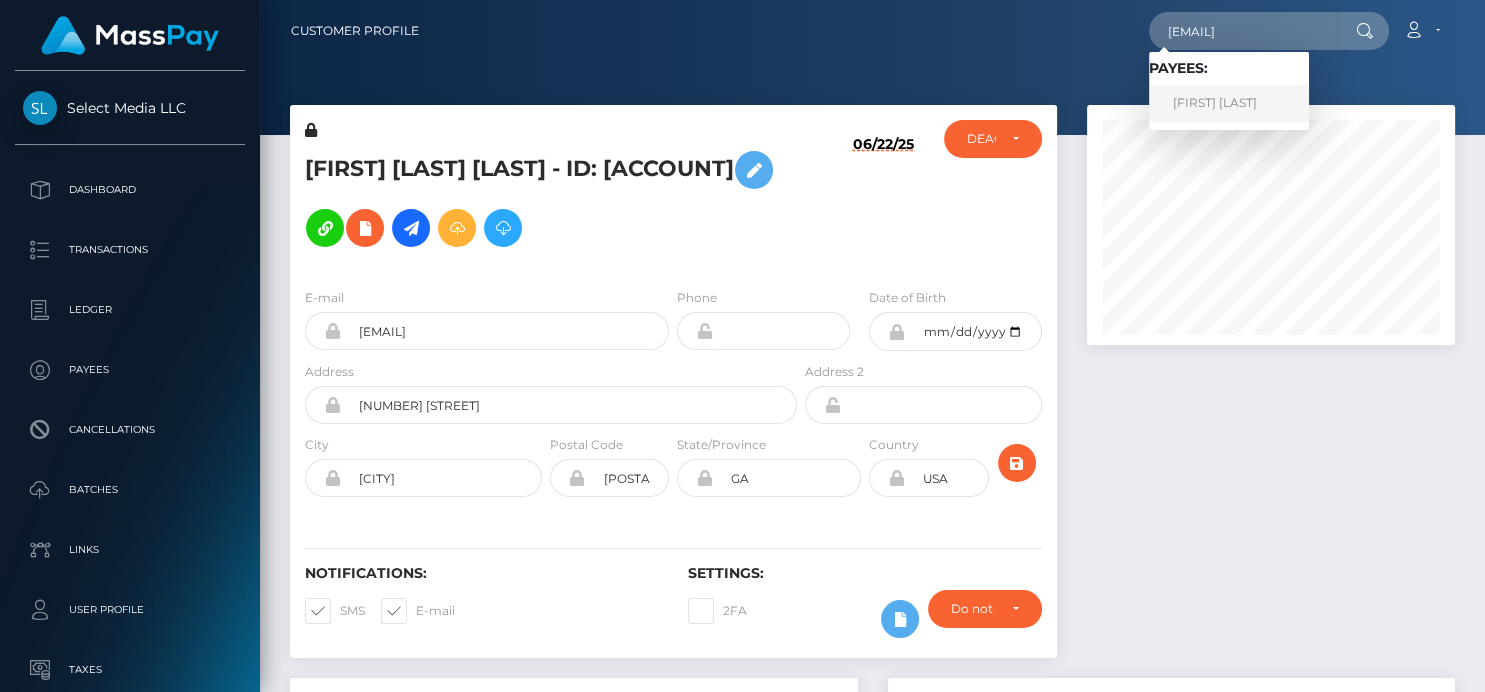 click on "[FIRST] [LAST]" at bounding box center (1229, 103) 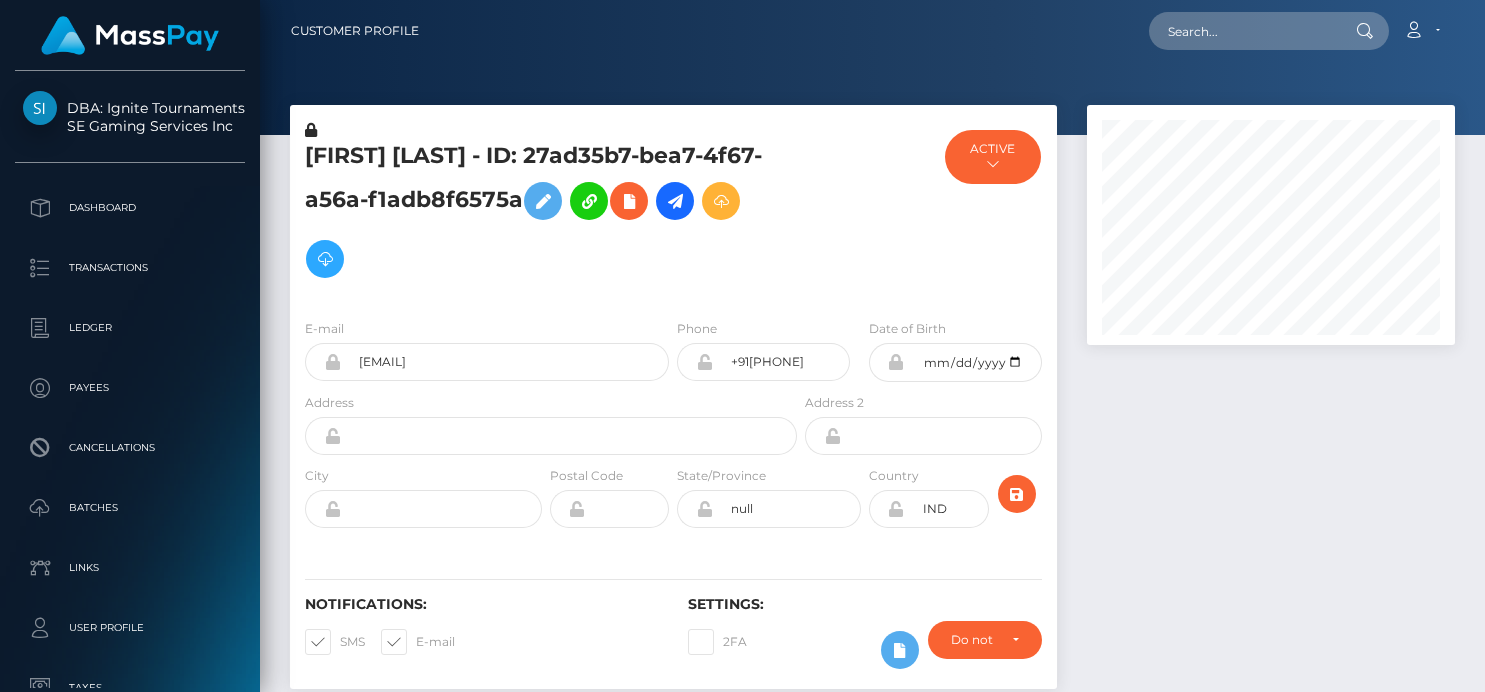 scroll, scrollTop: 0, scrollLeft: 0, axis: both 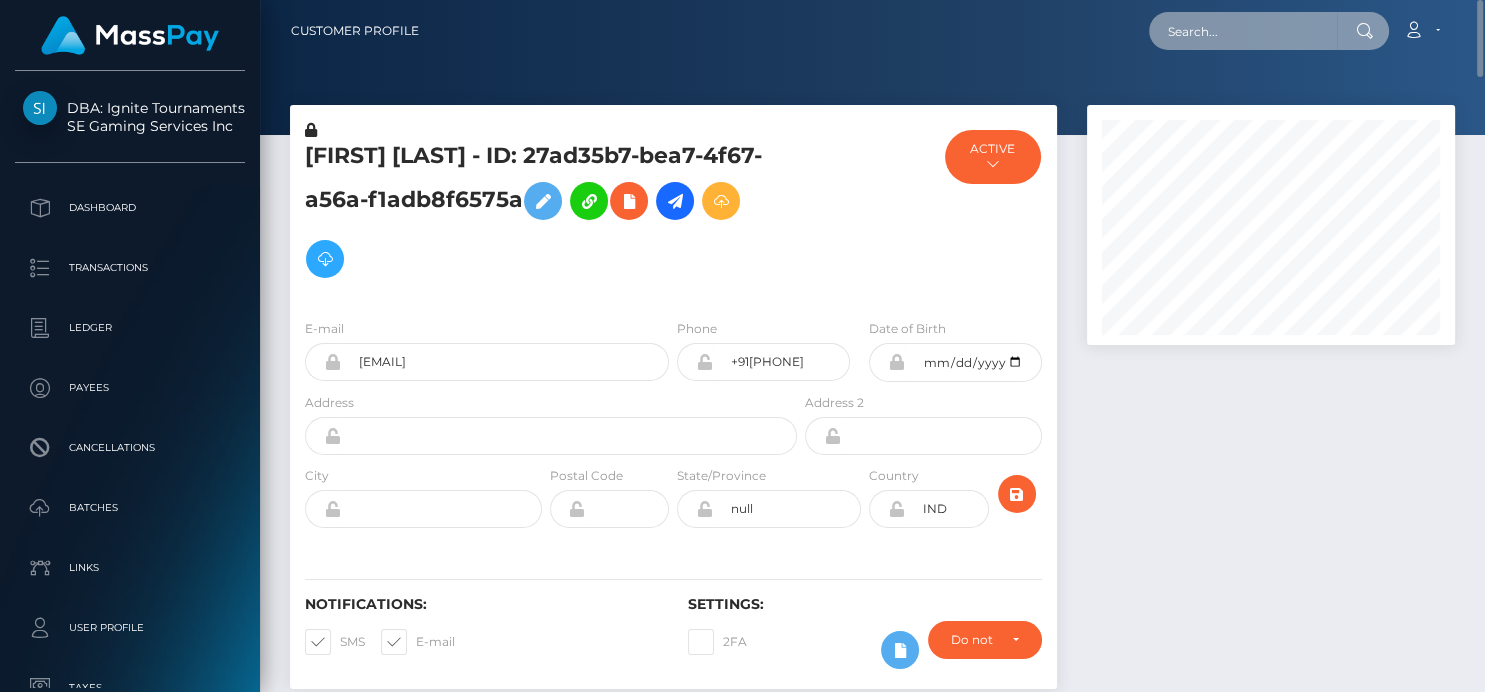 click at bounding box center [1243, 31] 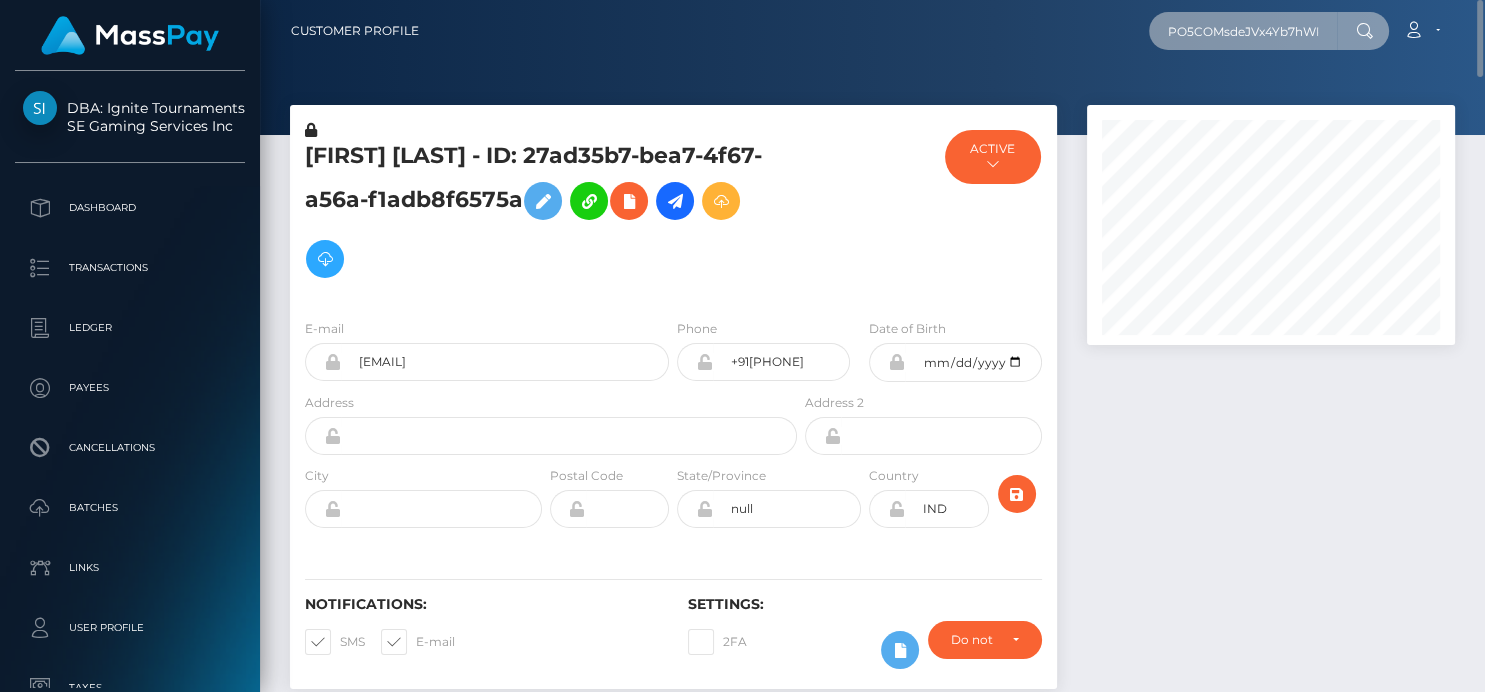 scroll, scrollTop: 0, scrollLeft: 70, axis: horizontal 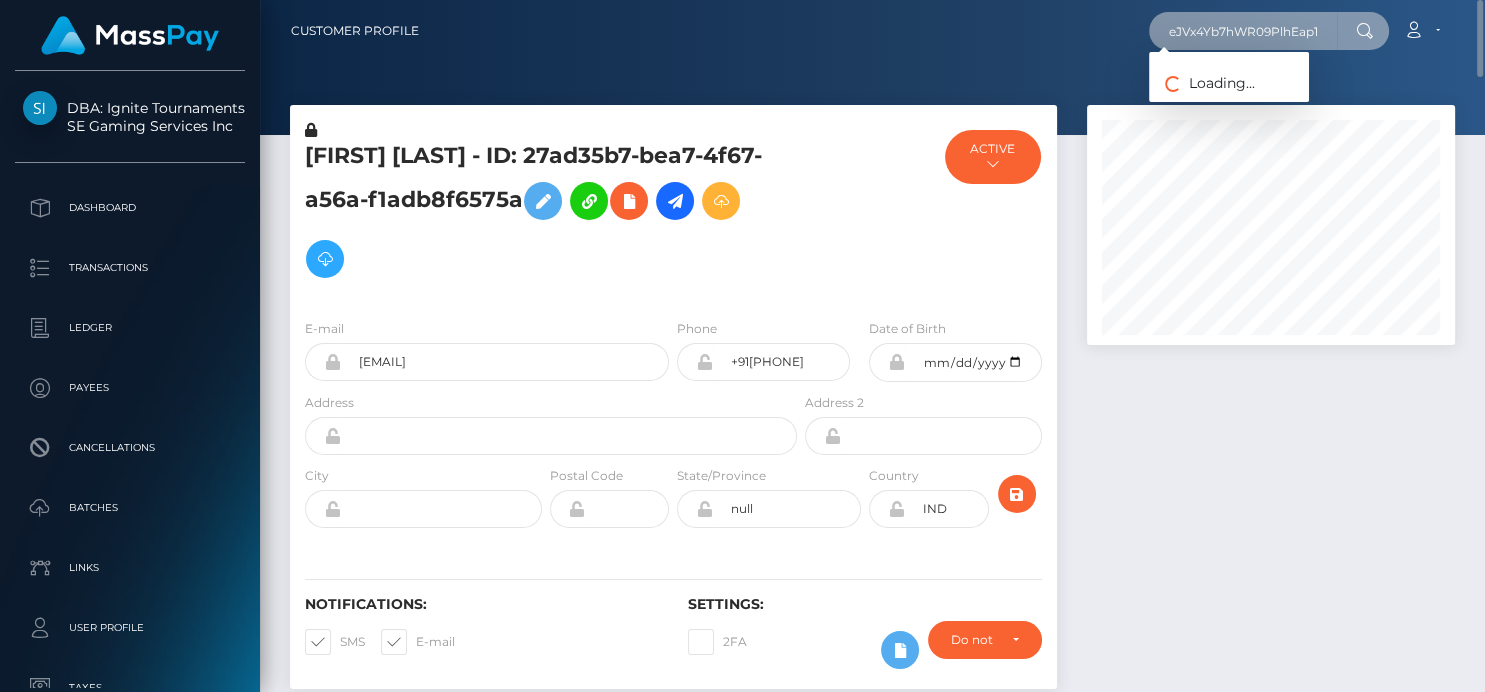 type on "PO5COMsdeJVx4Yb7hWR09PlhEap1" 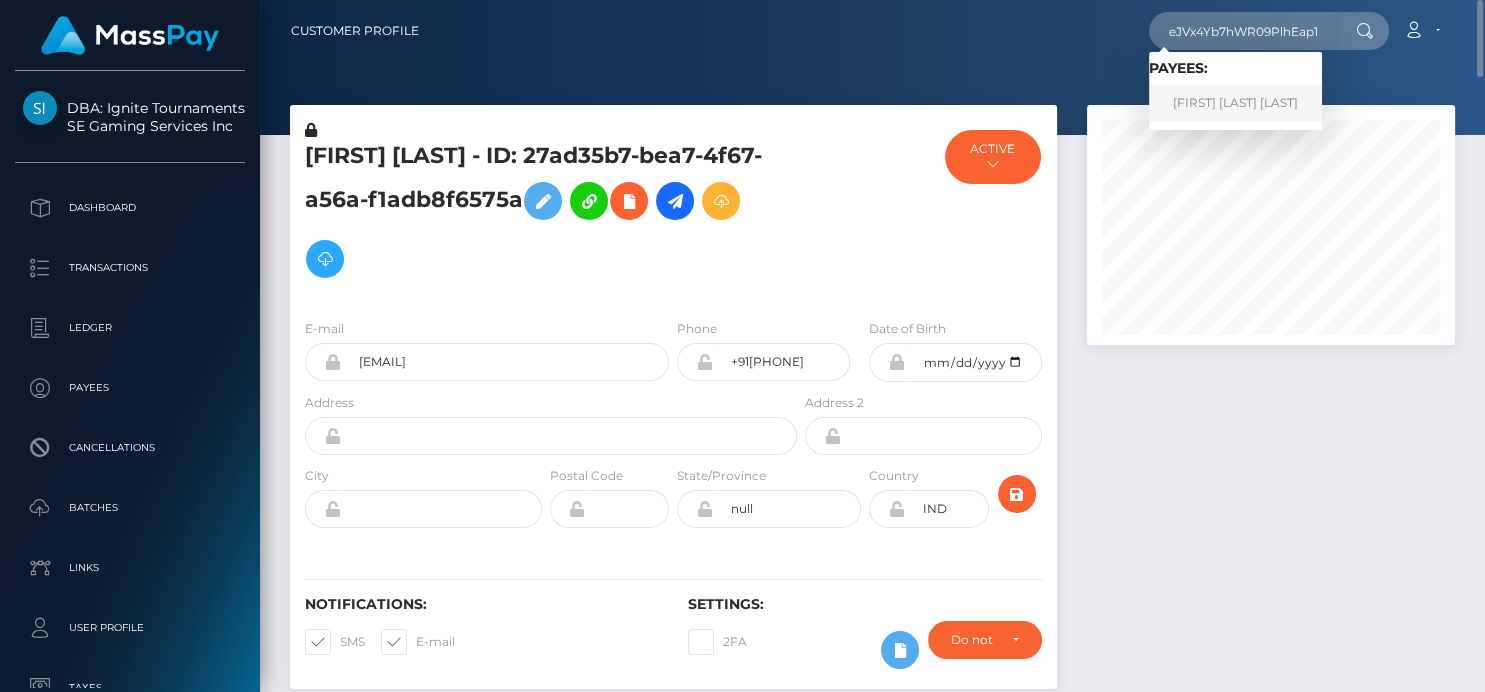 scroll, scrollTop: 0, scrollLeft: 0, axis: both 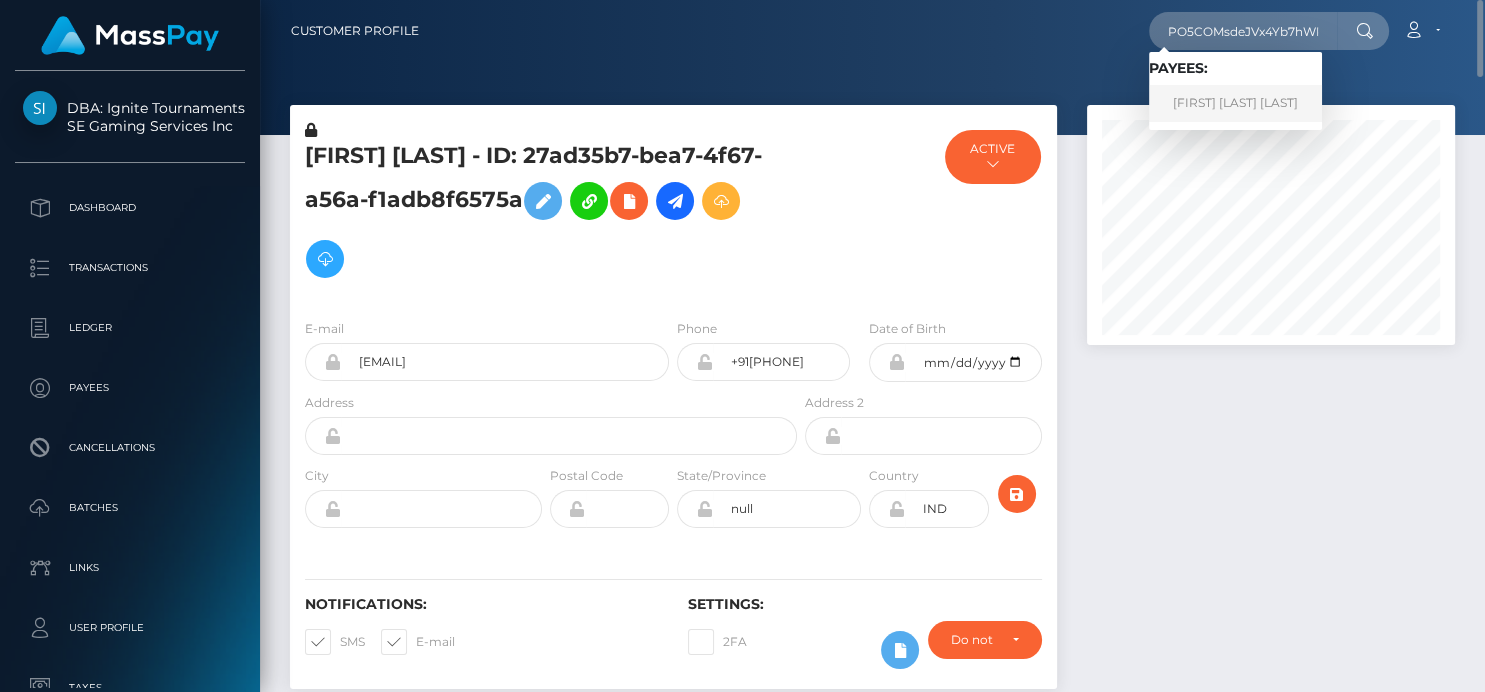click on "ALEXANDRA WALKER FILASKY" at bounding box center (1235, 103) 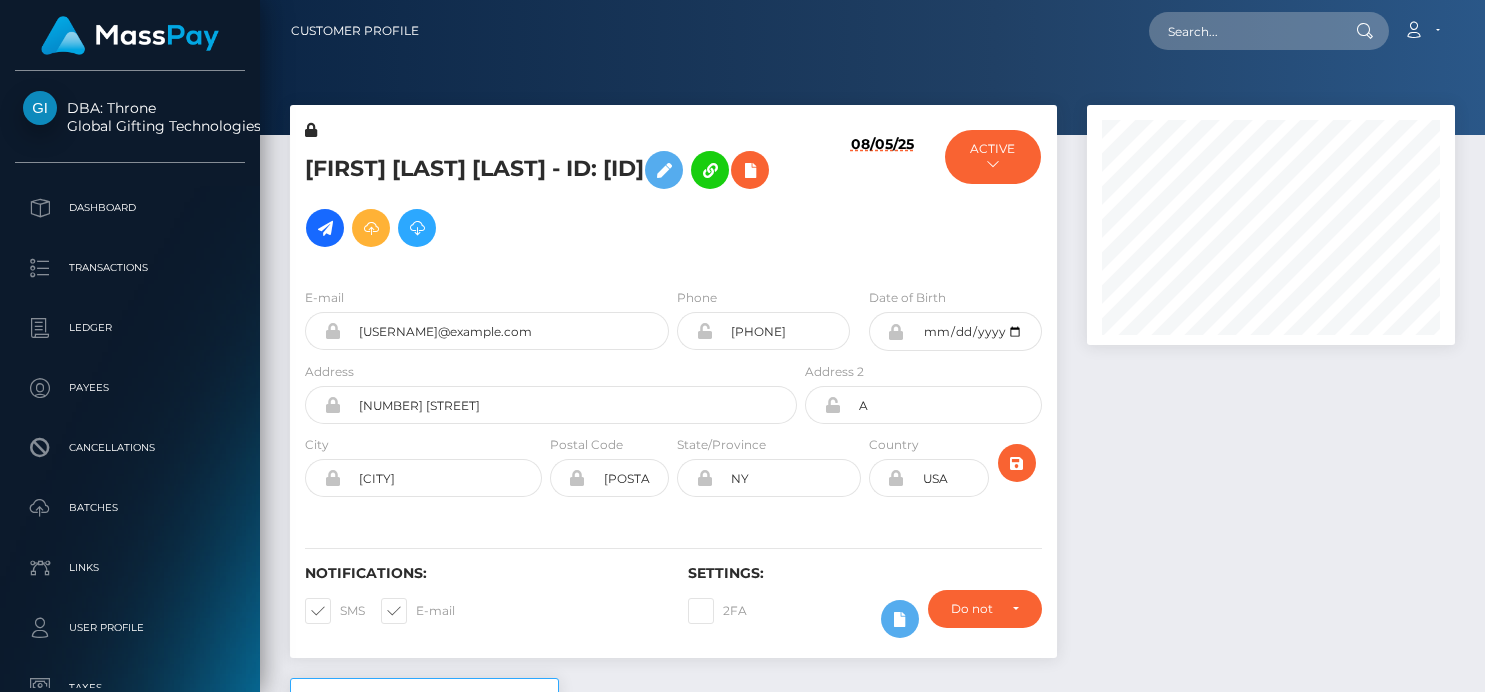 scroll, scrollTop: 0, scrollLeft: 0, axis: both 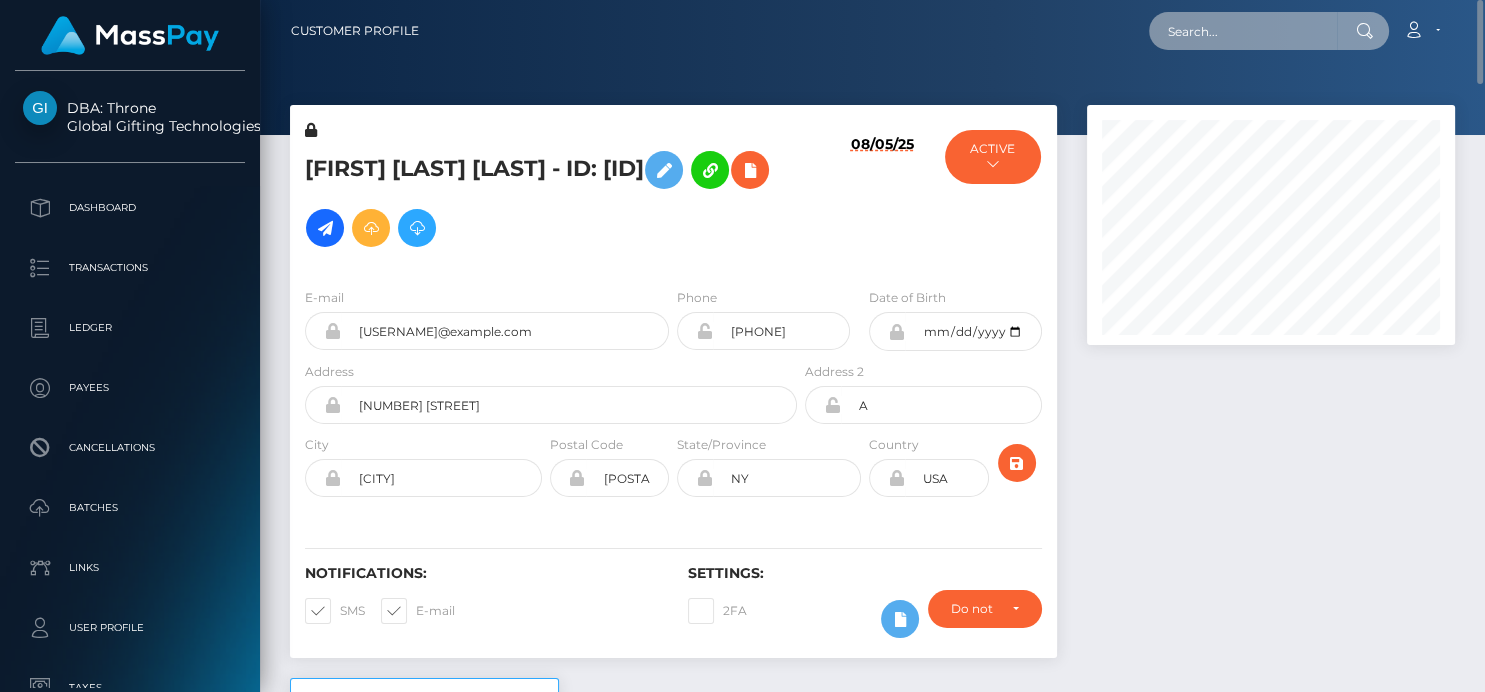 click at bounding box center (1243, 31) 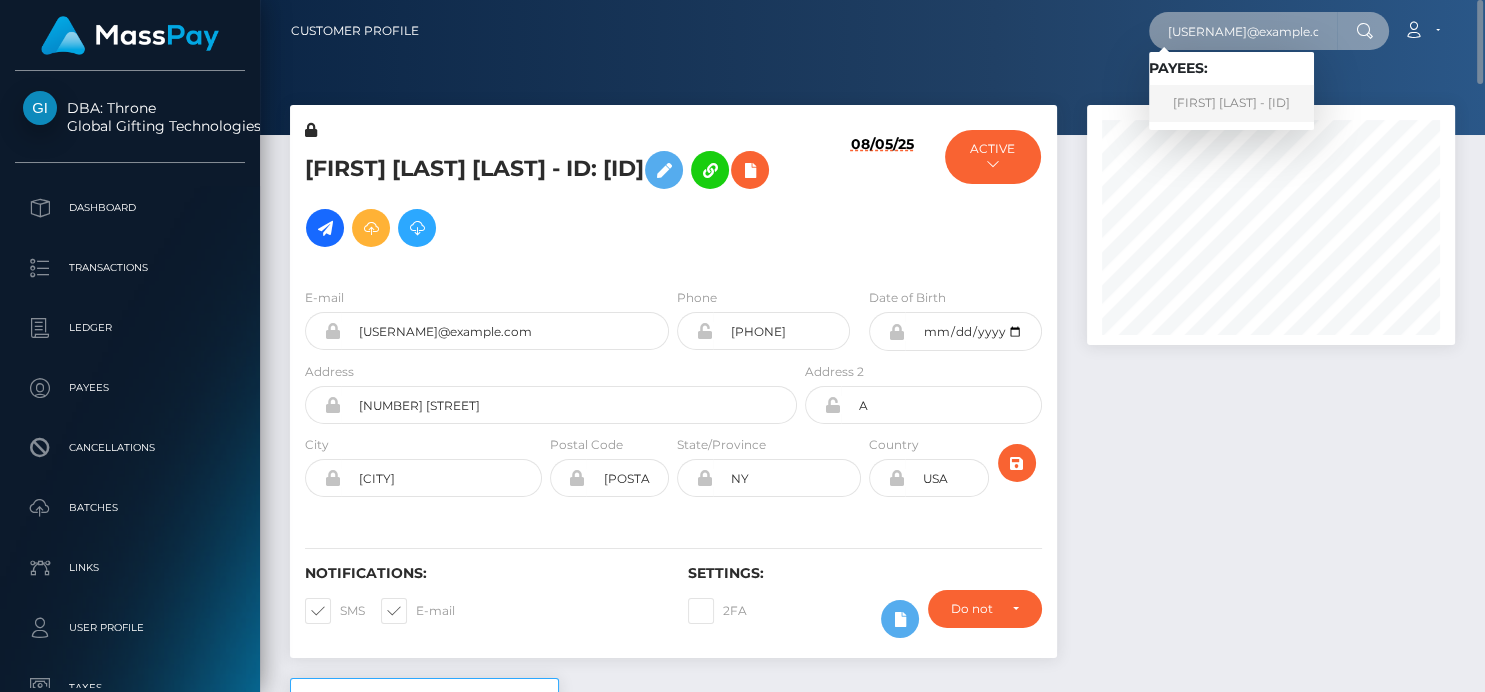 type on "agatakristi2025@mail.ru" 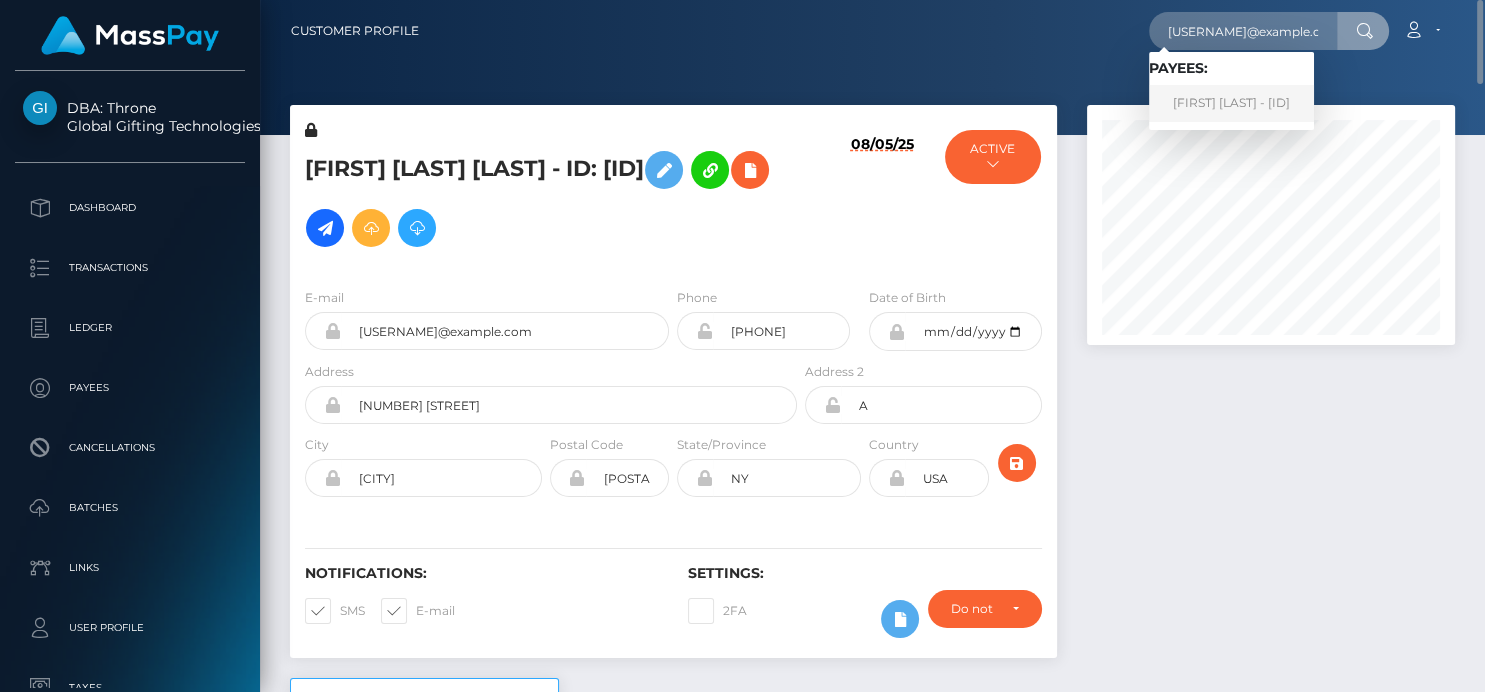 click on "Adelina Perikova - C02670" at bounding box center [1231, 103] 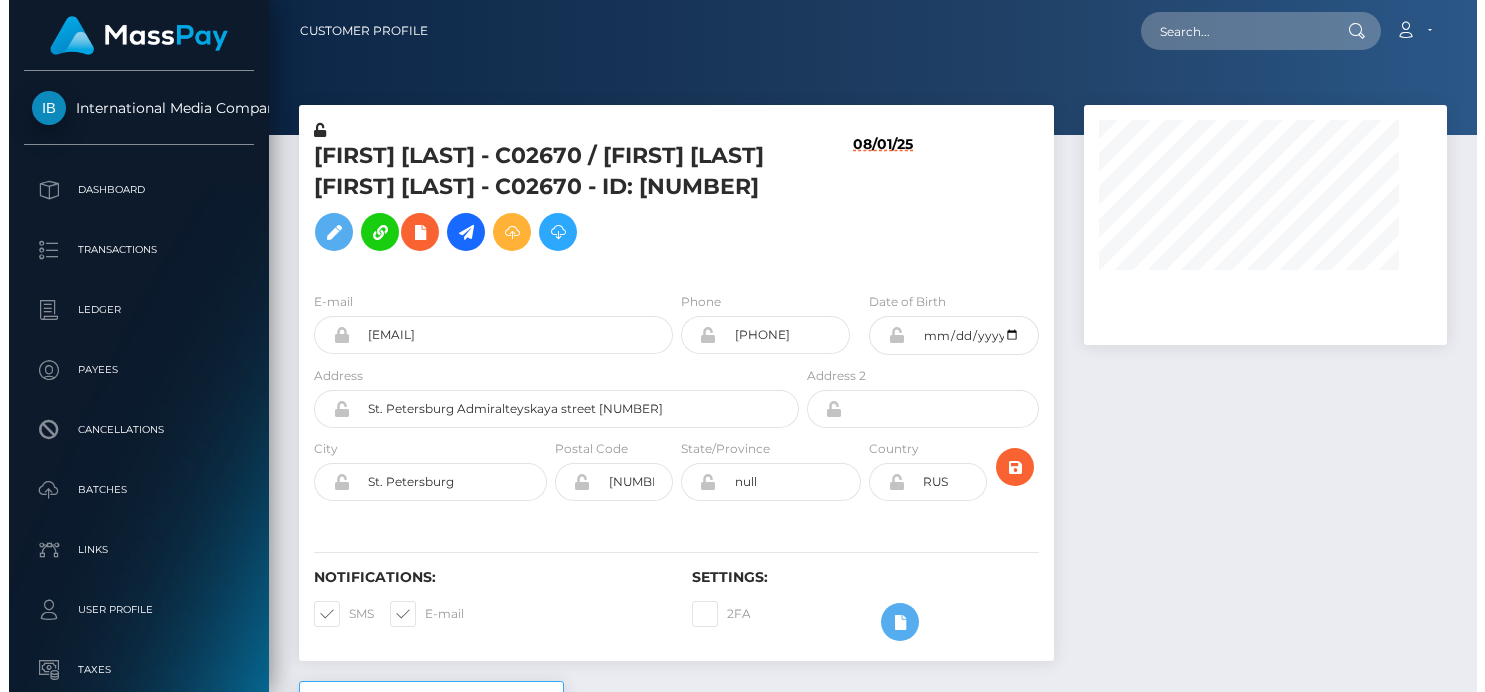 scroll, scrollTop: 0, scrollLeft: 0, axis: both 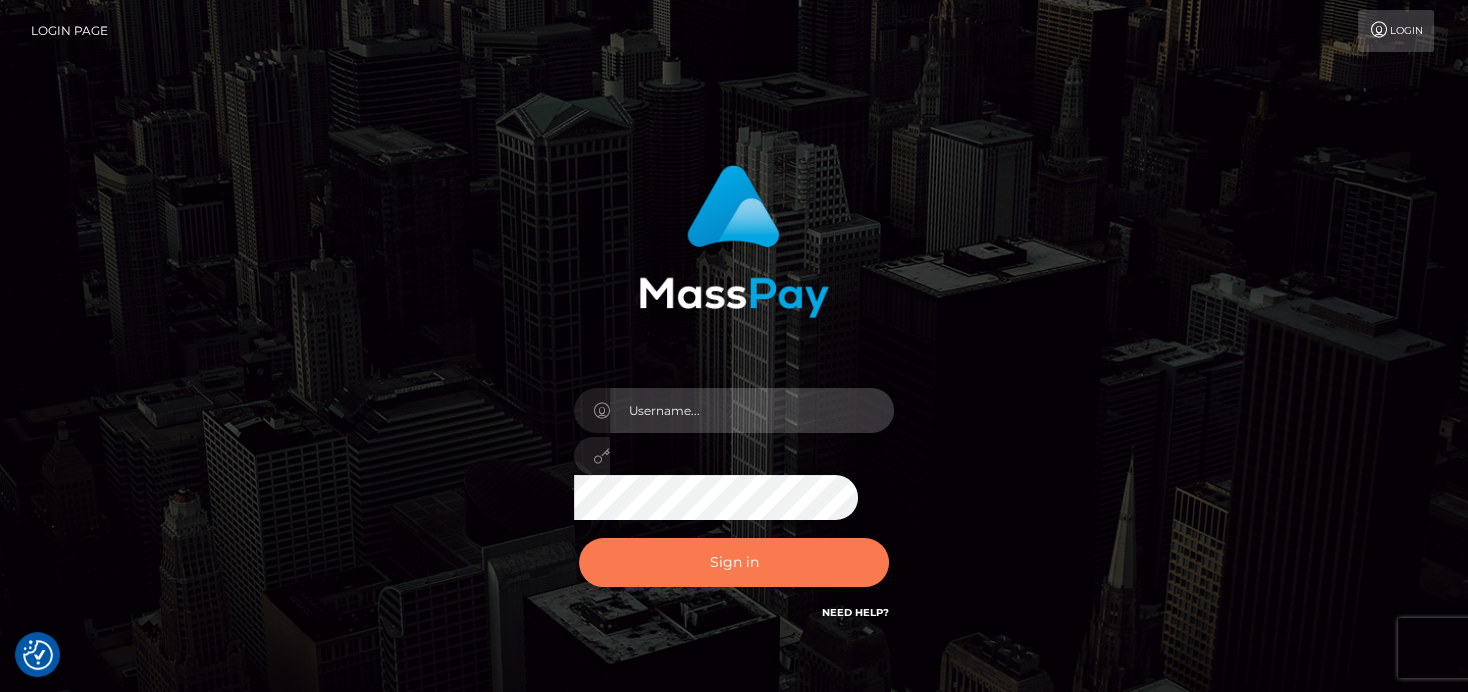 type on "denise" 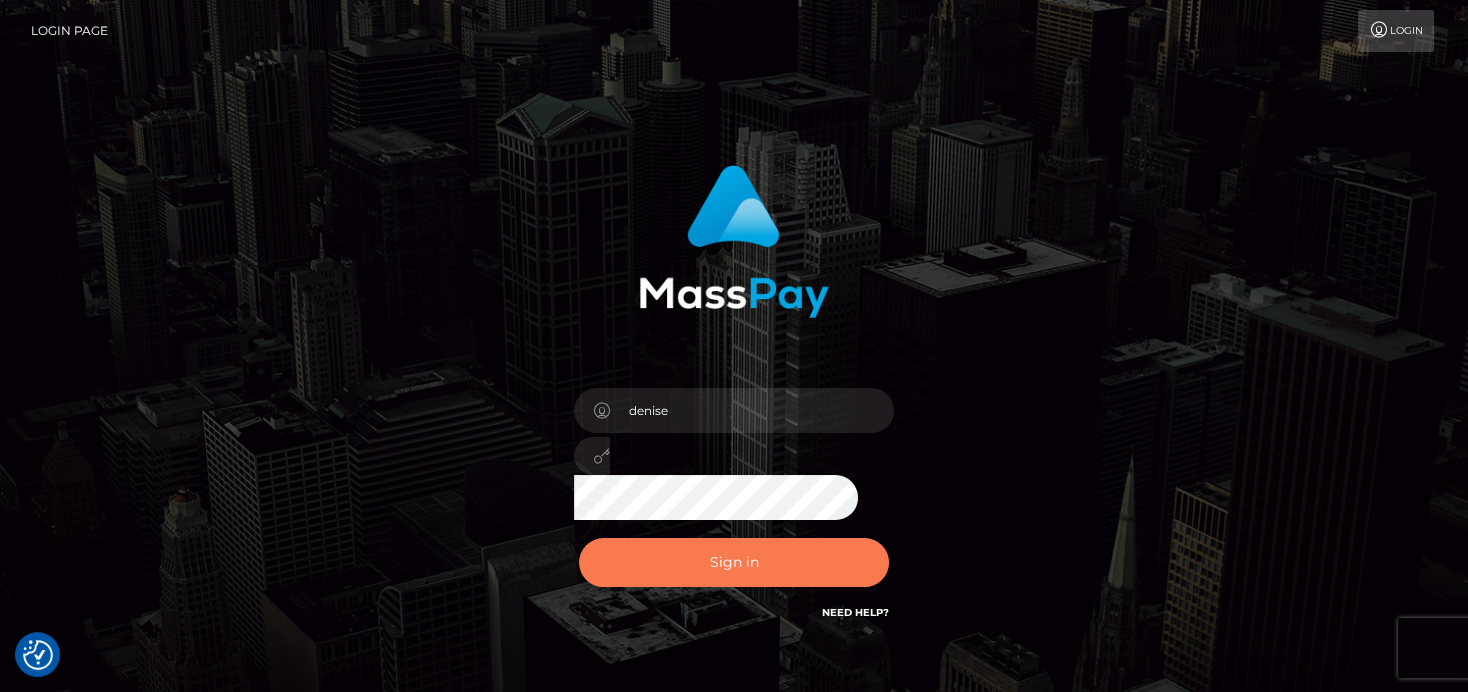 click on "Sign in" at bounding box center (734, 562) 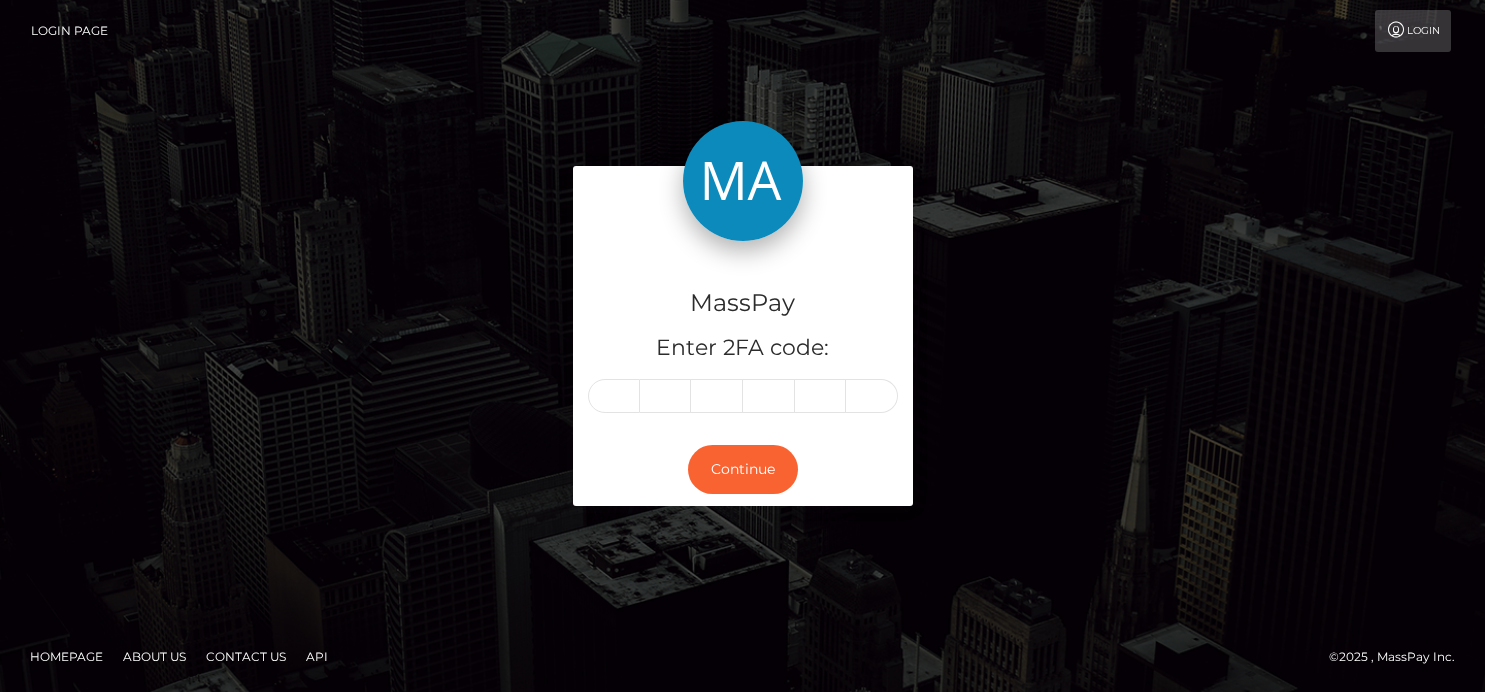 scroll, scrollTop: 0, scrollLeft: 0, axis: both 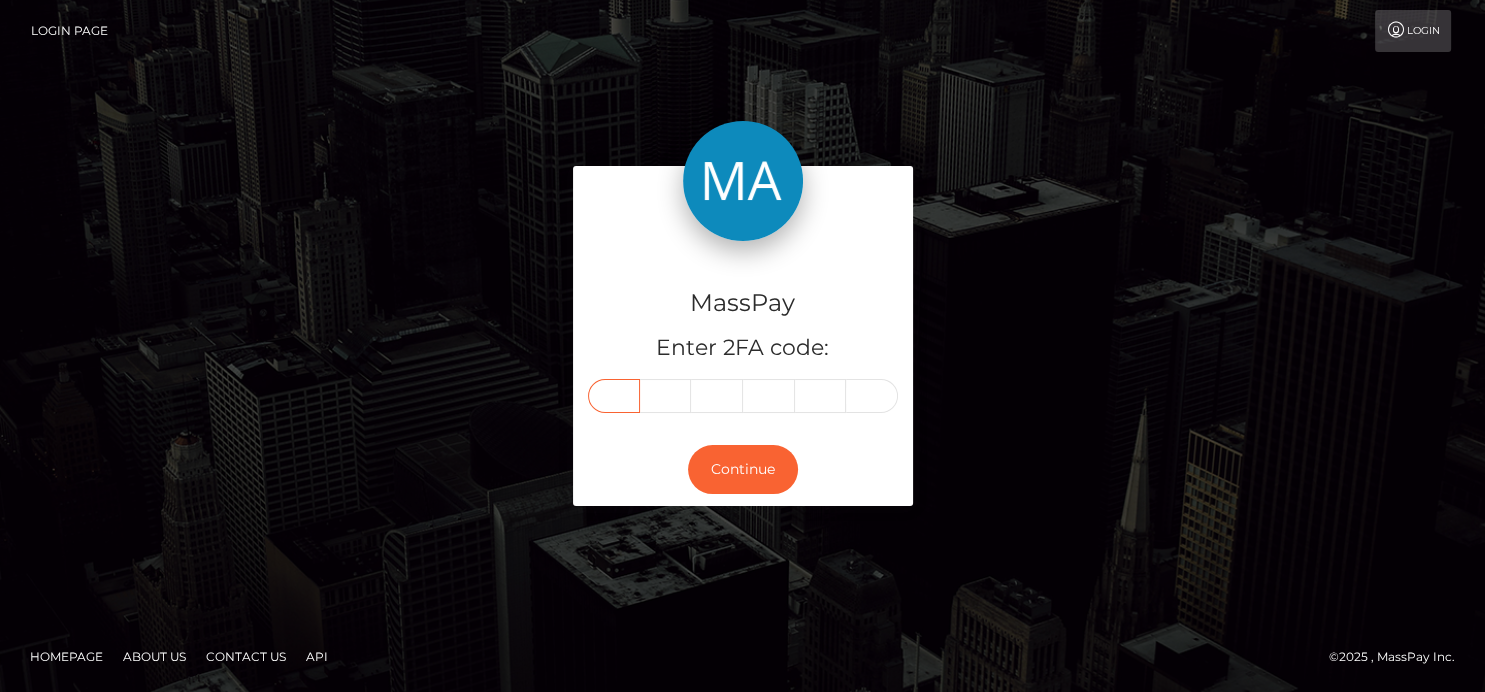 click at bounding box center [614, 396] 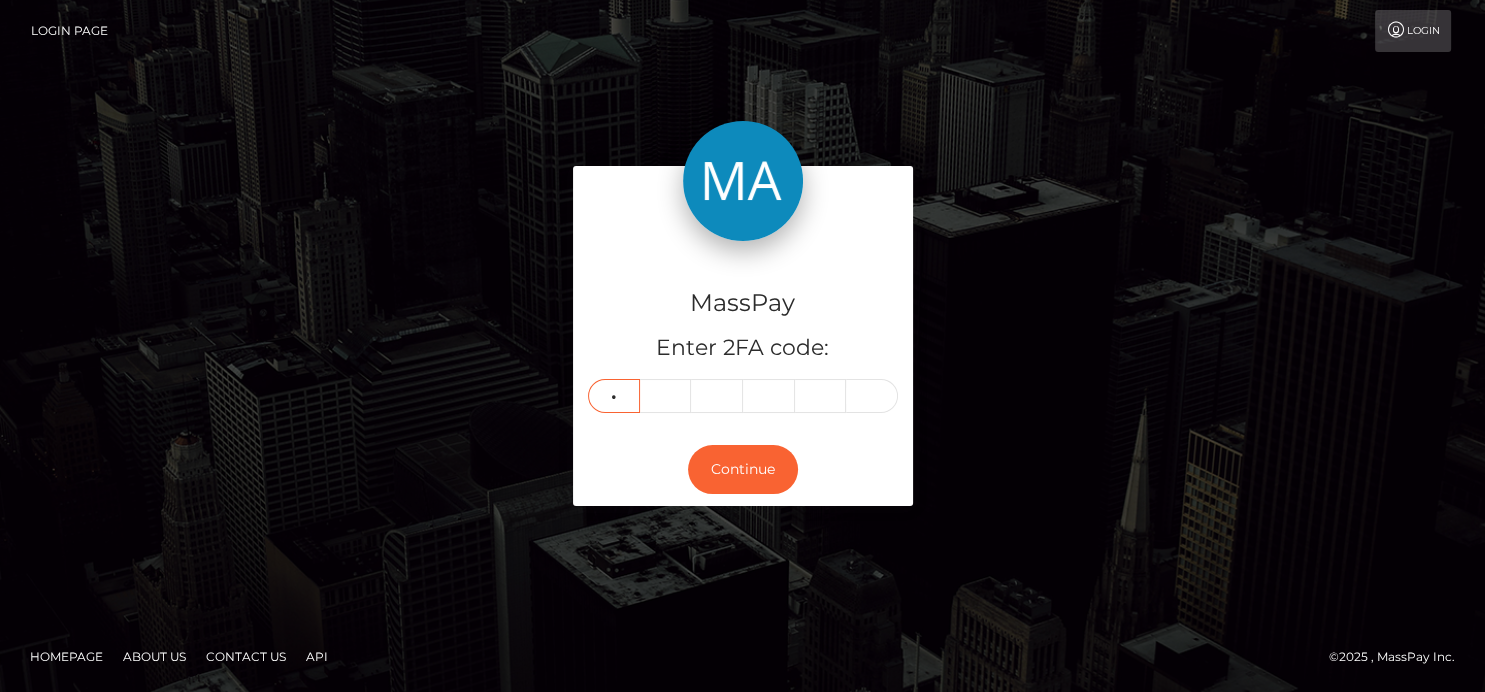 type on "5" 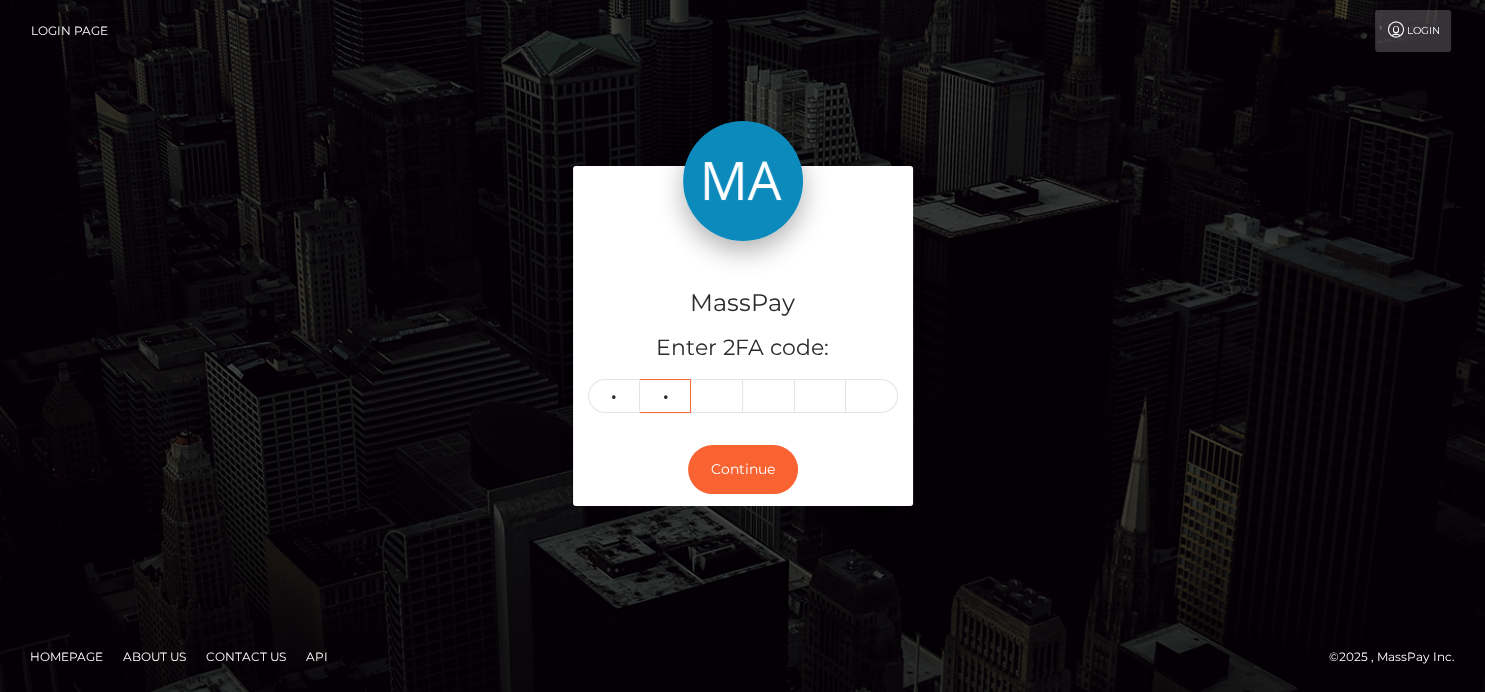 type on "0" 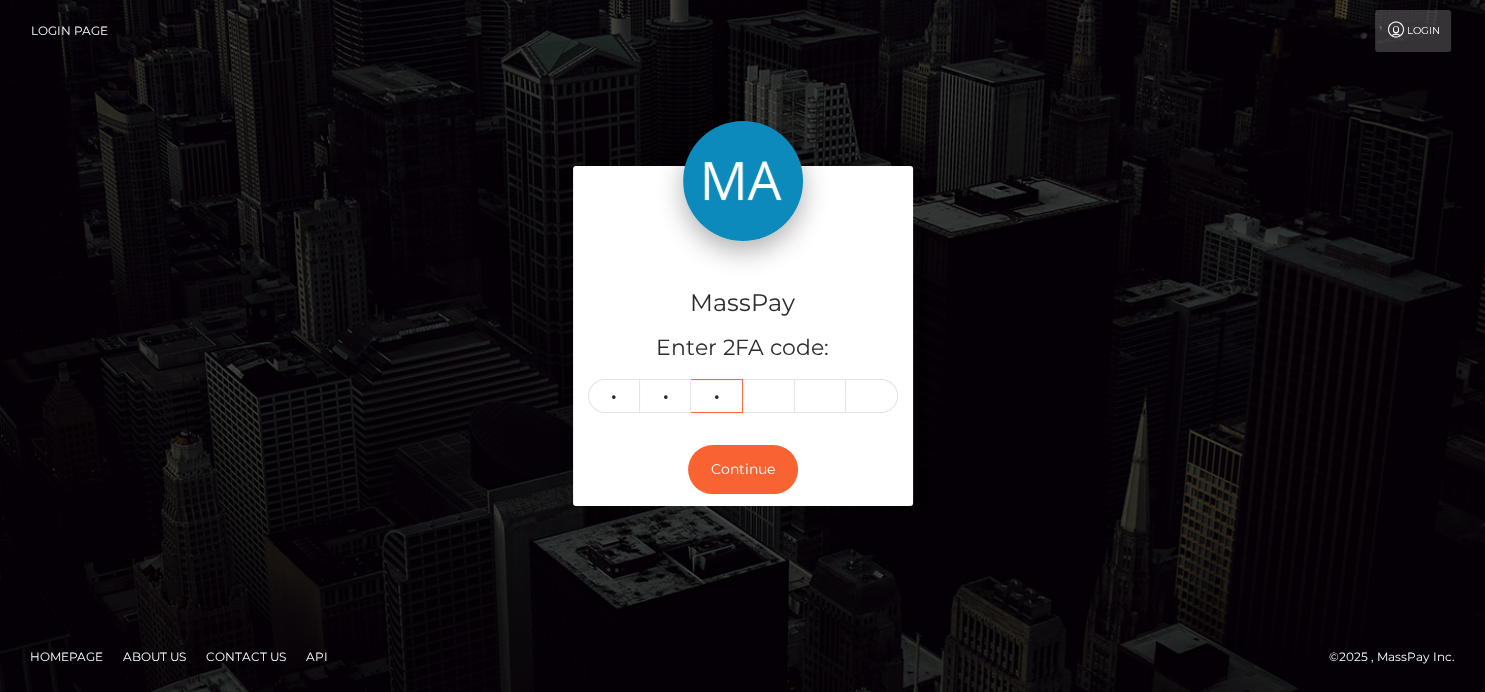 type on "0" 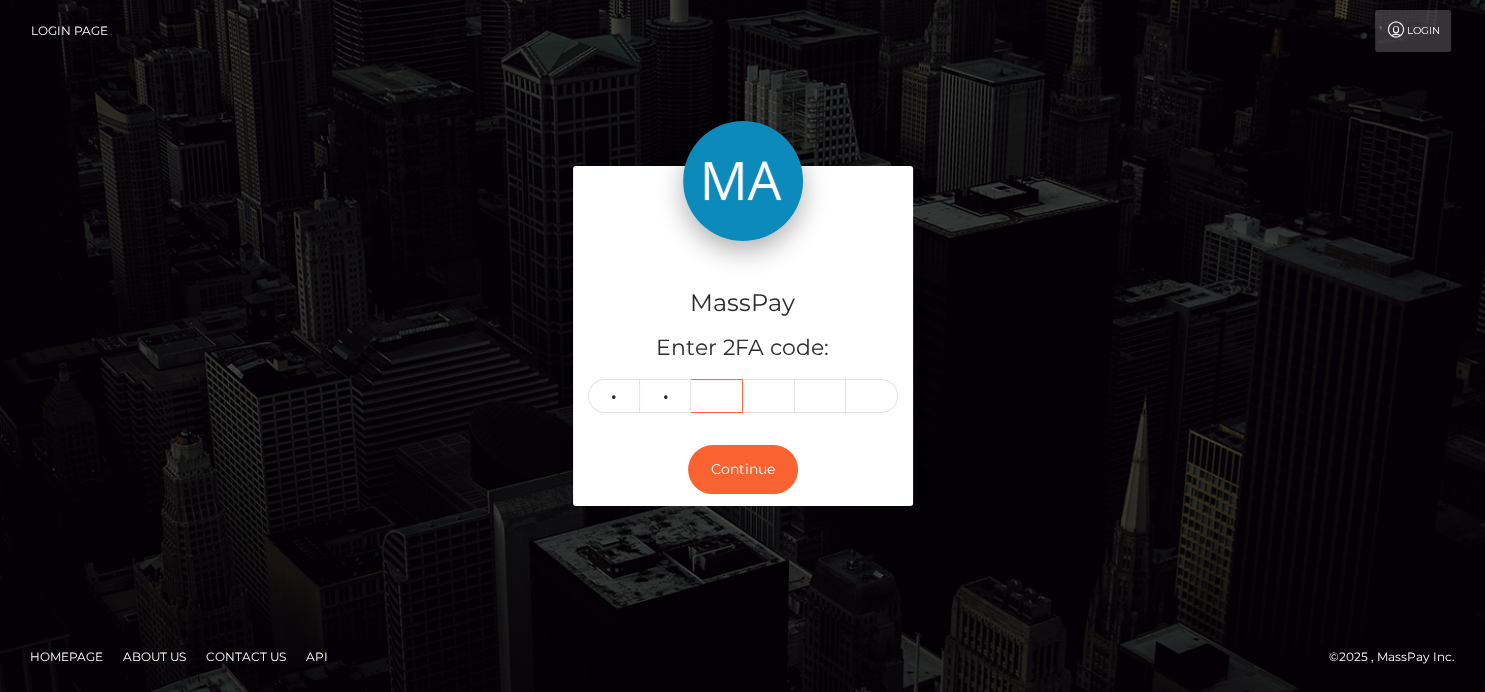 type 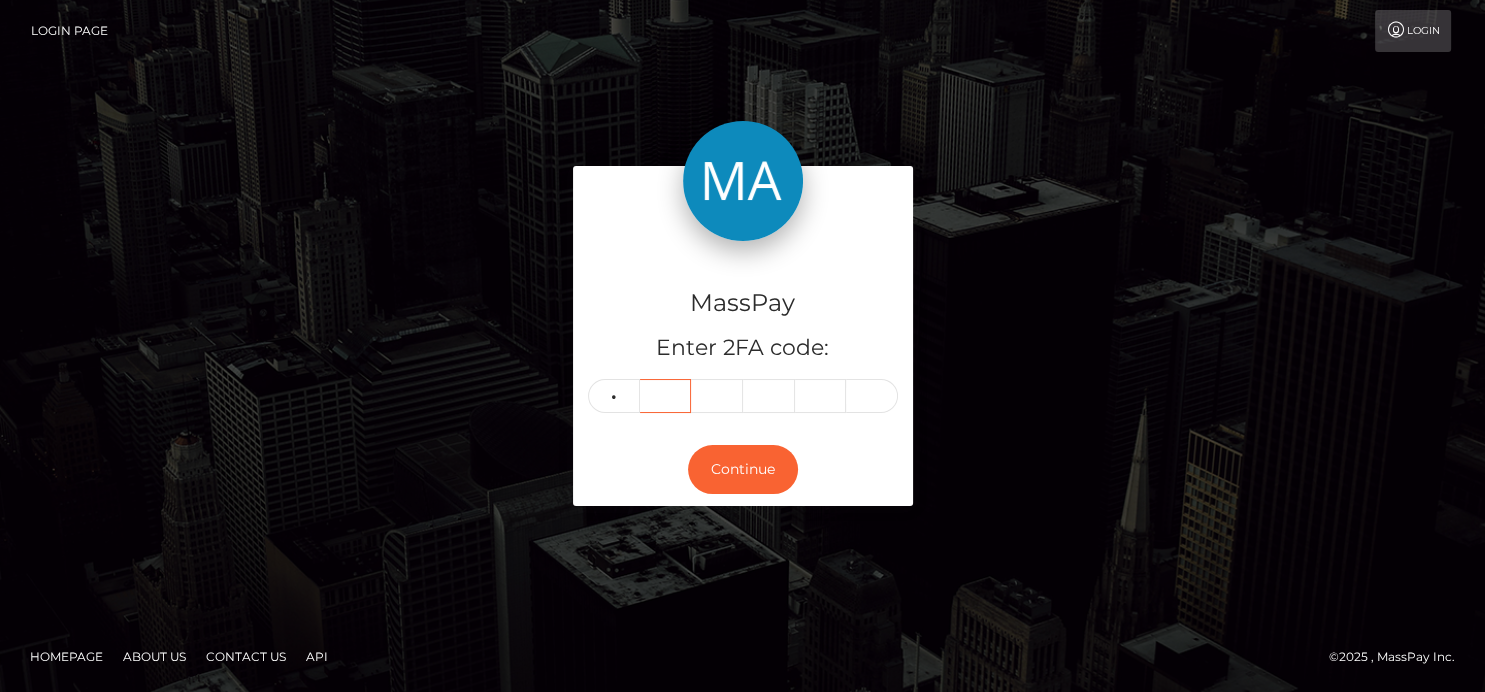 type 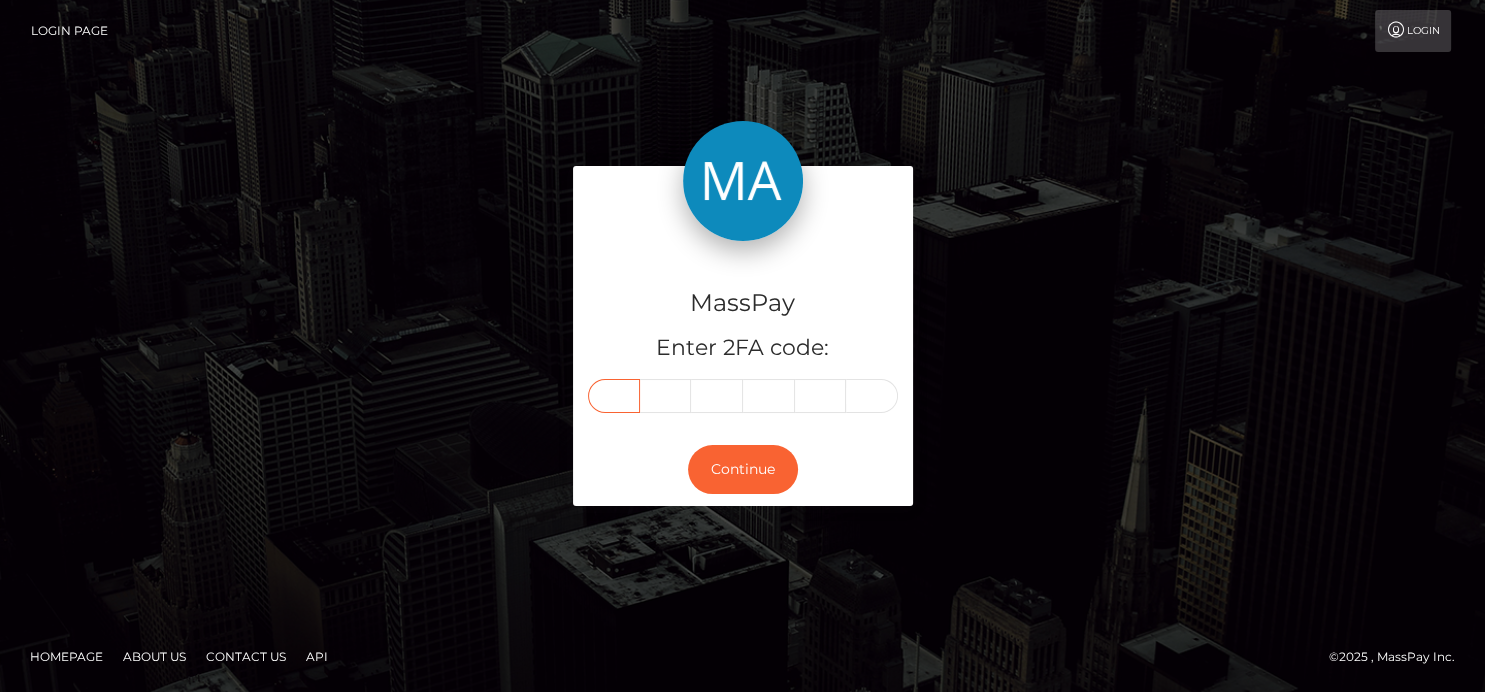 type on "5" 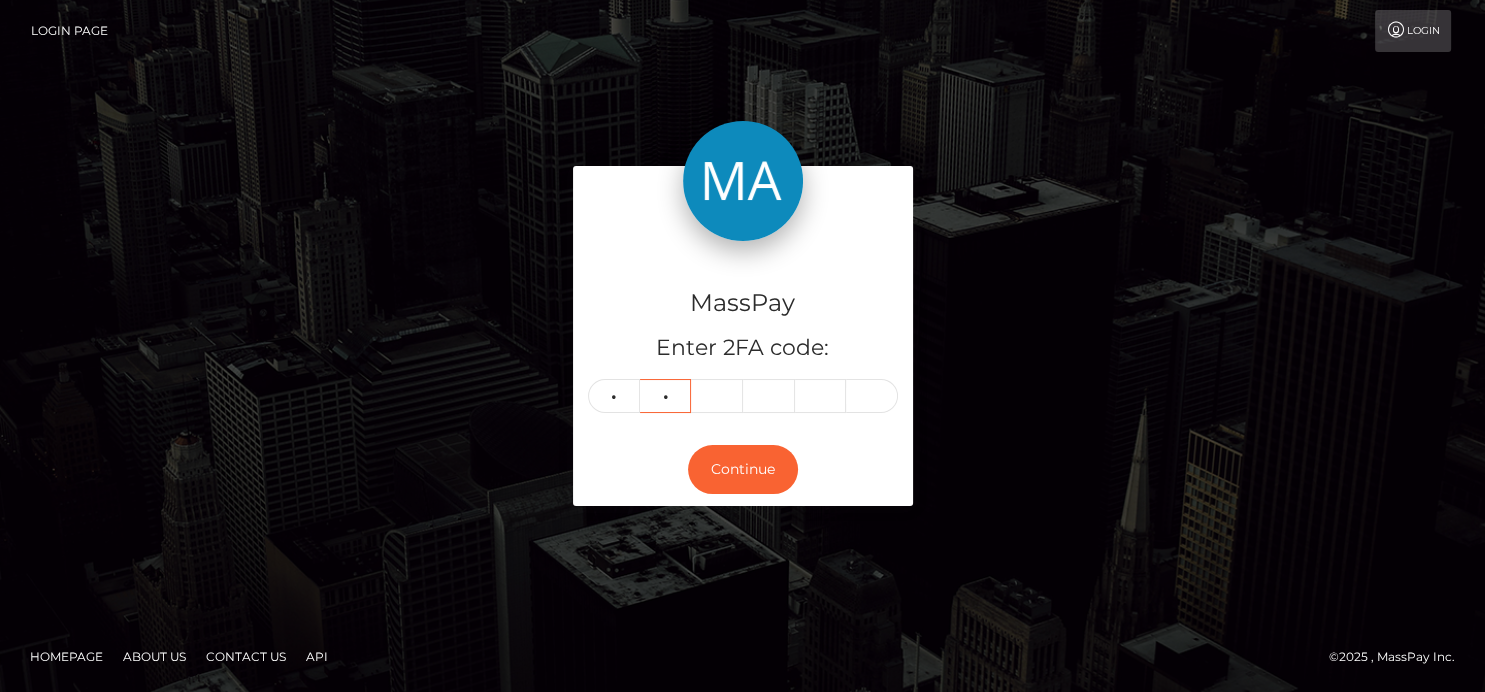 type on "2" 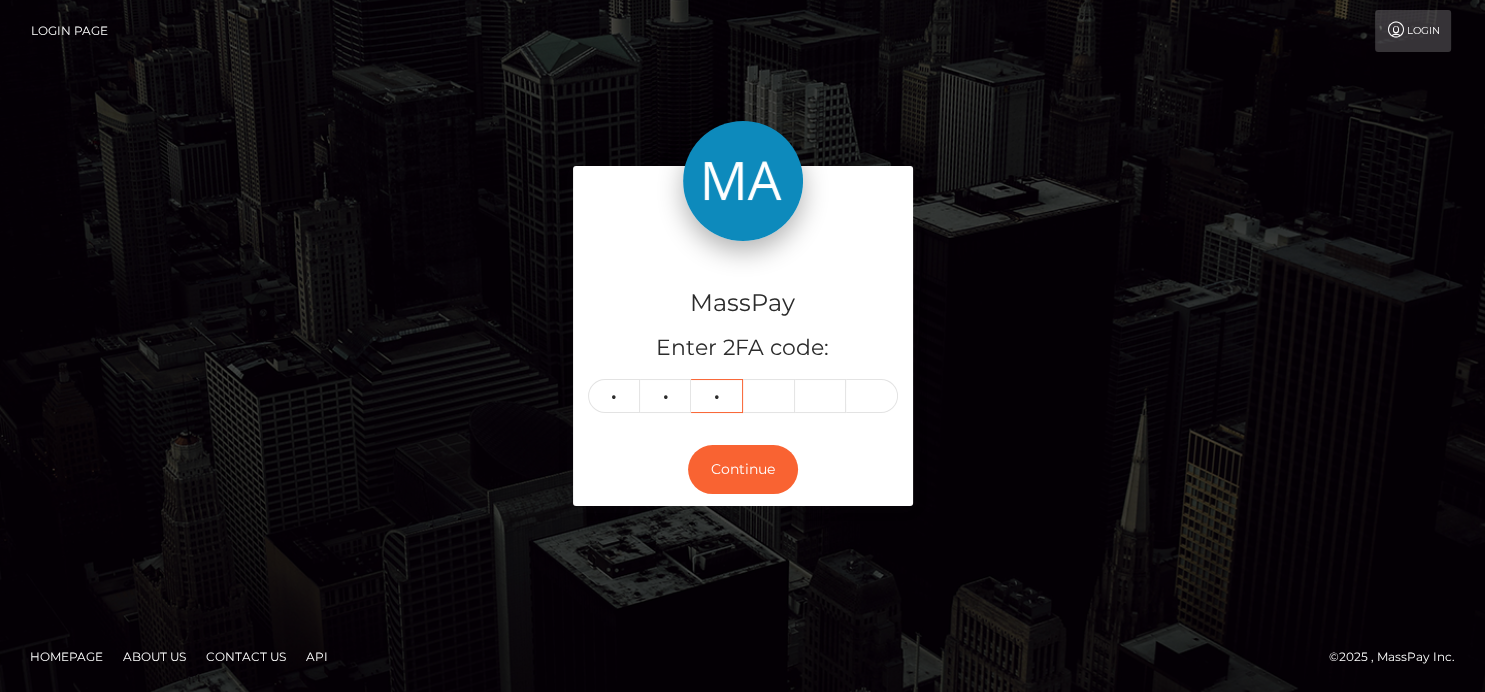 type on "2" 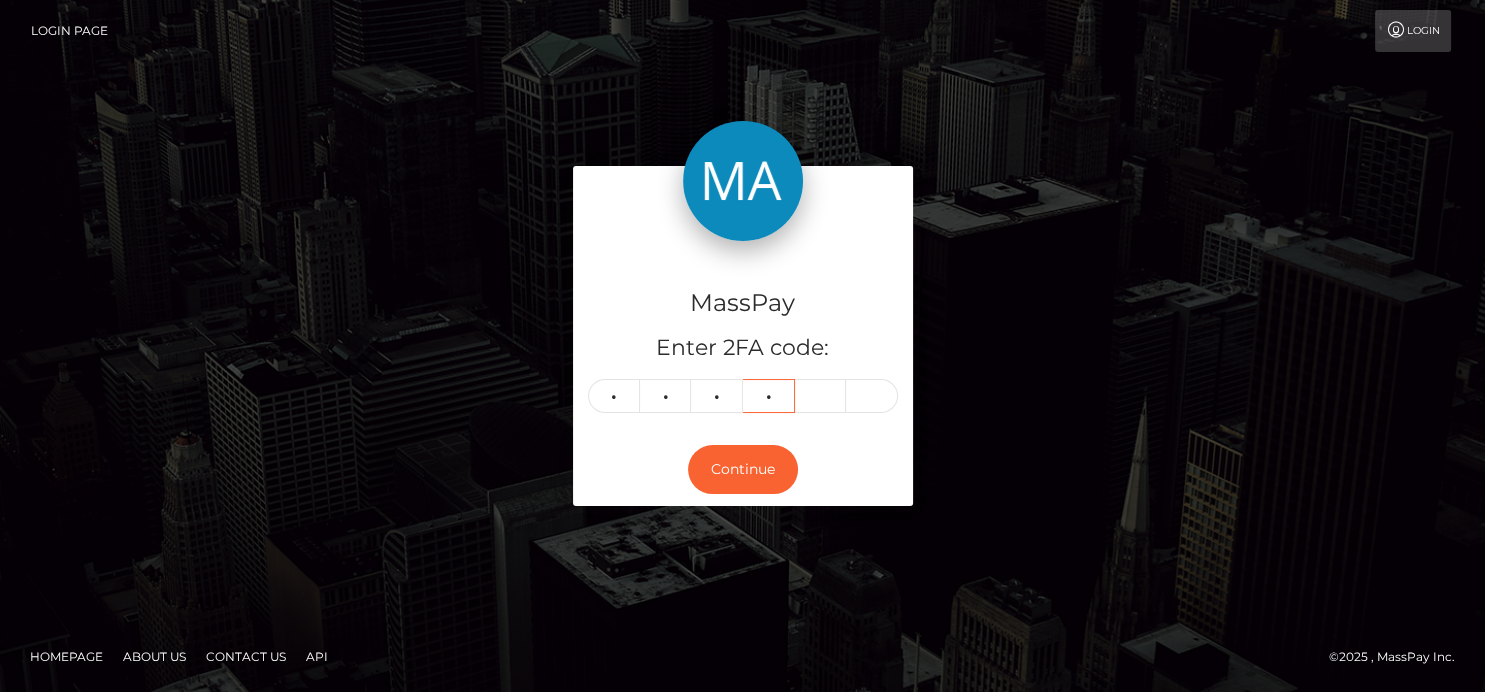type on "8" 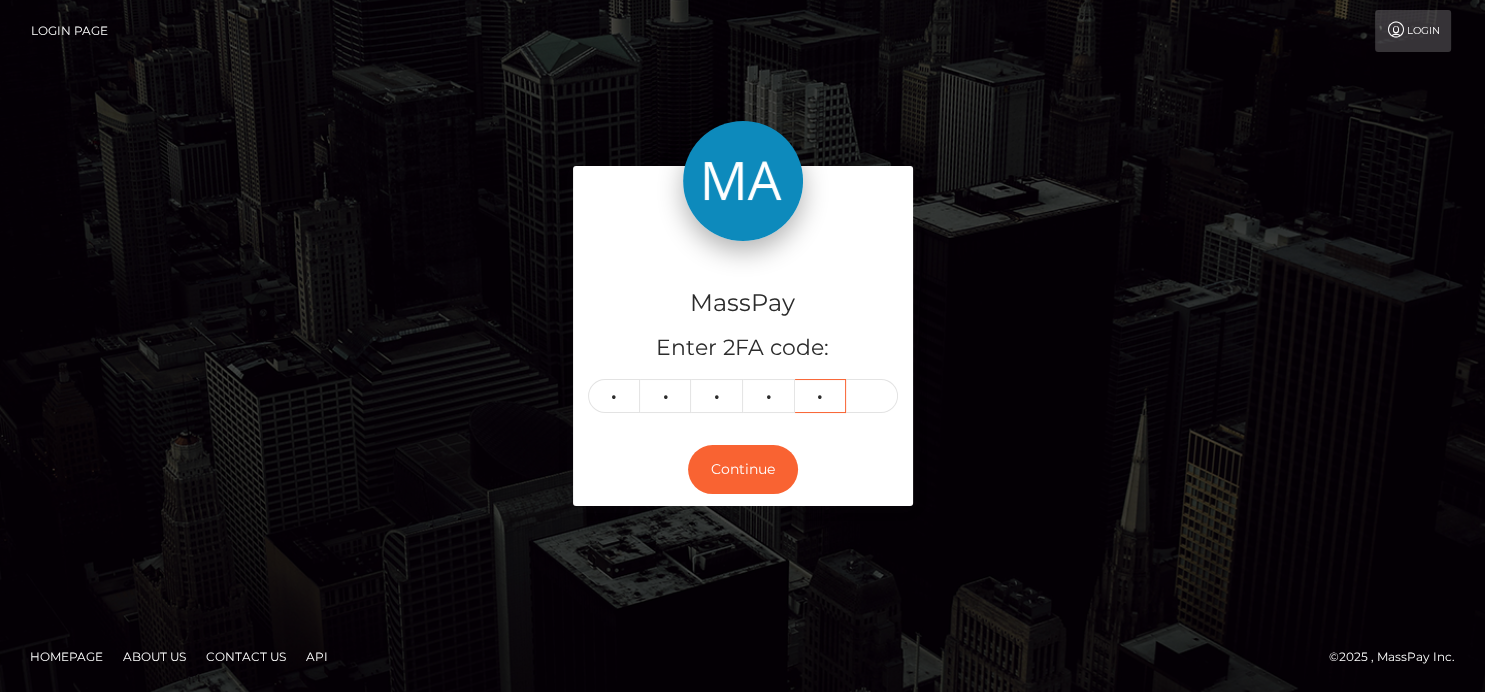 type on "6" 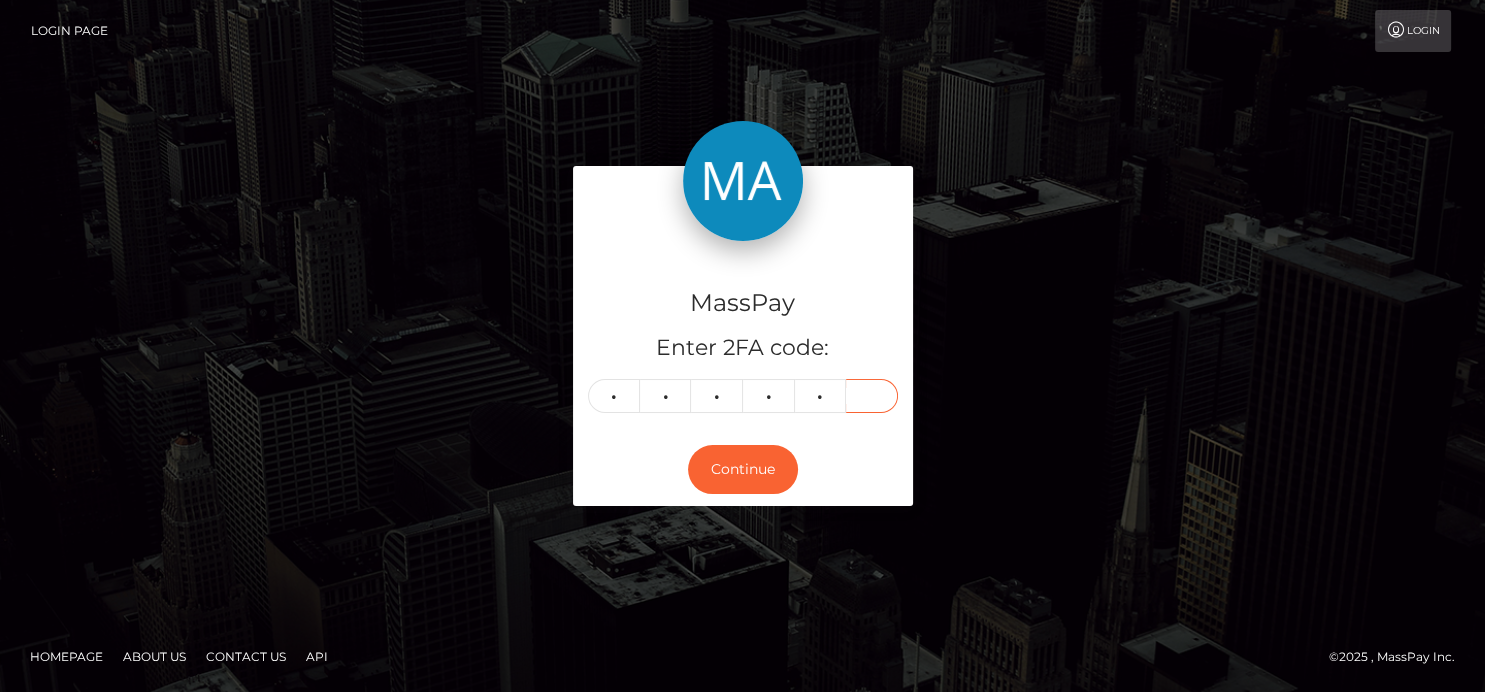 type on "7" 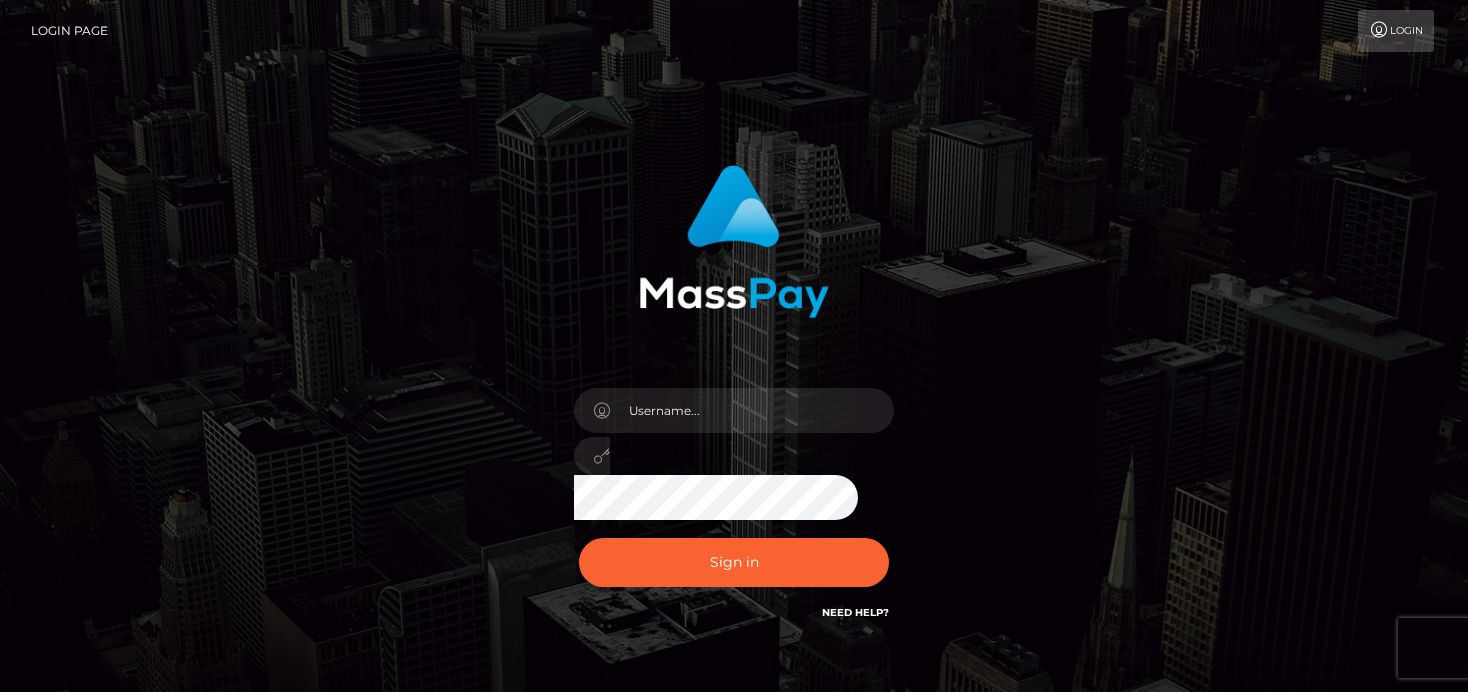 scroll, scrollTop: 0, scrollLeft: 0, axis: both 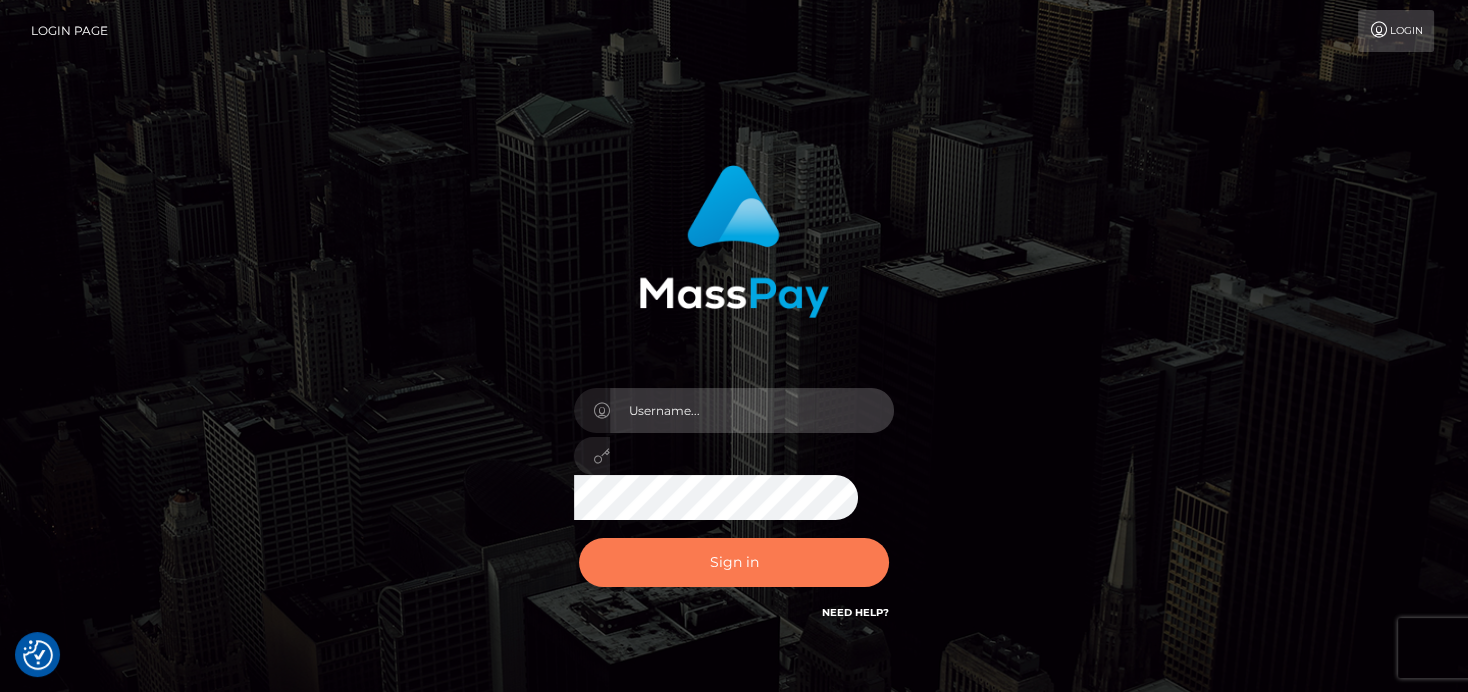 type on "denise" 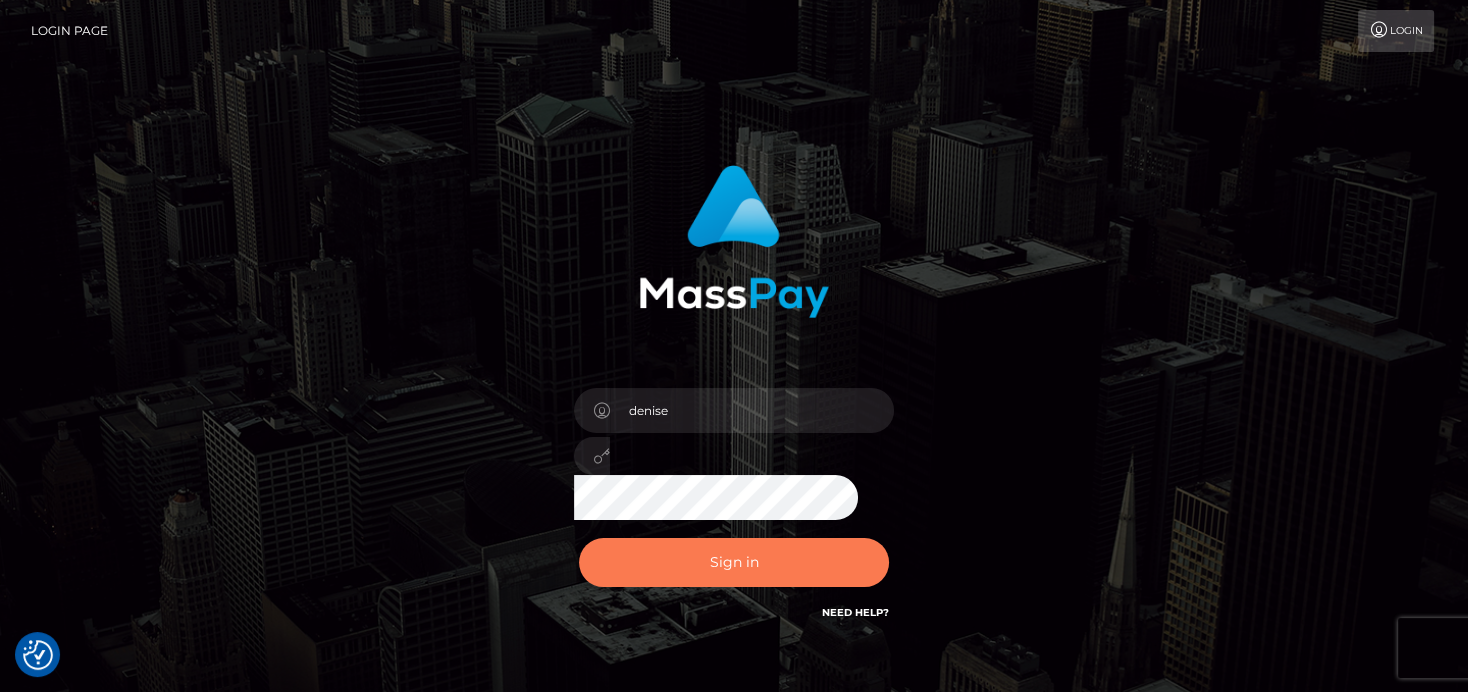 click on "Sign in" at bounding box center (734, 562) 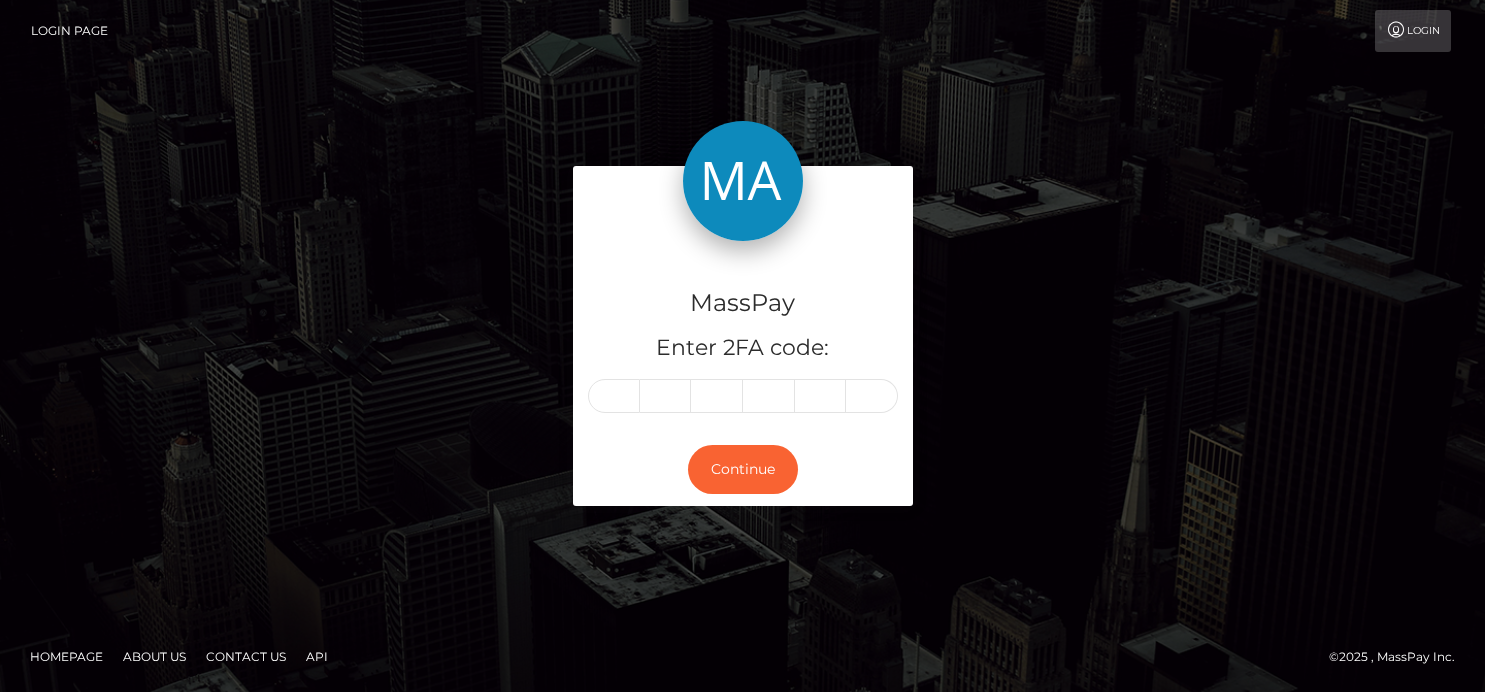 scroll, scrollTop: 0, scrollLeft: 0, axis: both 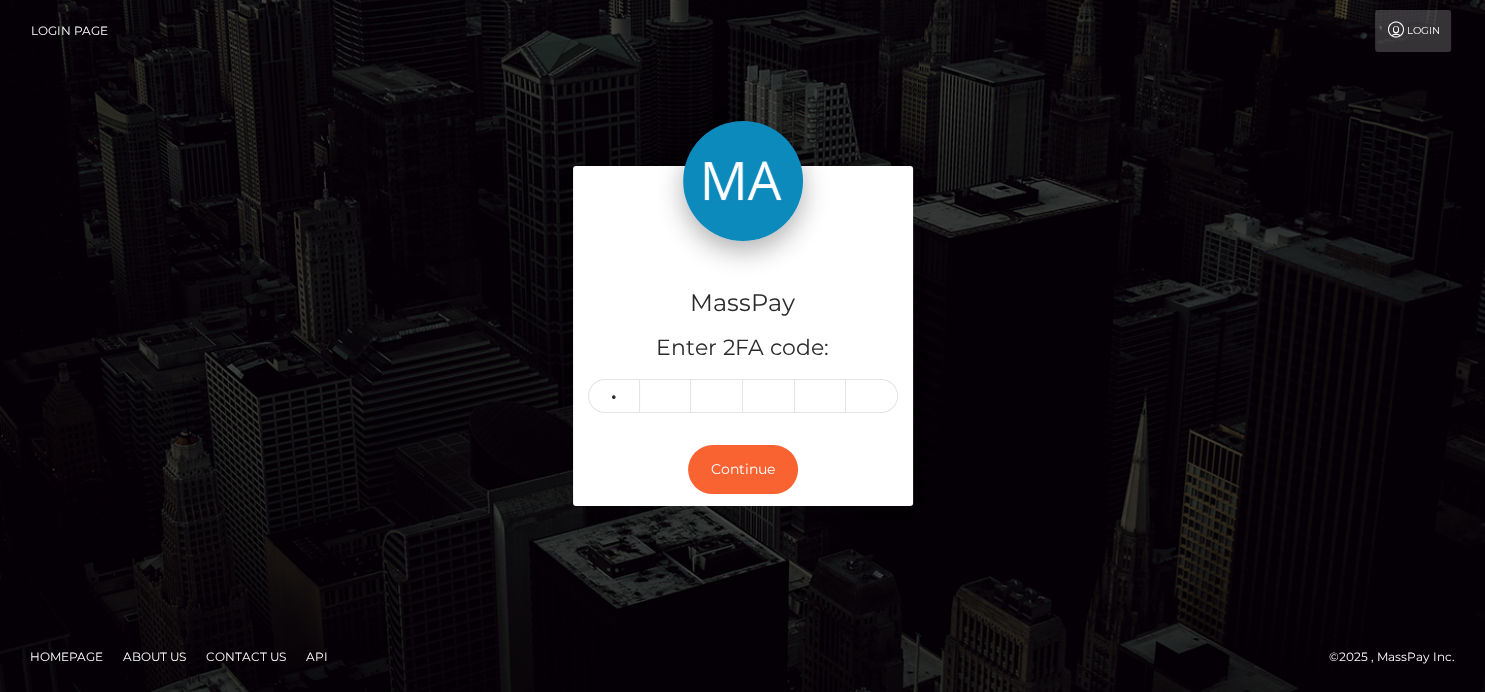 type on "5" 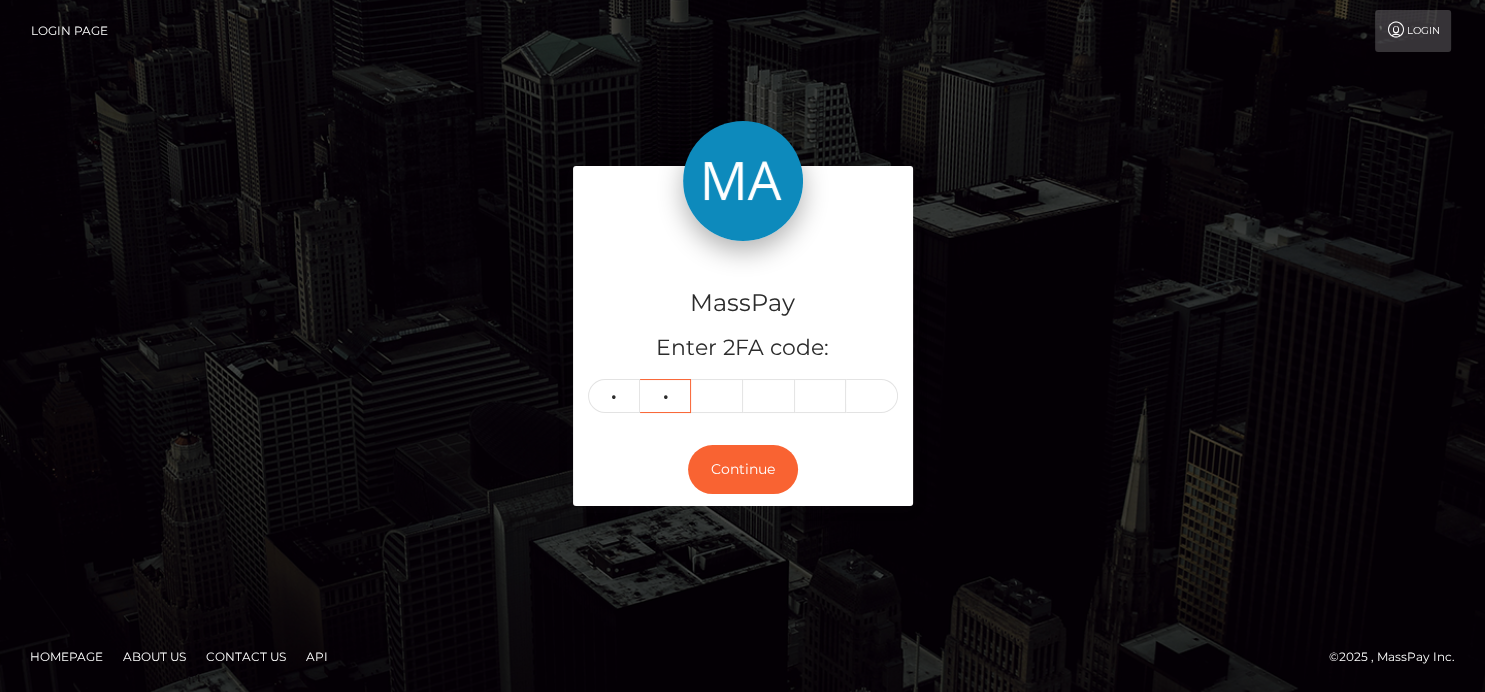 type on "2" 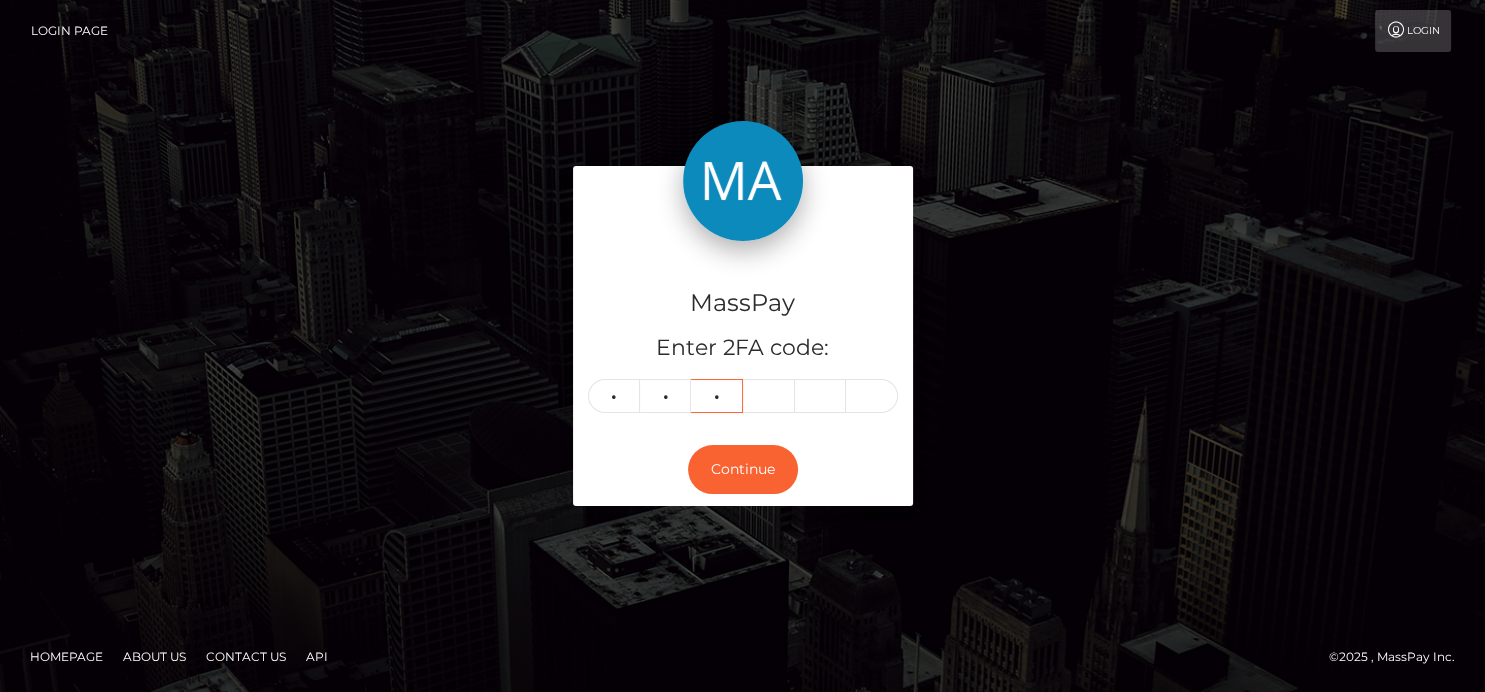 type on "2" 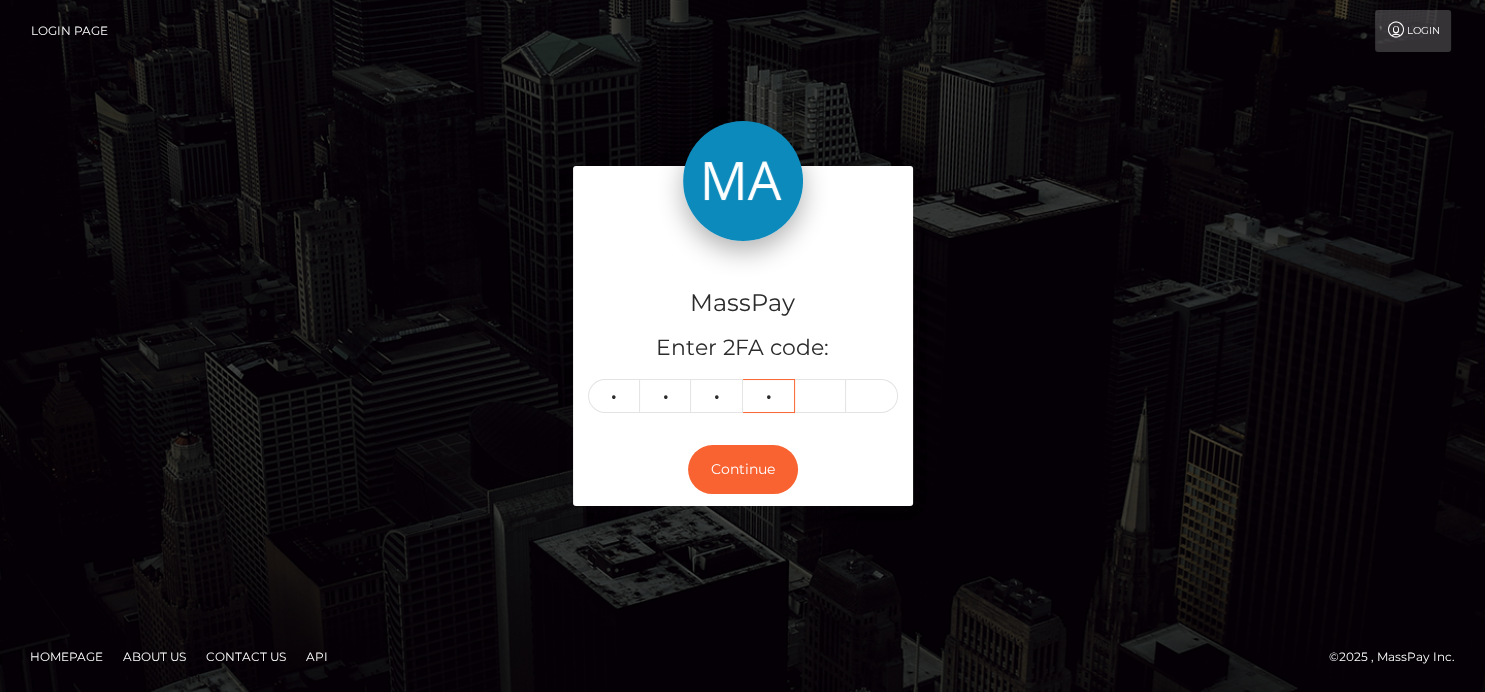 type on "8" 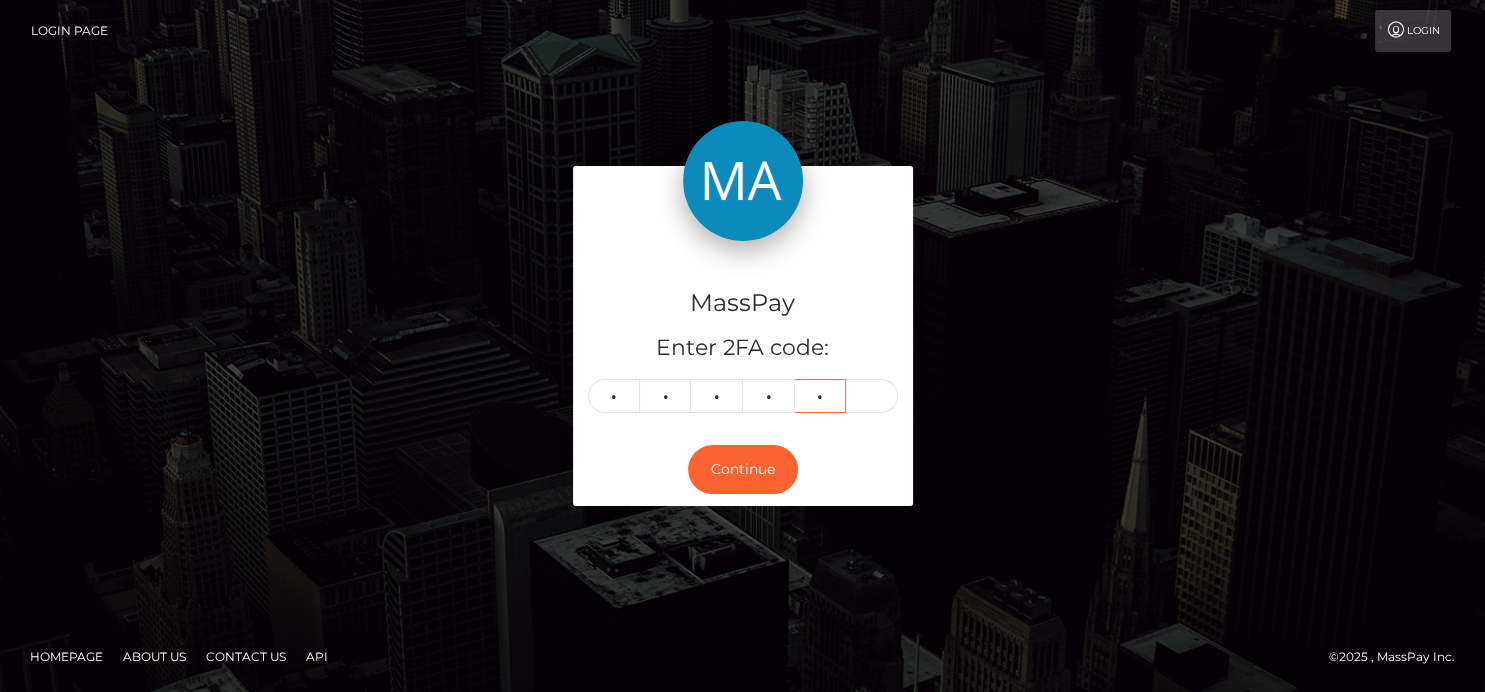 type on "6" 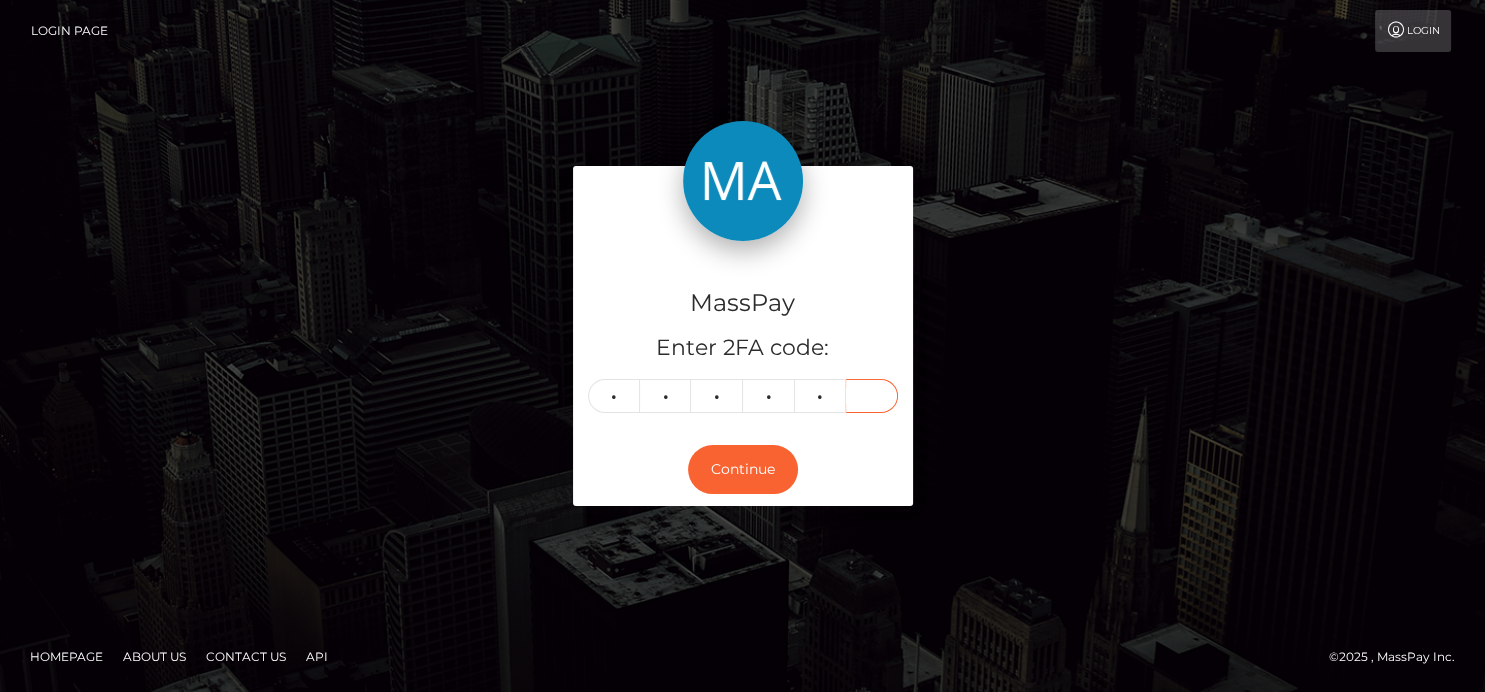 type on "7" 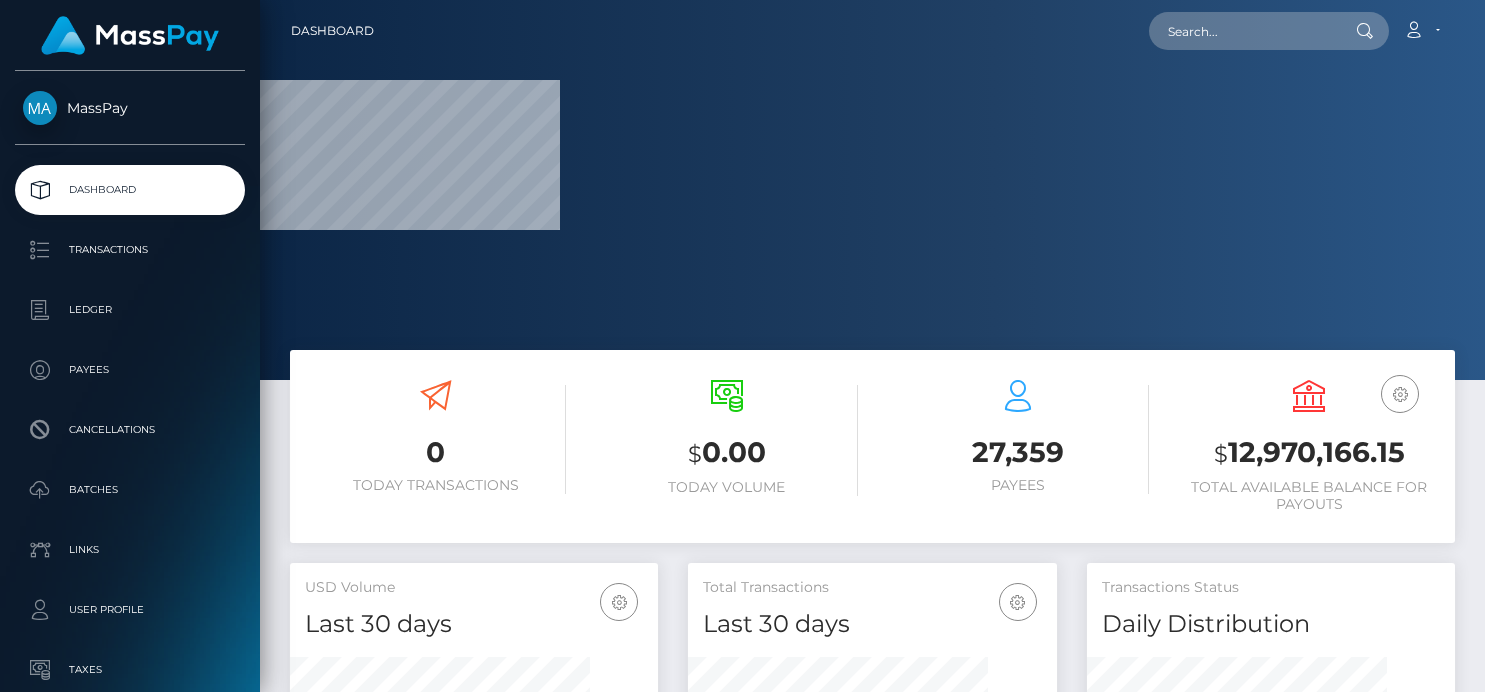 scroll, scrollTop: 0, scrollLeft: 0, axis: both 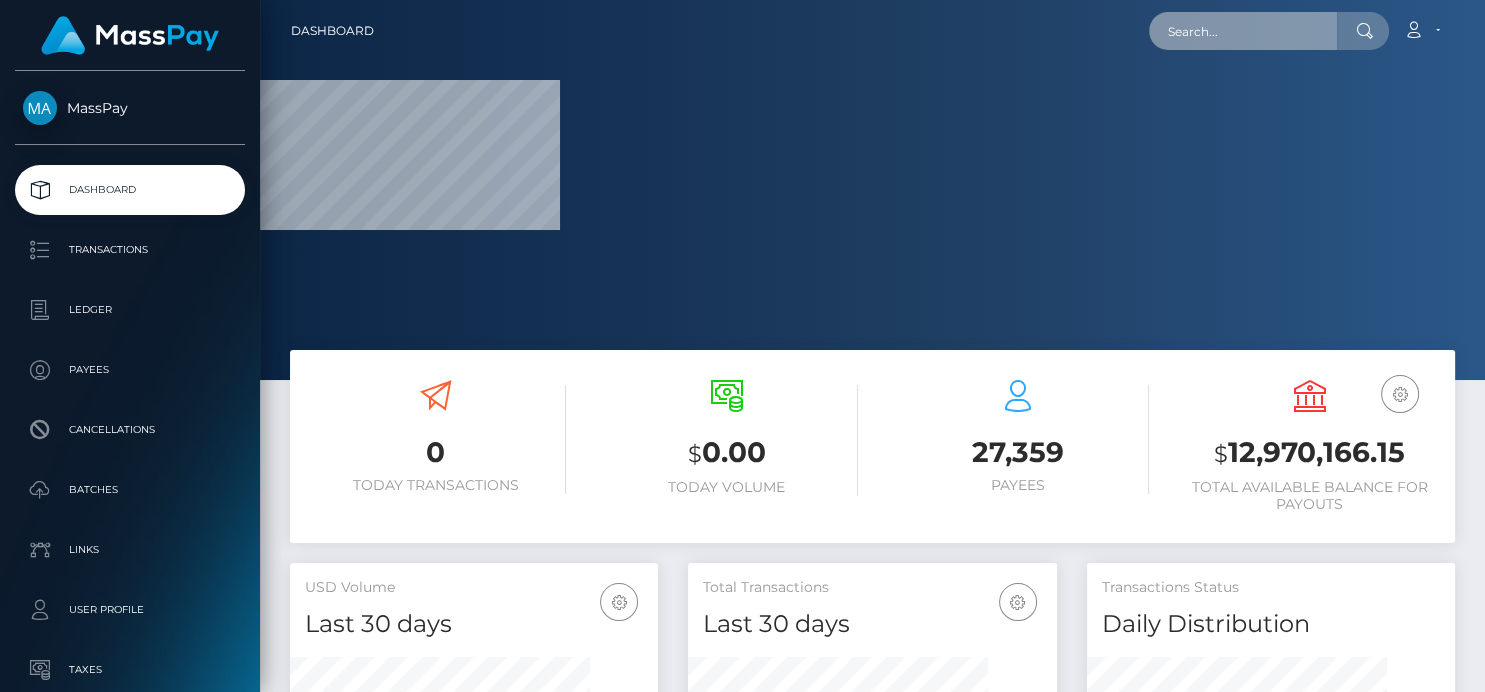 click at bounding box center [1243, 31] 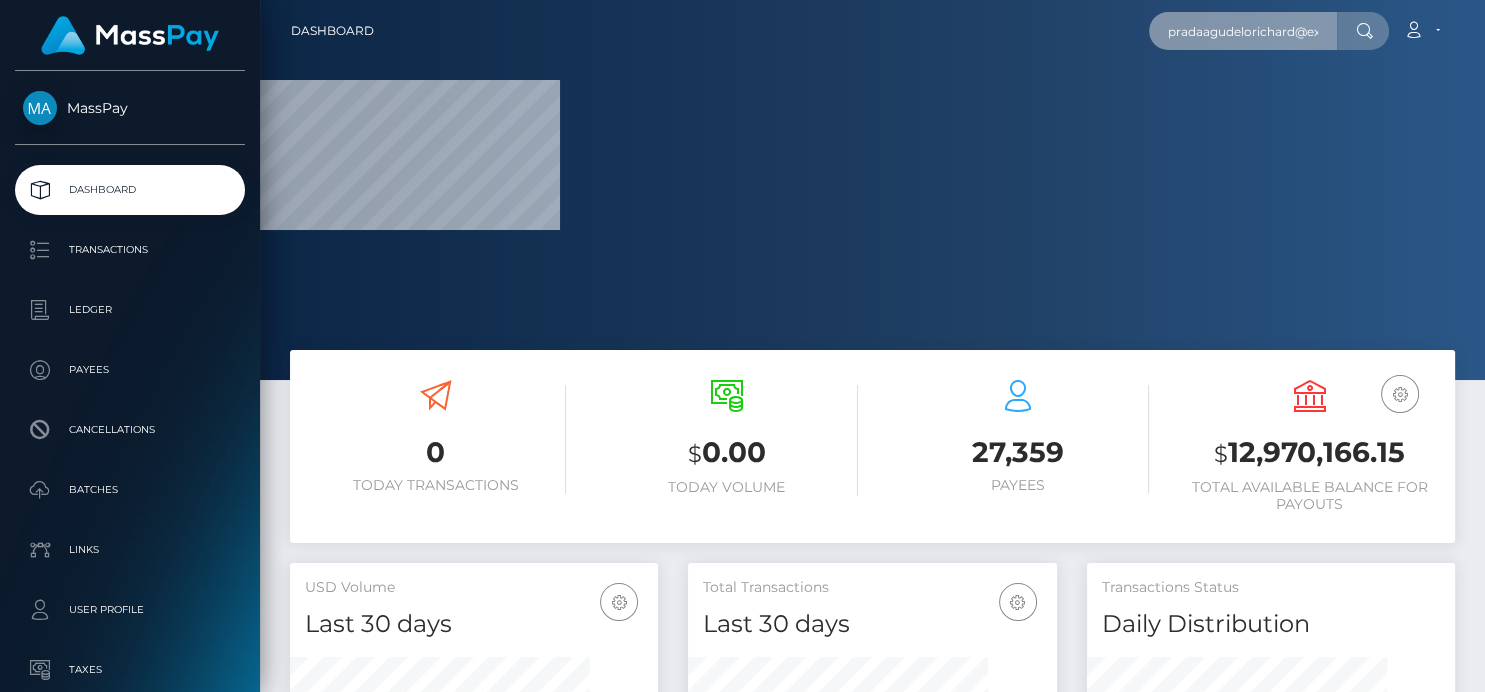 scroll, scrollTop: 0, scrollLeft: 55, axis: horizontal 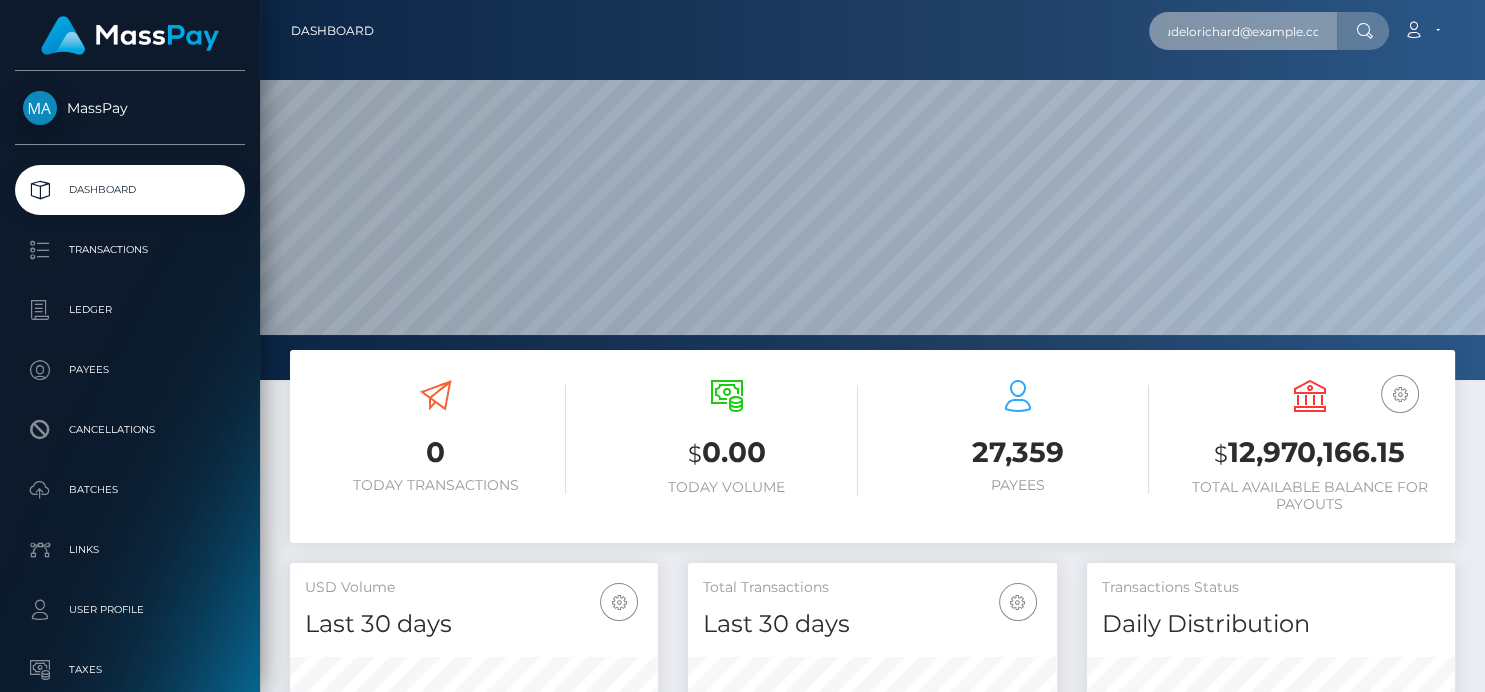 type on "pradaagudelorichard@gmail.com" 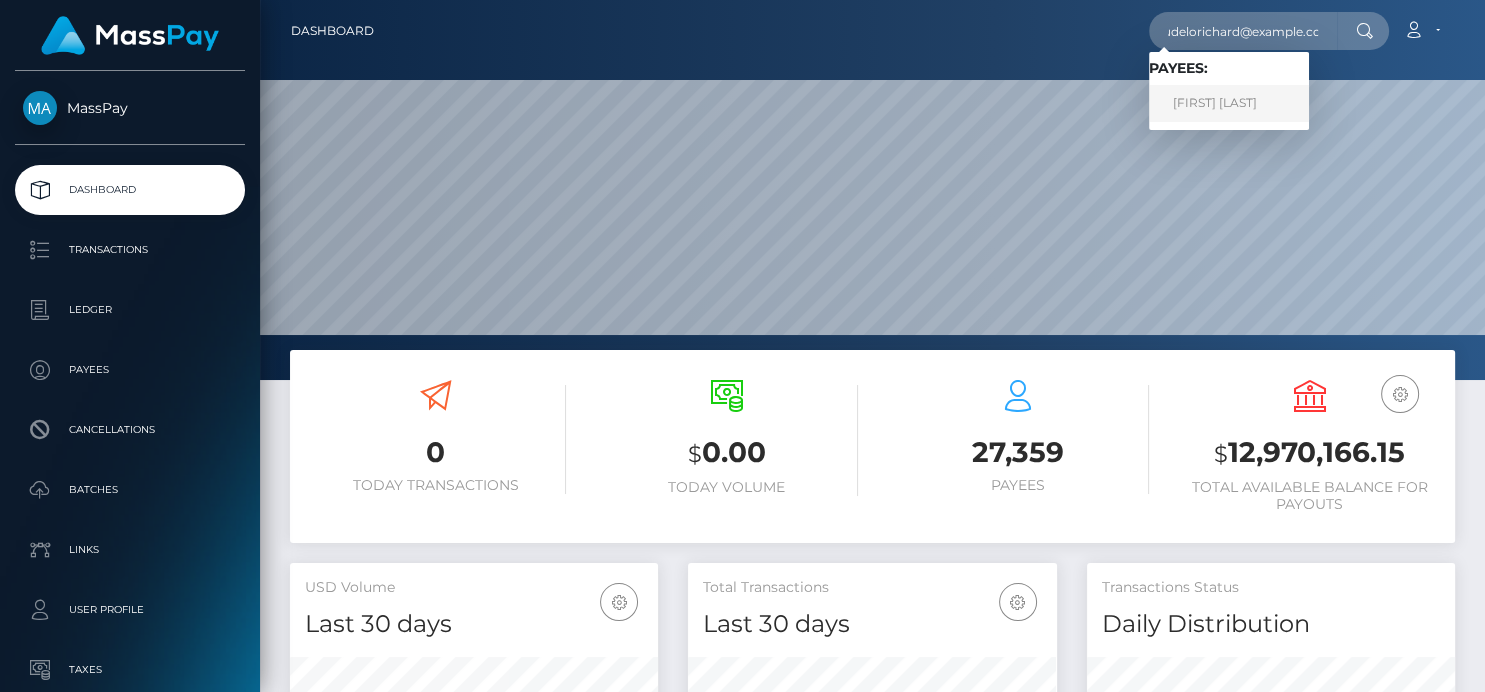 scroll, scrollTop: 0, scrollLeft: 0, axis: both 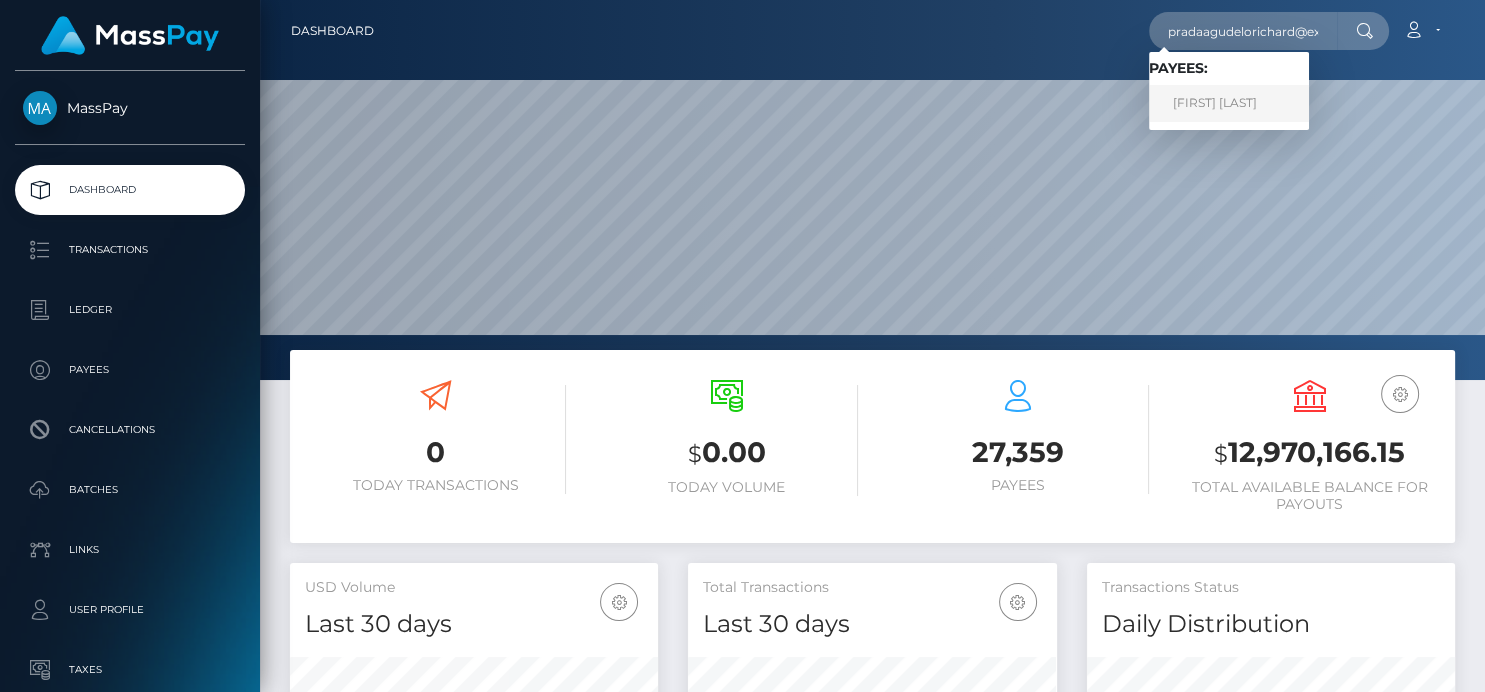 click on "Richard  Prada Agudelo" at bounding box center (1229, 103) 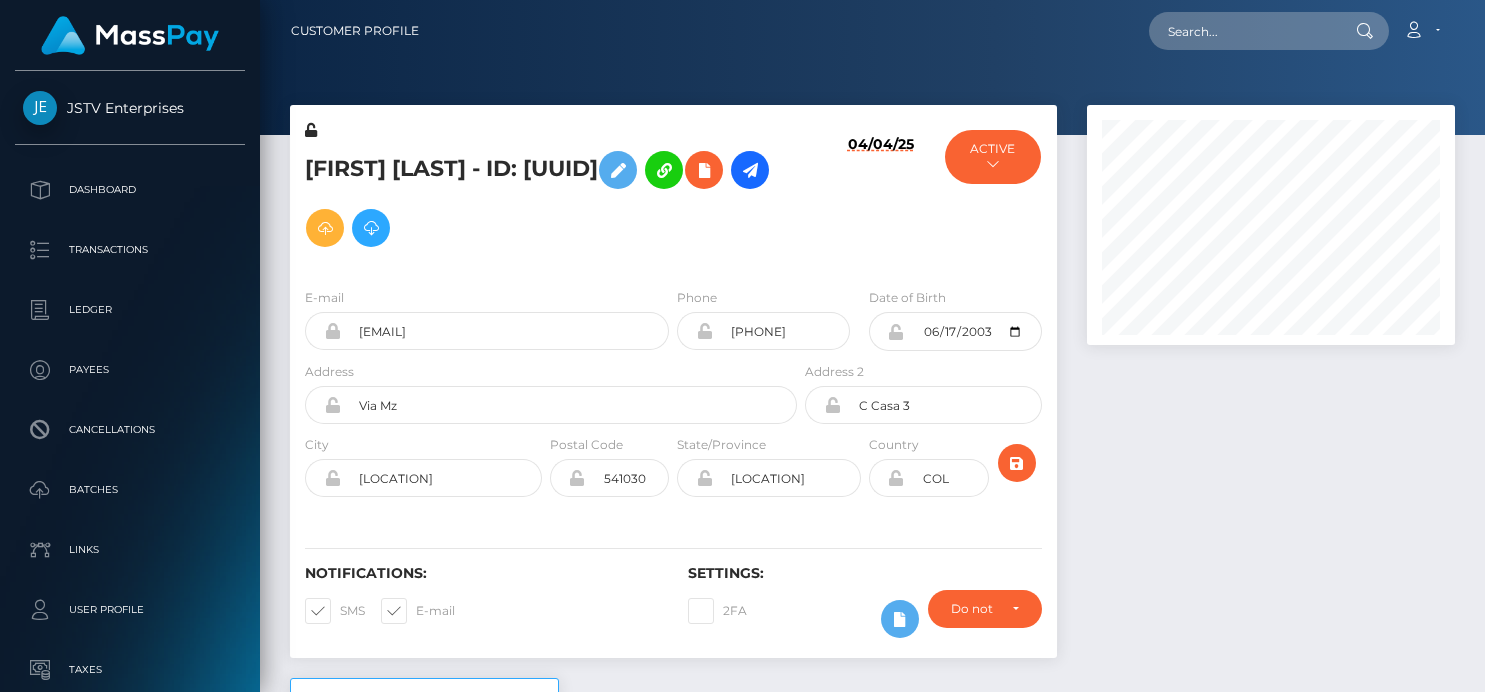 scroll, scrollTop: 0, scrollLeft: 0, axis: both 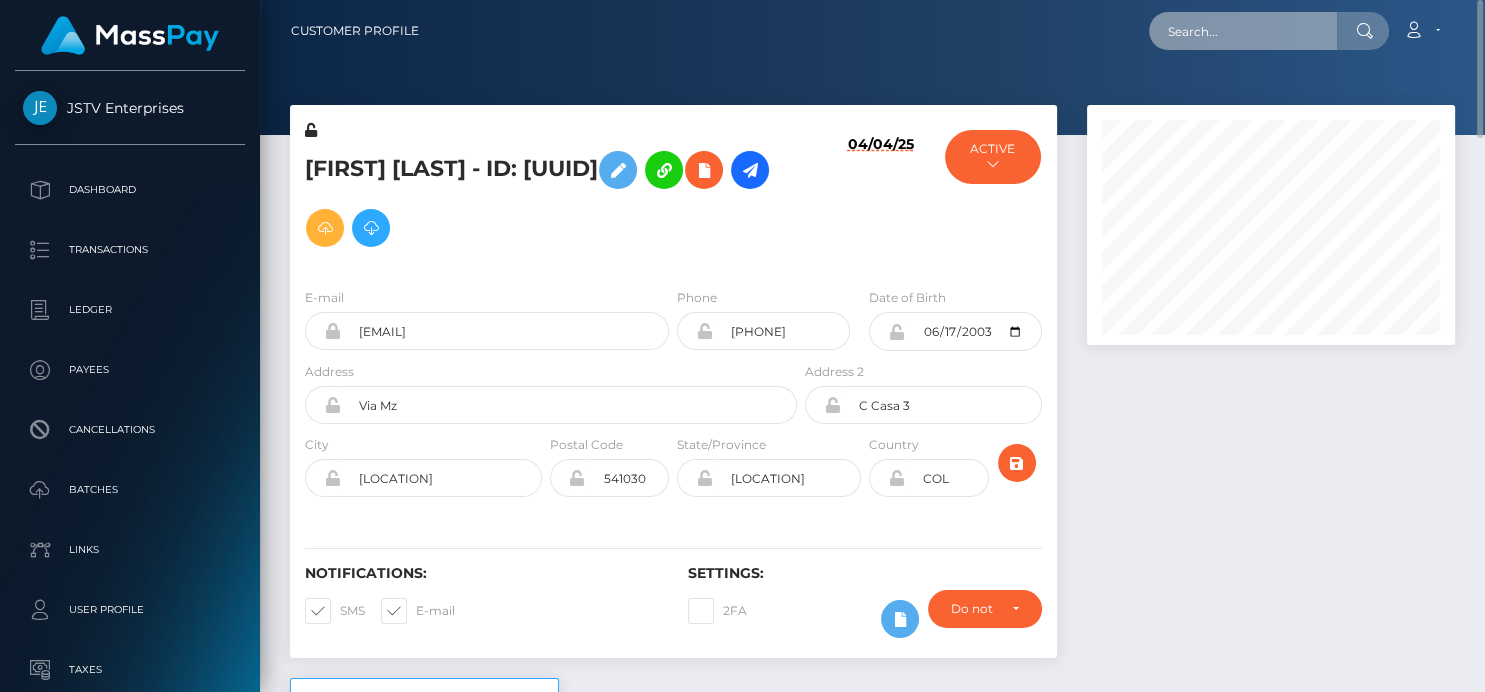 click at bounding box center [1243, 31] 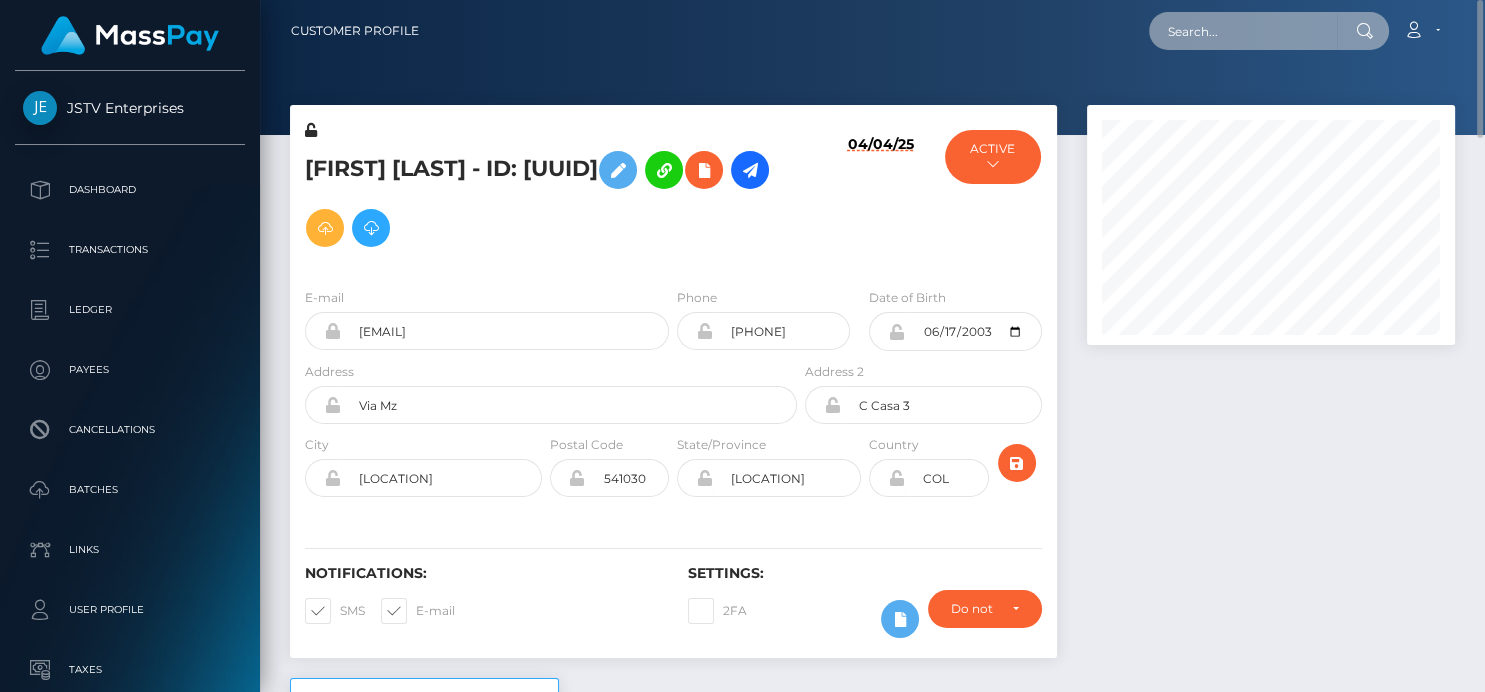 paste on "elliee.lovee123@gmail.com" 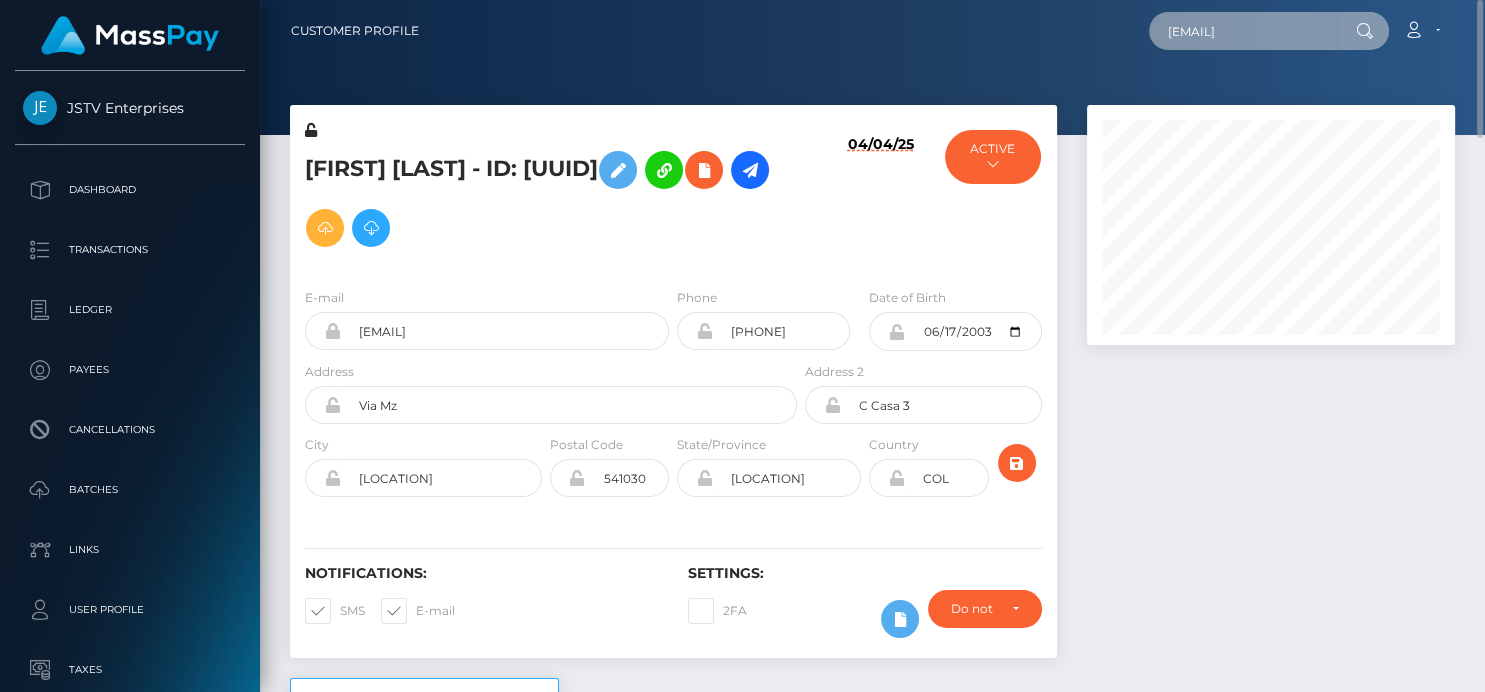 scroll, scrollTop: 0, scrollLeft: 11, axis: horizontal 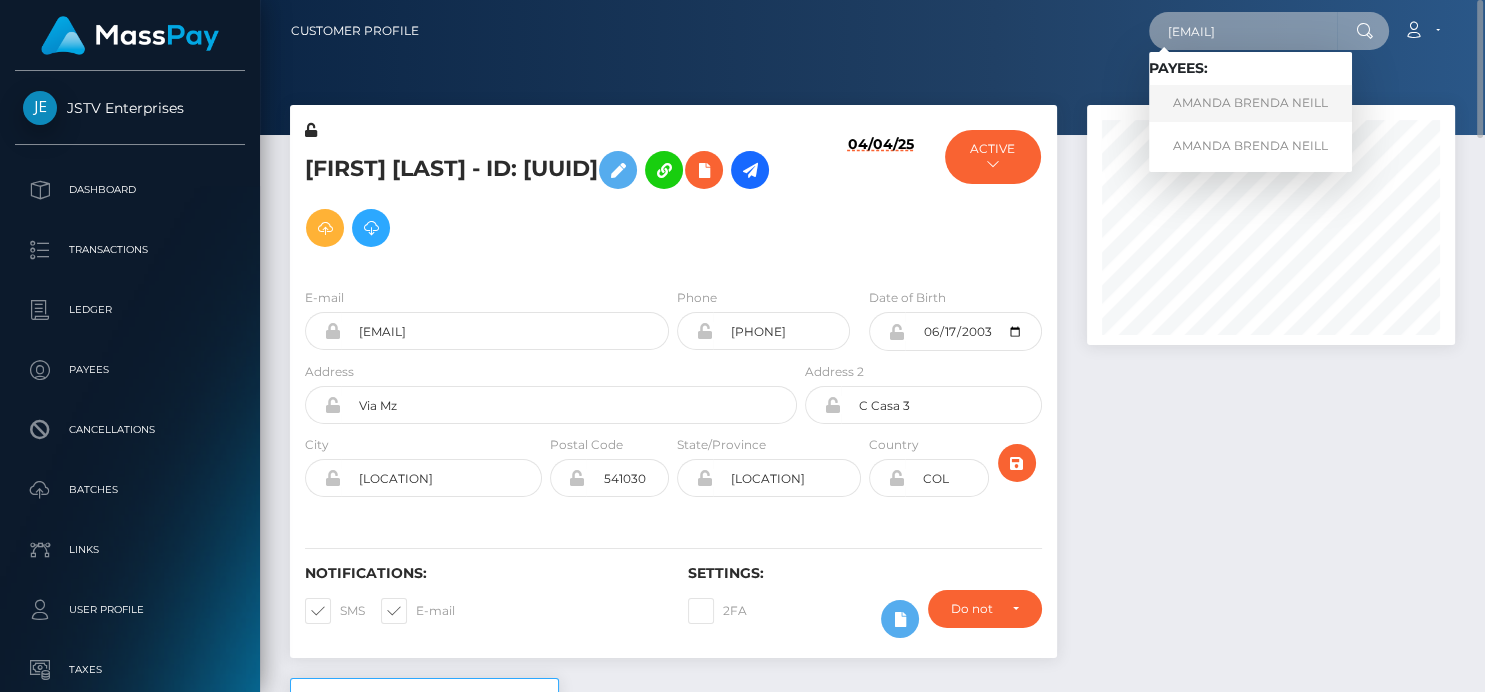 type on "elliee.lovee123@gmail.com" 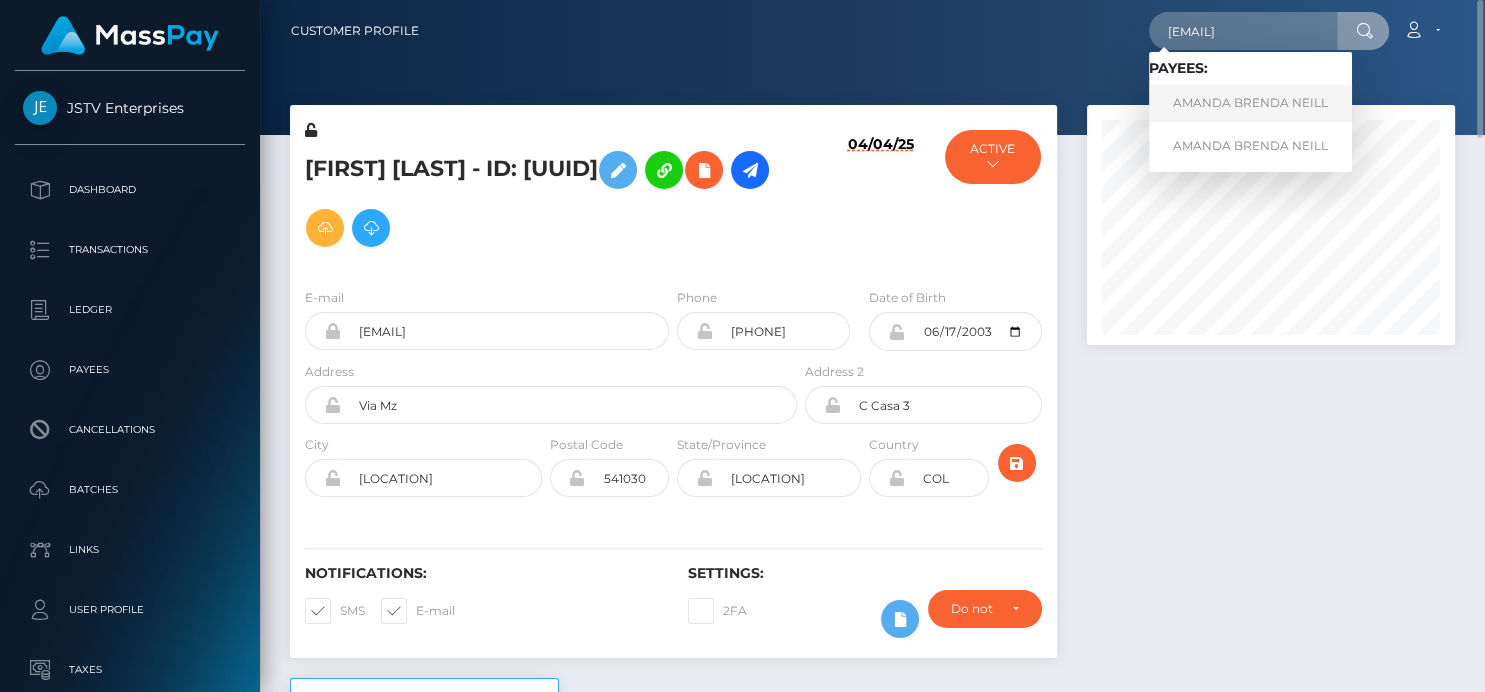 click on "AMANDA BRENDA NEILL" at bounding box center (1250, 103) 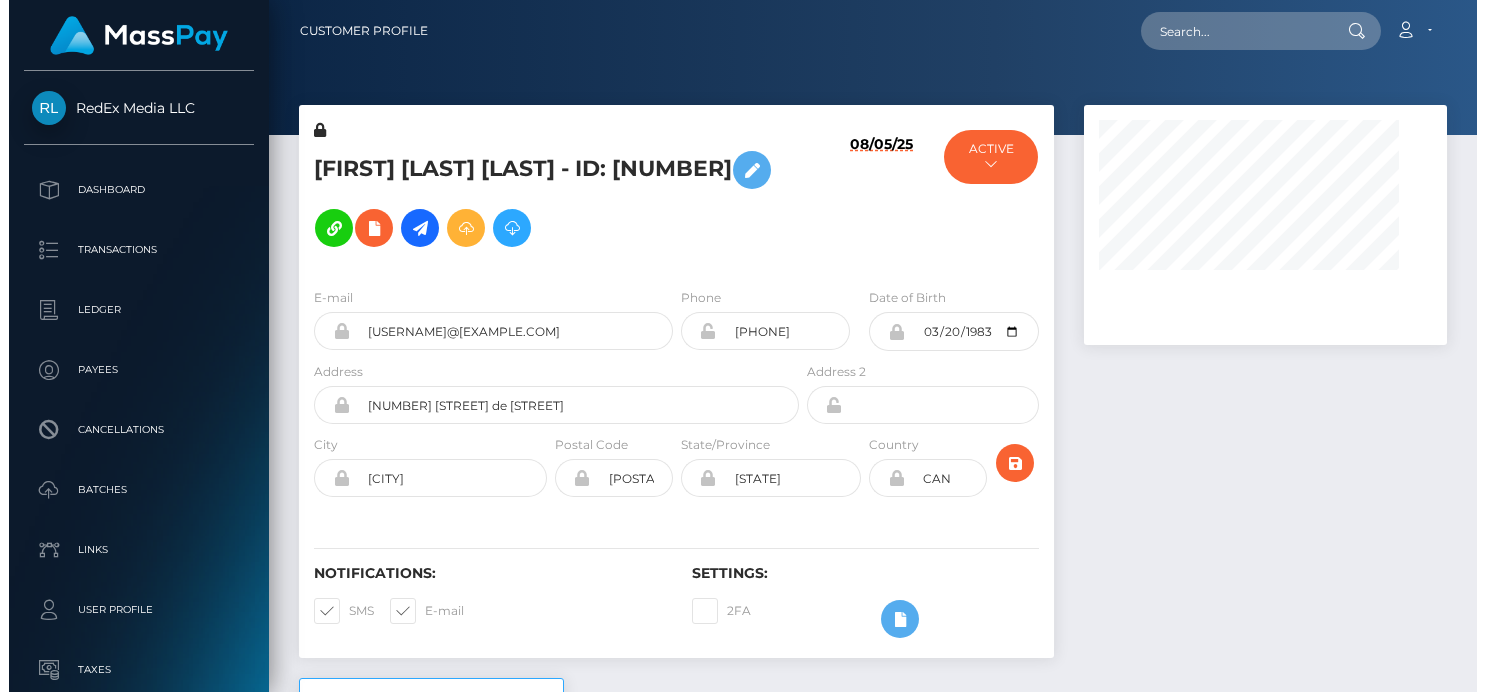 scroll, scrollTop: 0, scrollLeft: 0, axis: both 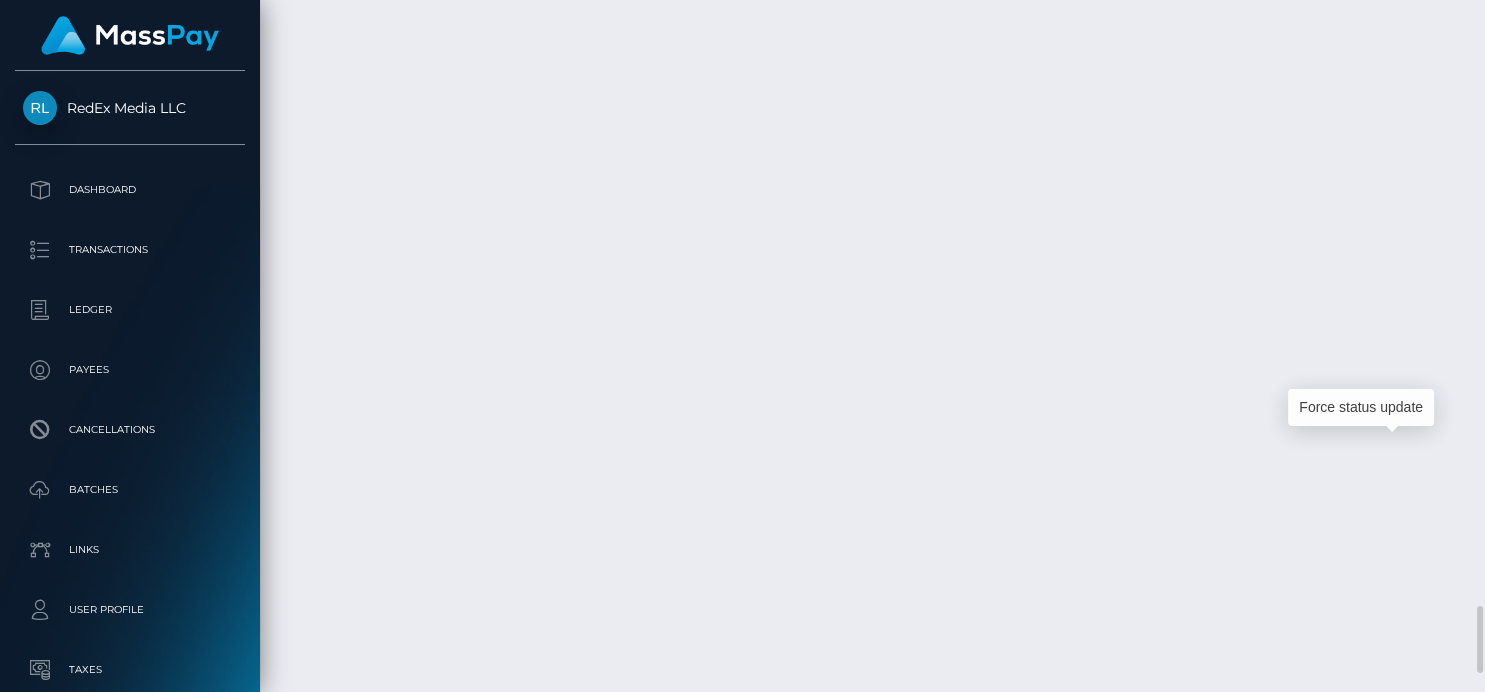 click at bounding box center [1410, -1784] 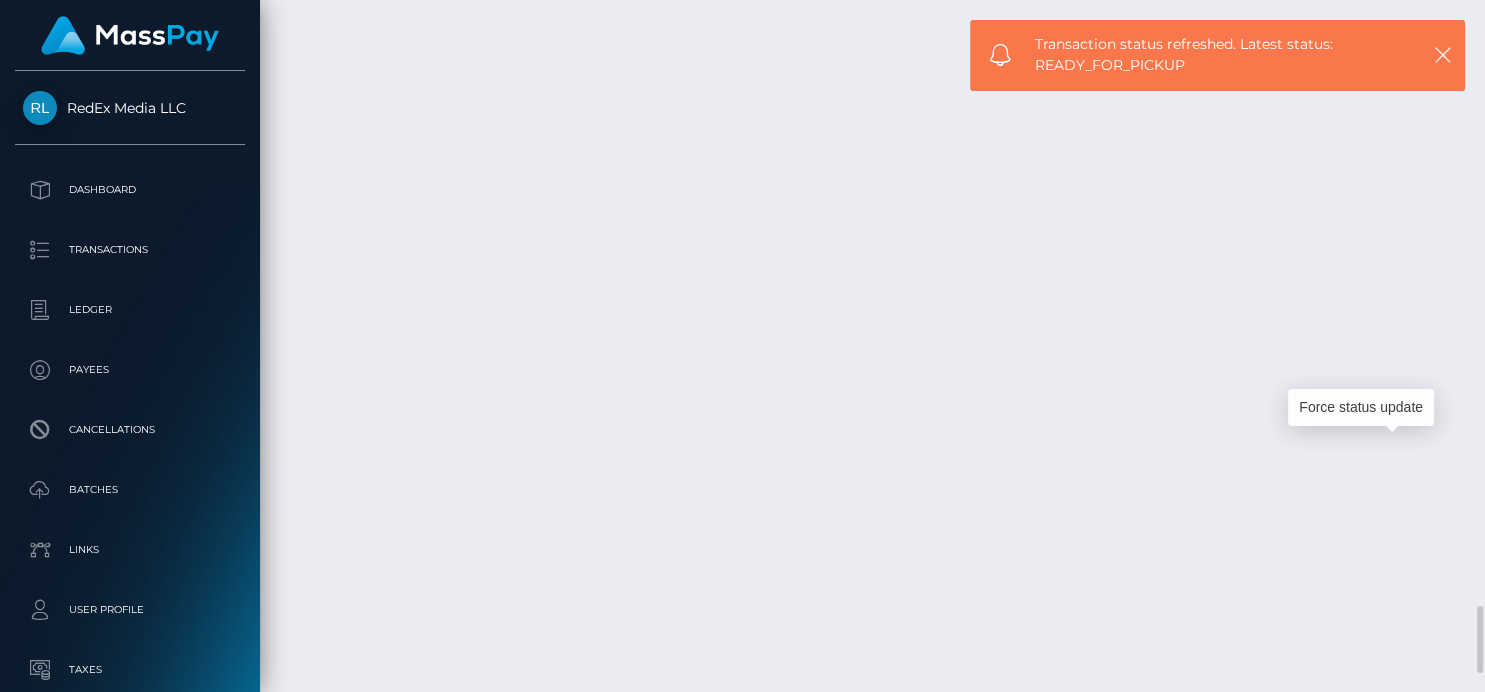 scroll, scrollTop: 240, scrollLeft: 368, axis: both 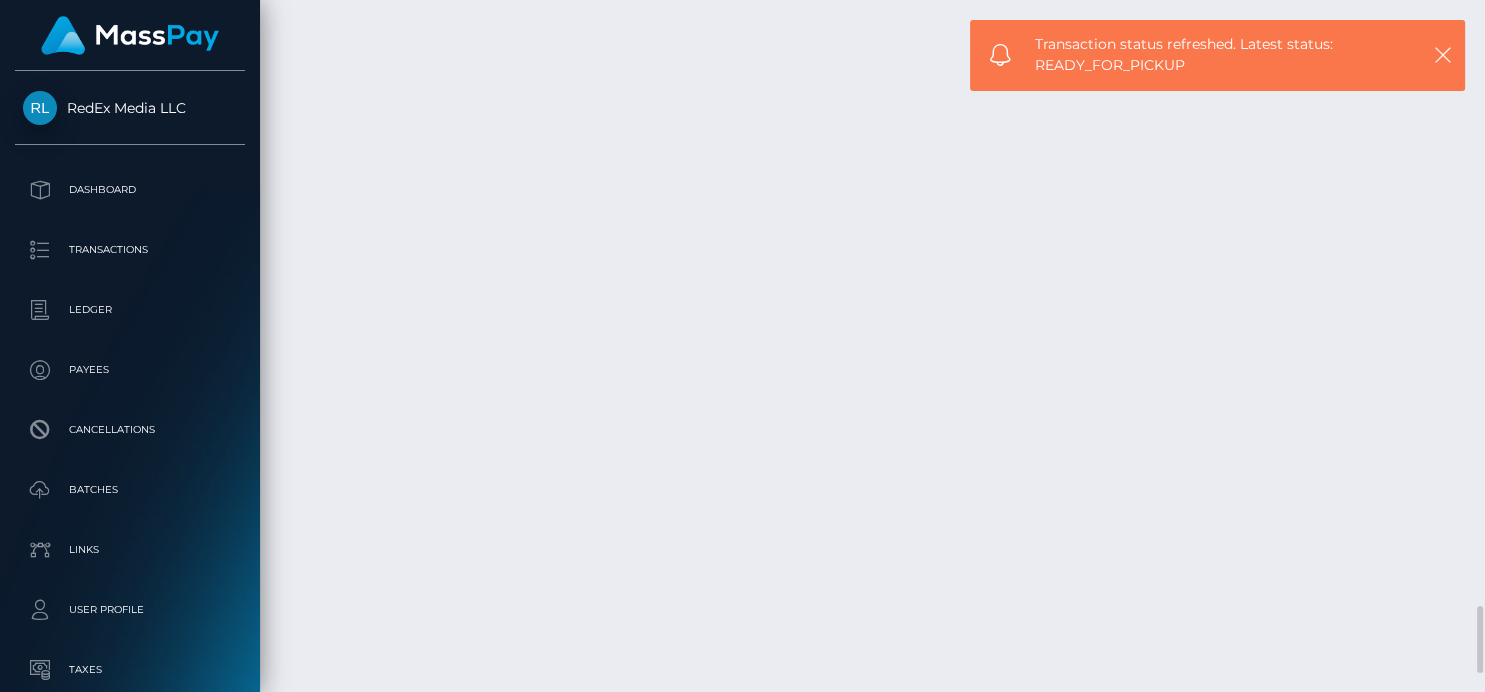 drag, startPoint x: 435, startPoint y: 466, endPoint x: 629, endPoint y: 454, distance: 194.37077 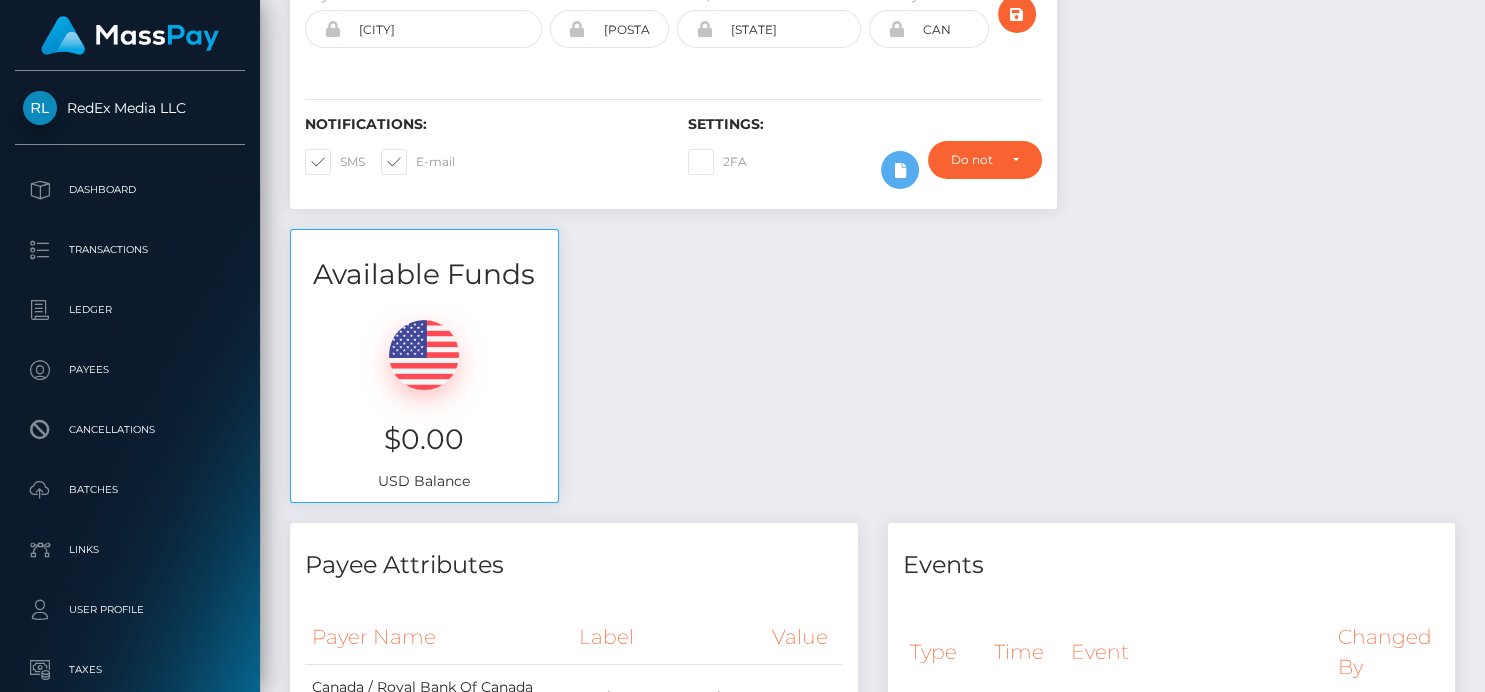 scroll, scrollTop: 3, scrollLeft: 0, axis: vertical 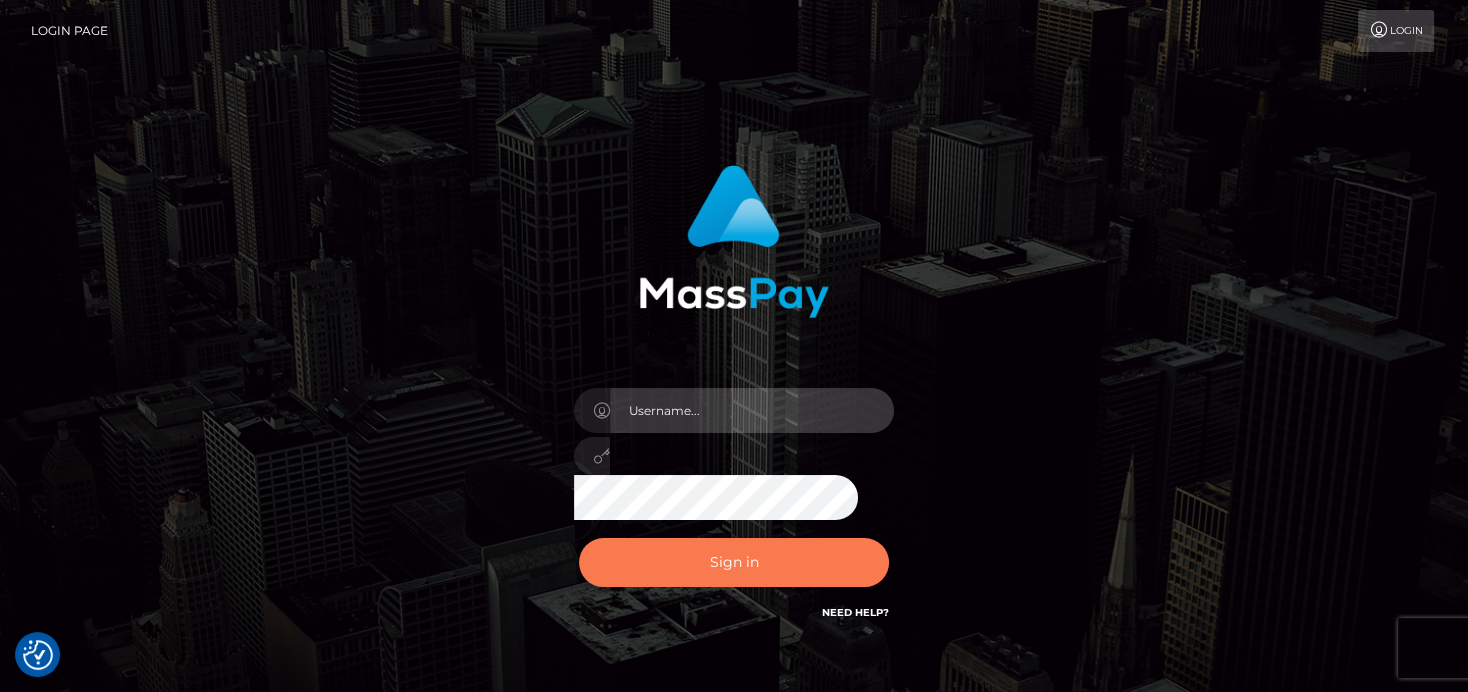 type on "denise" 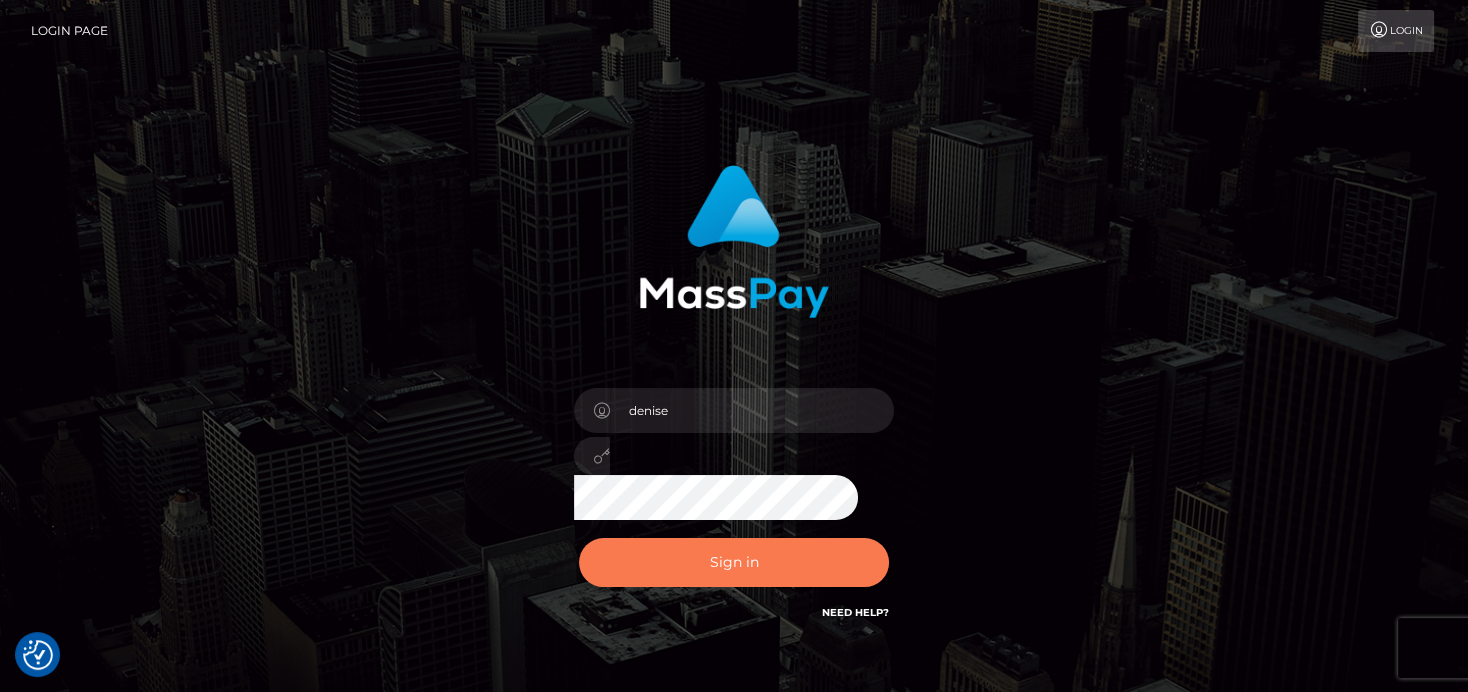 click on "Sign in" at bounding box center [734, 562] 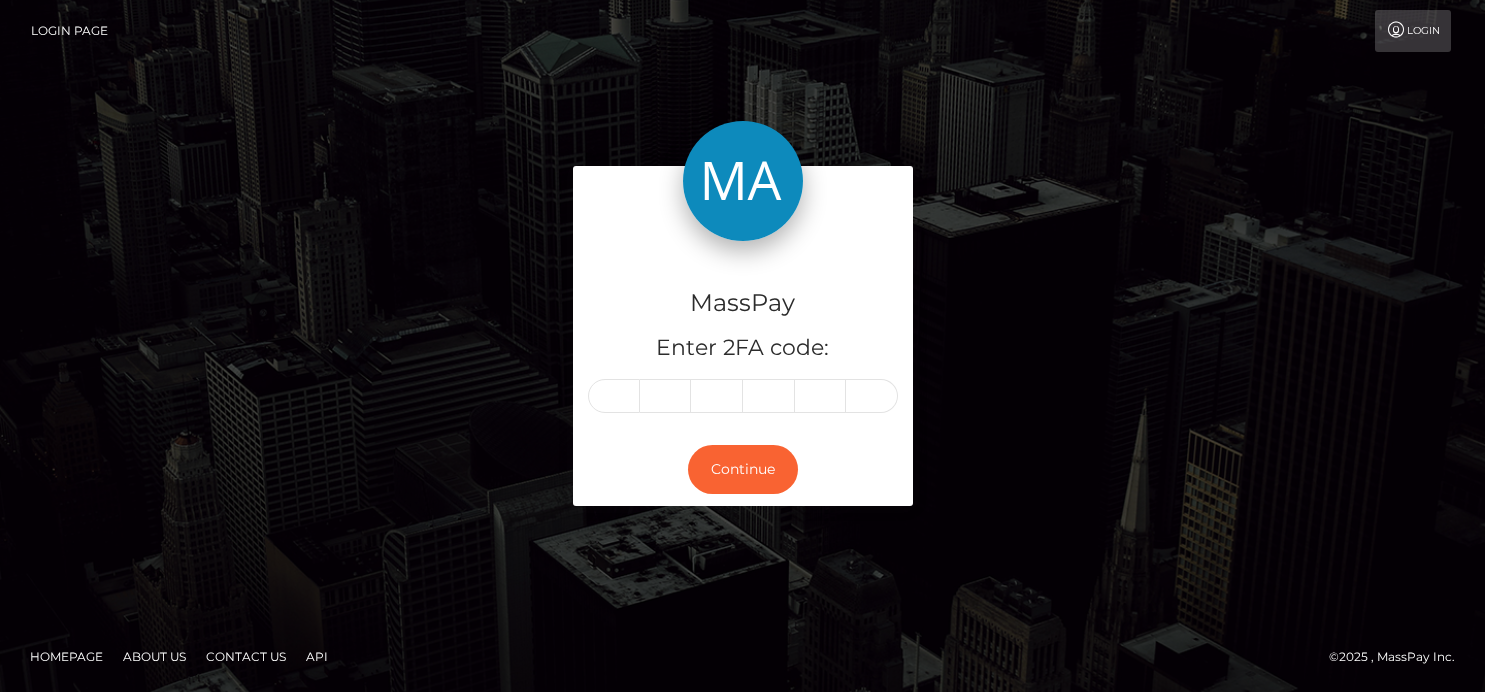 scroll, scrollTop: 0, scrollLeft: 0, axis: both 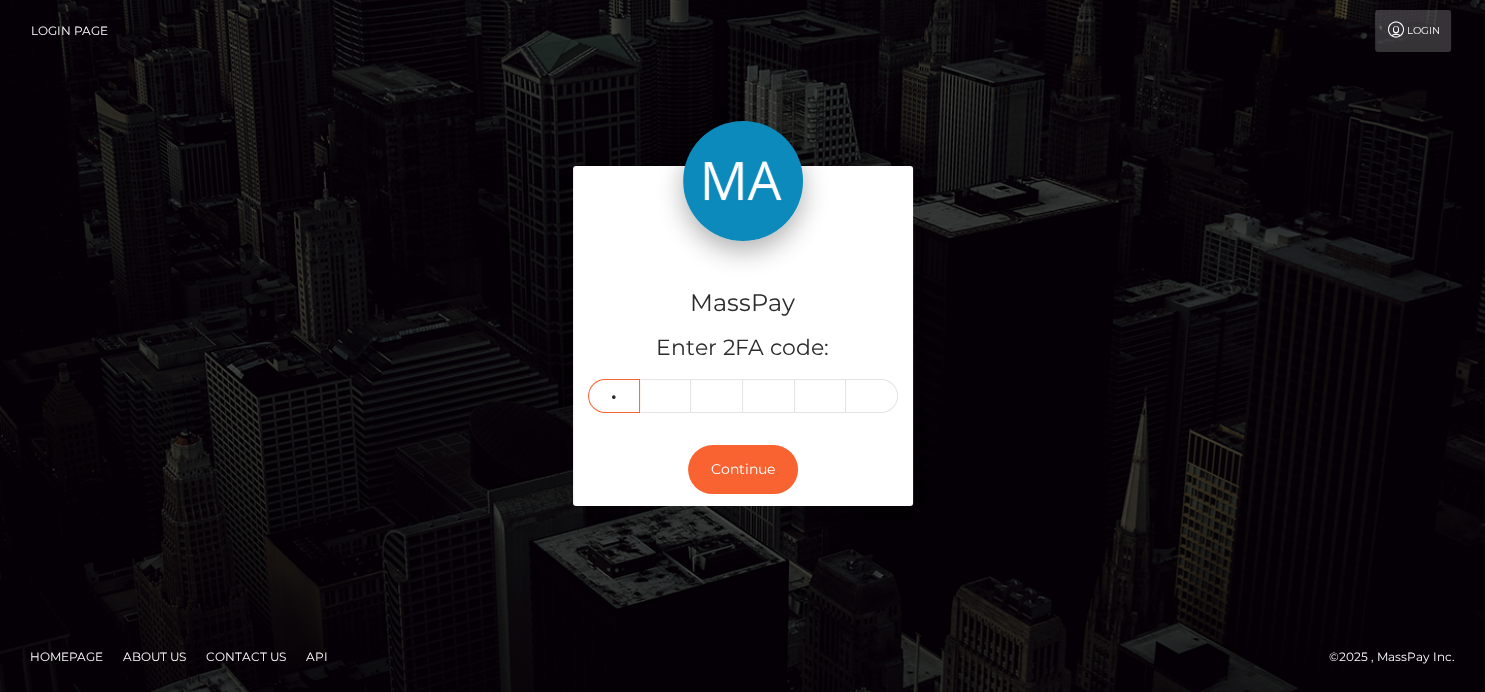 type on "8" 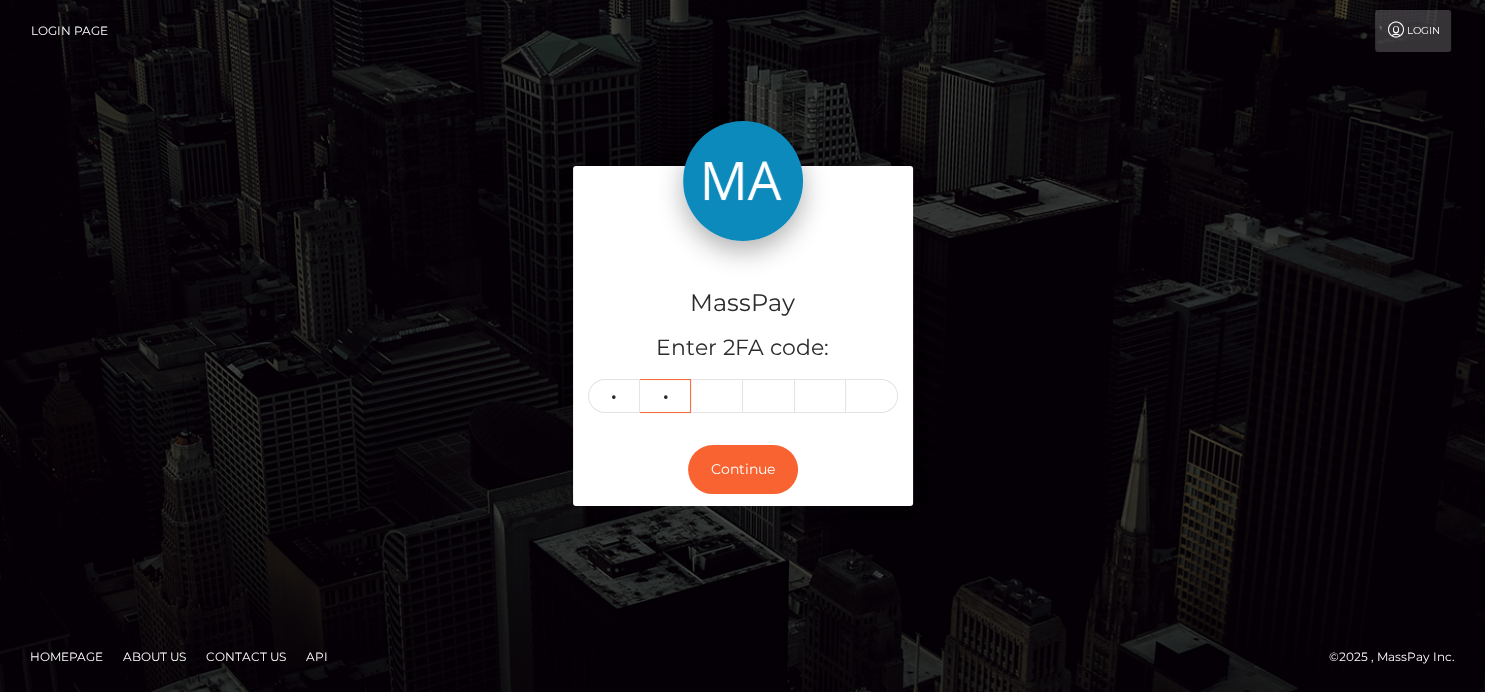 type on "3" 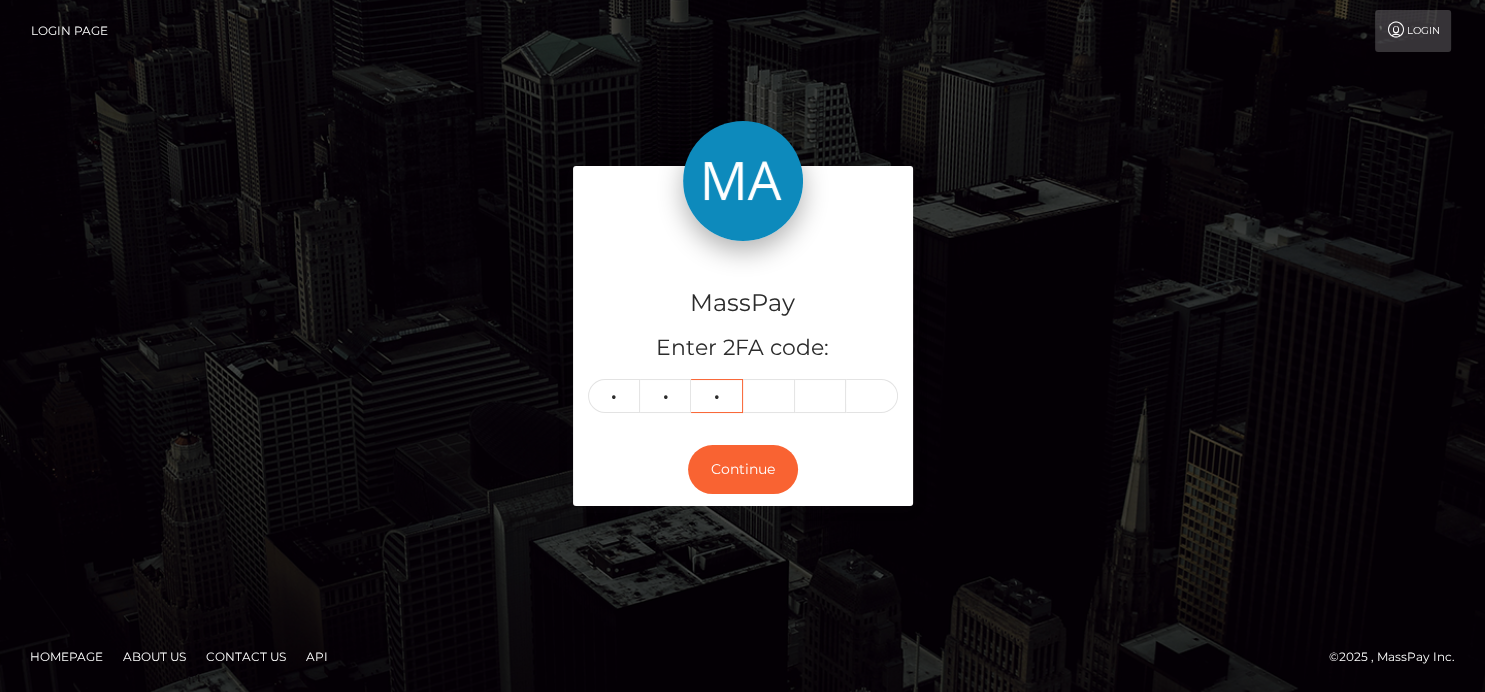 type on "0" 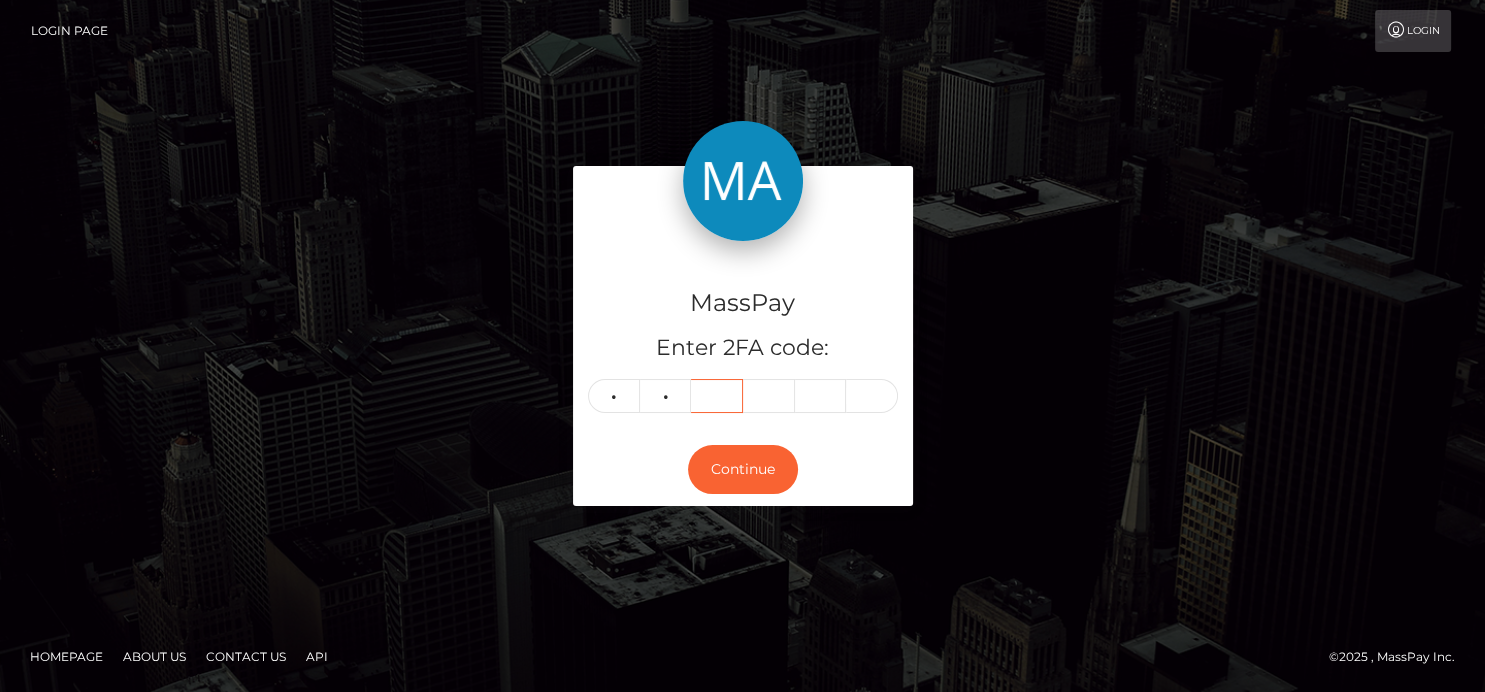 type 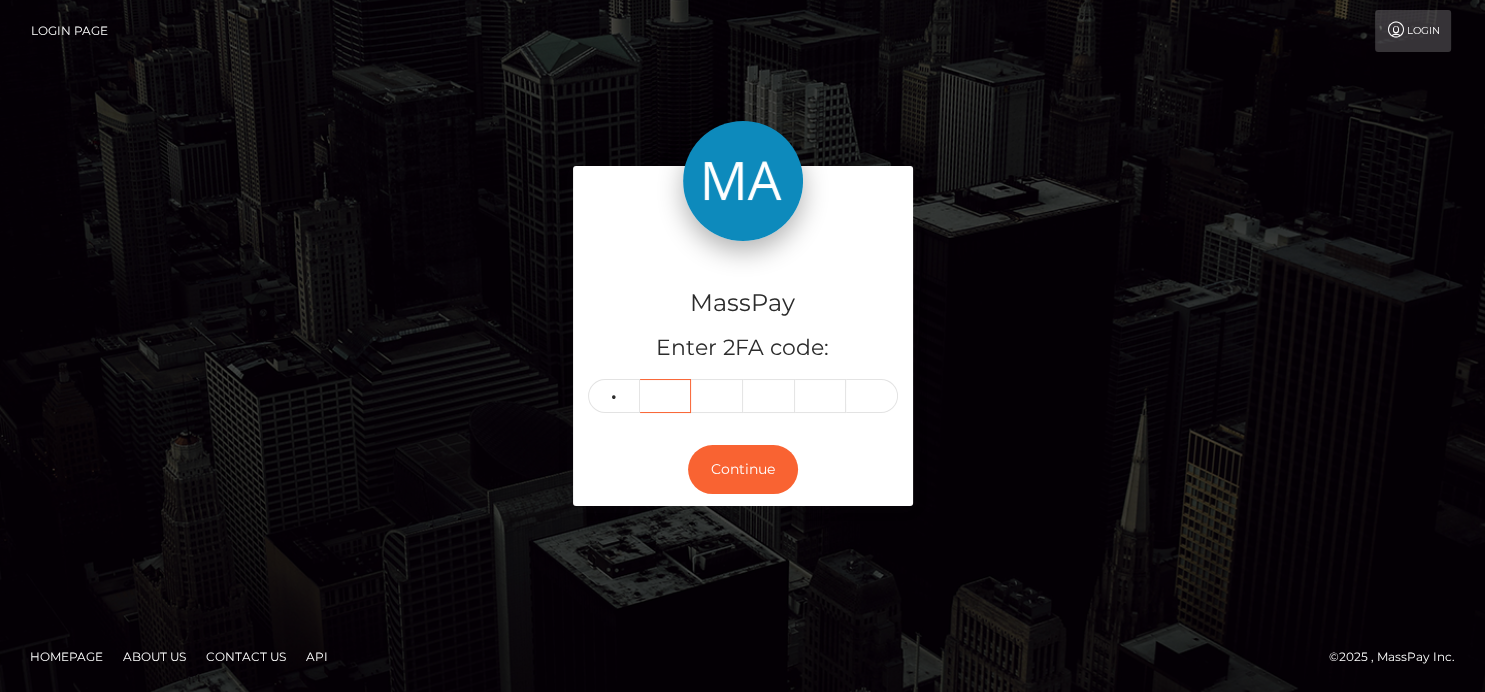 type 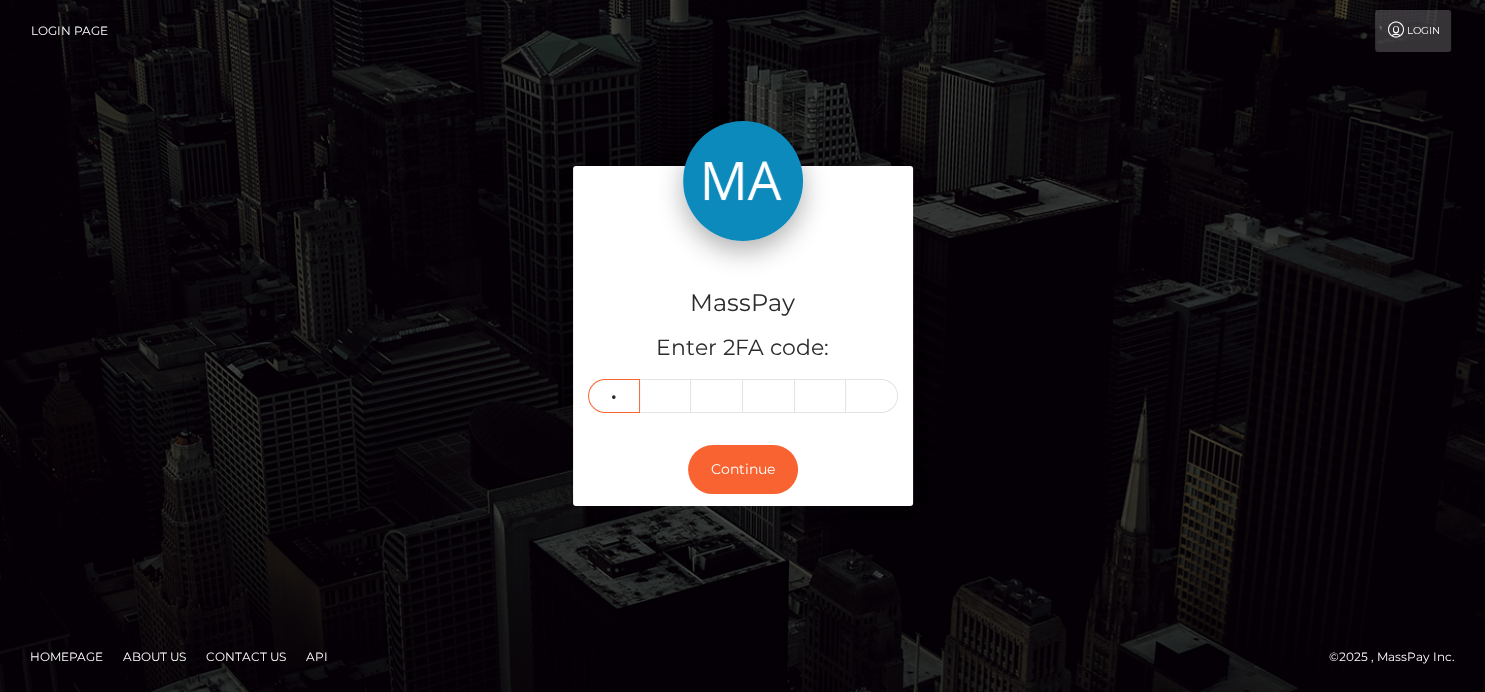 type on "3" 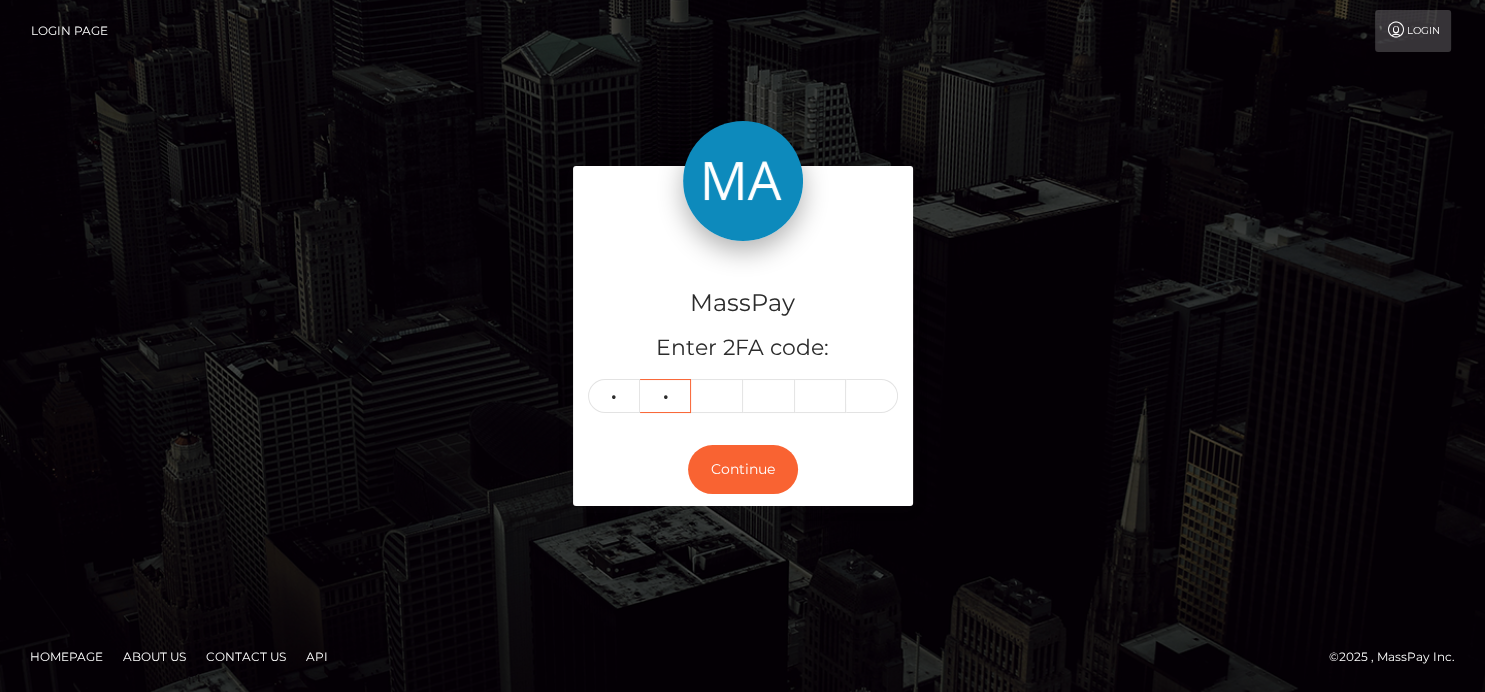 type on "8" 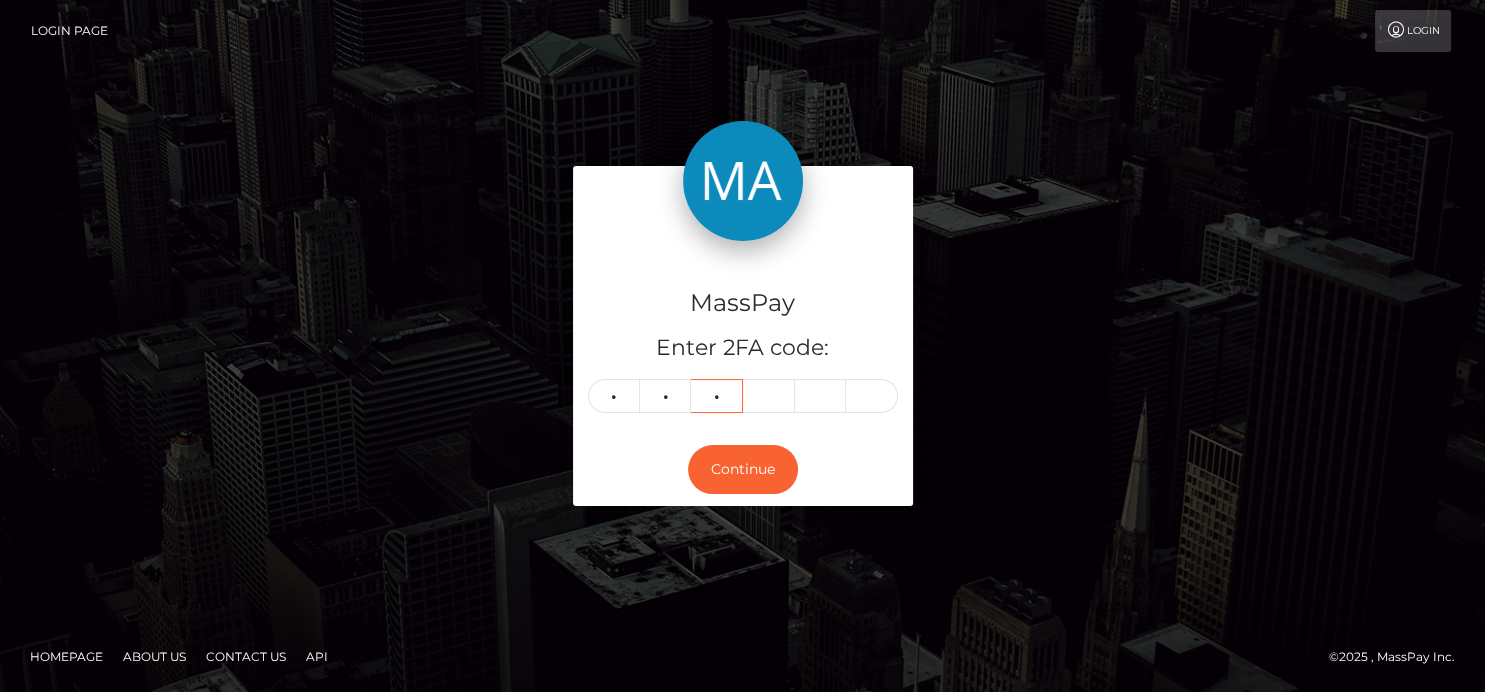 type on "2" 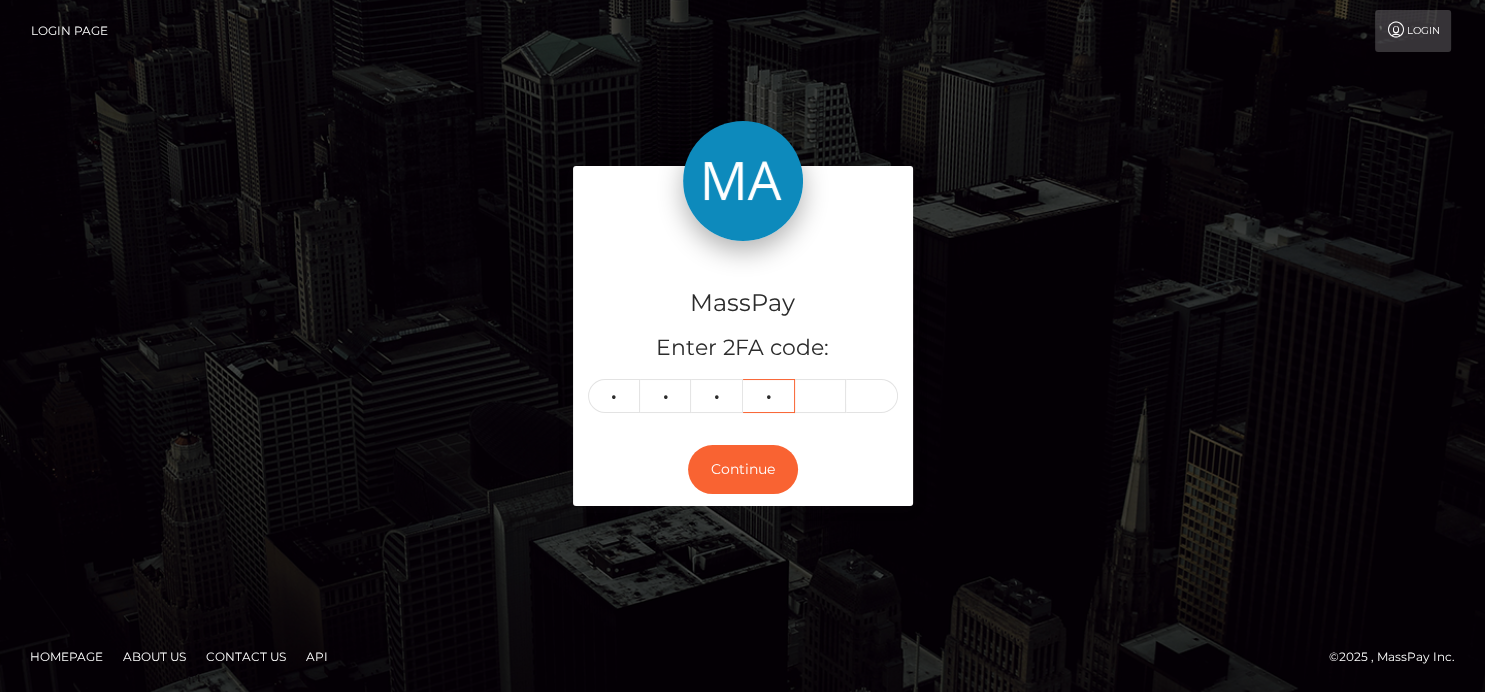 type on "4" 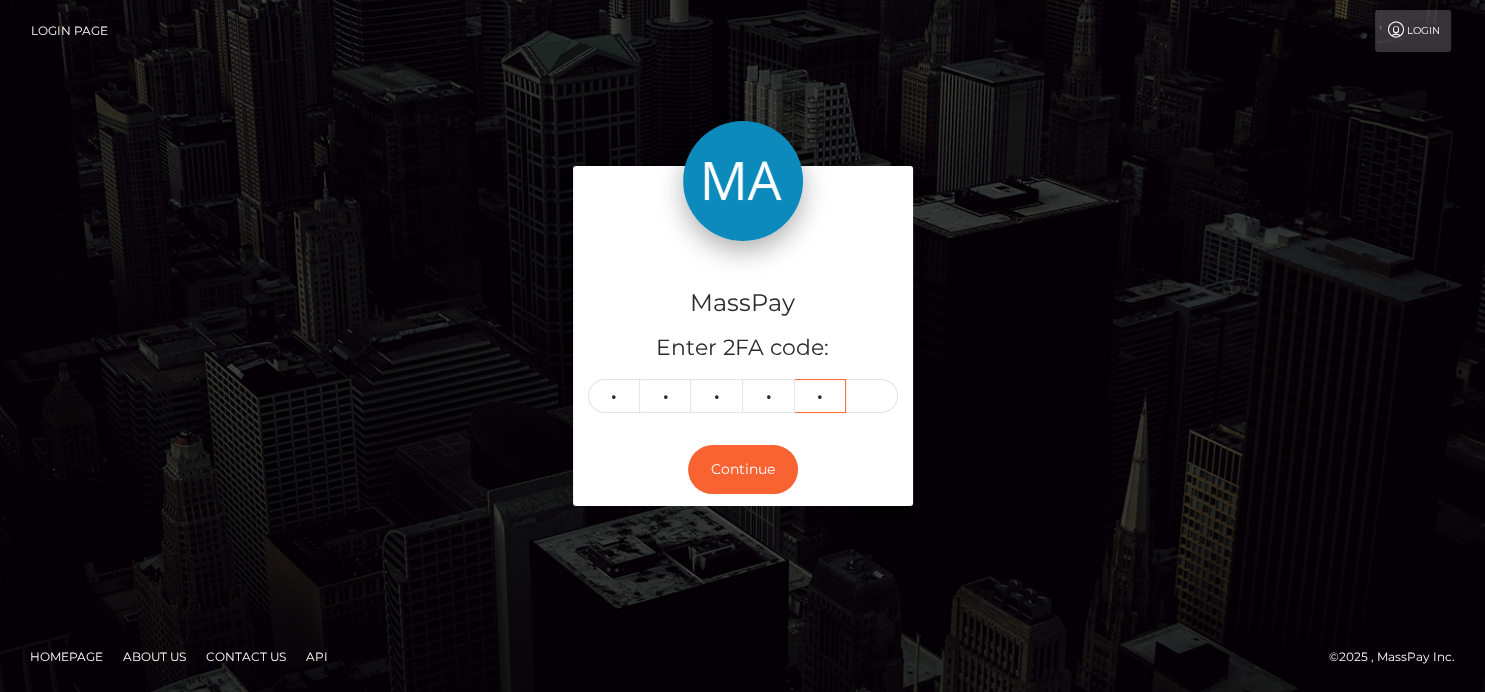 type on "6" 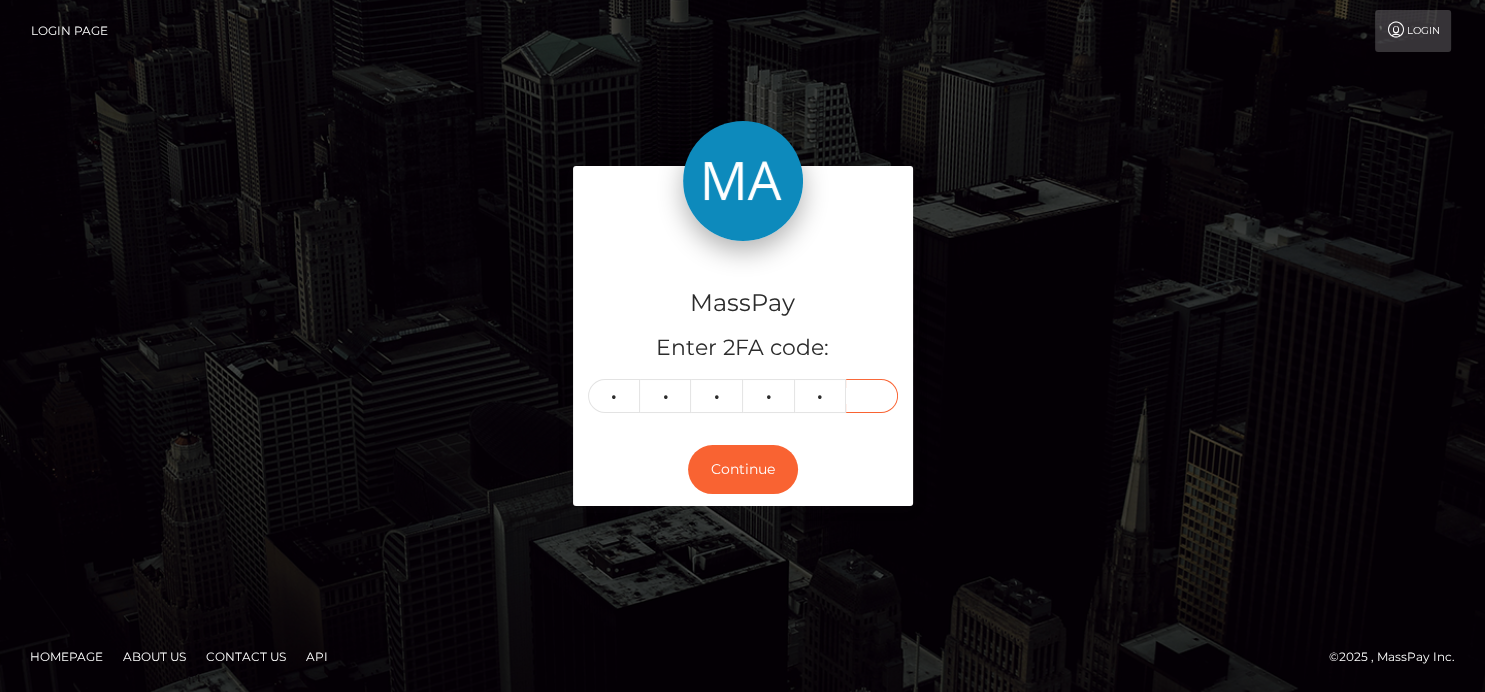 type on "9" 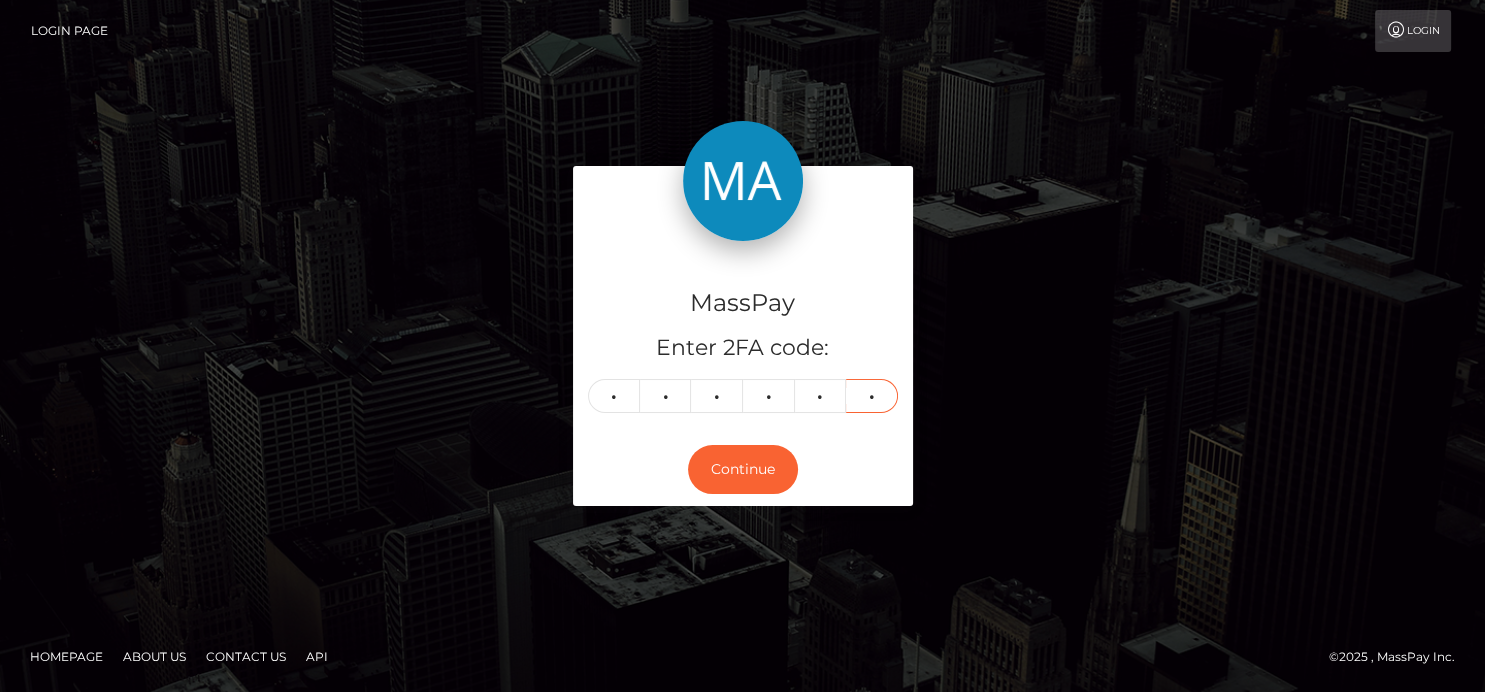 type 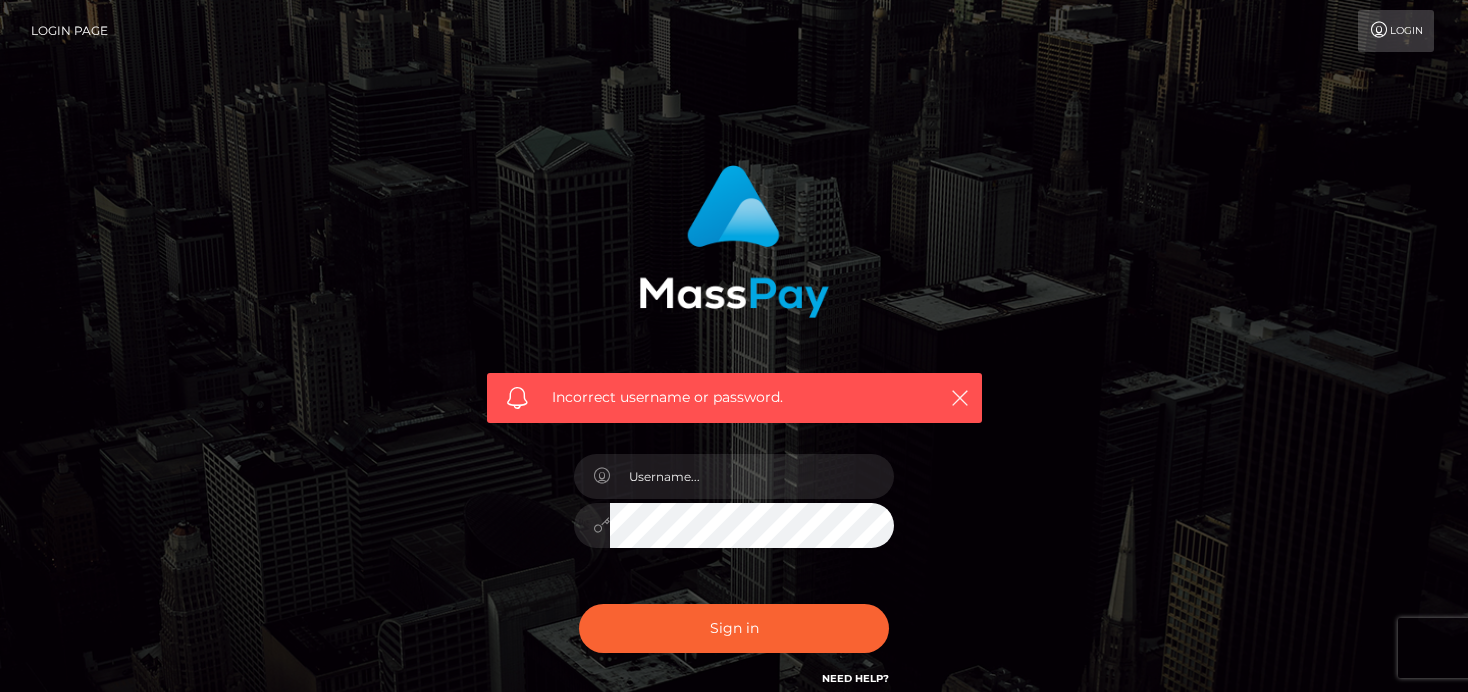 scroll, scrollTop: 0, scrollLeft: 0, axis: both 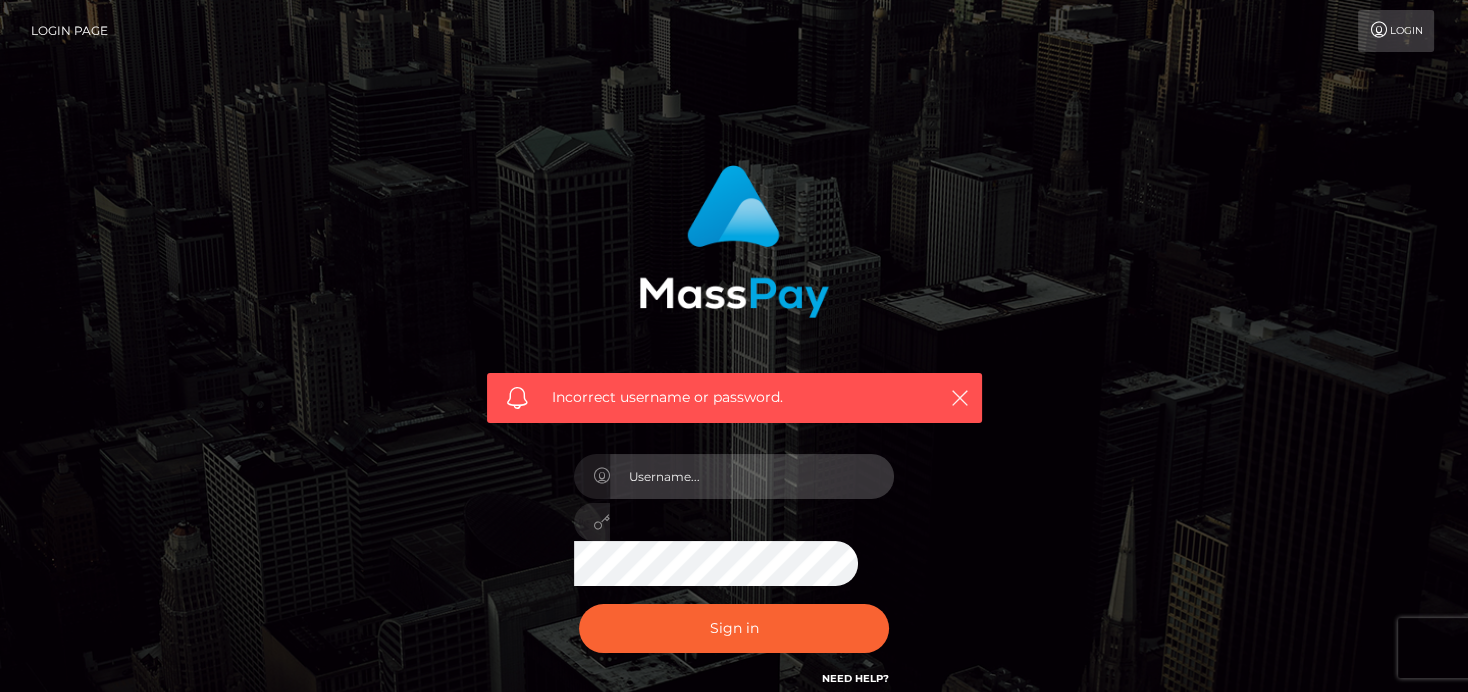 type on "denise" 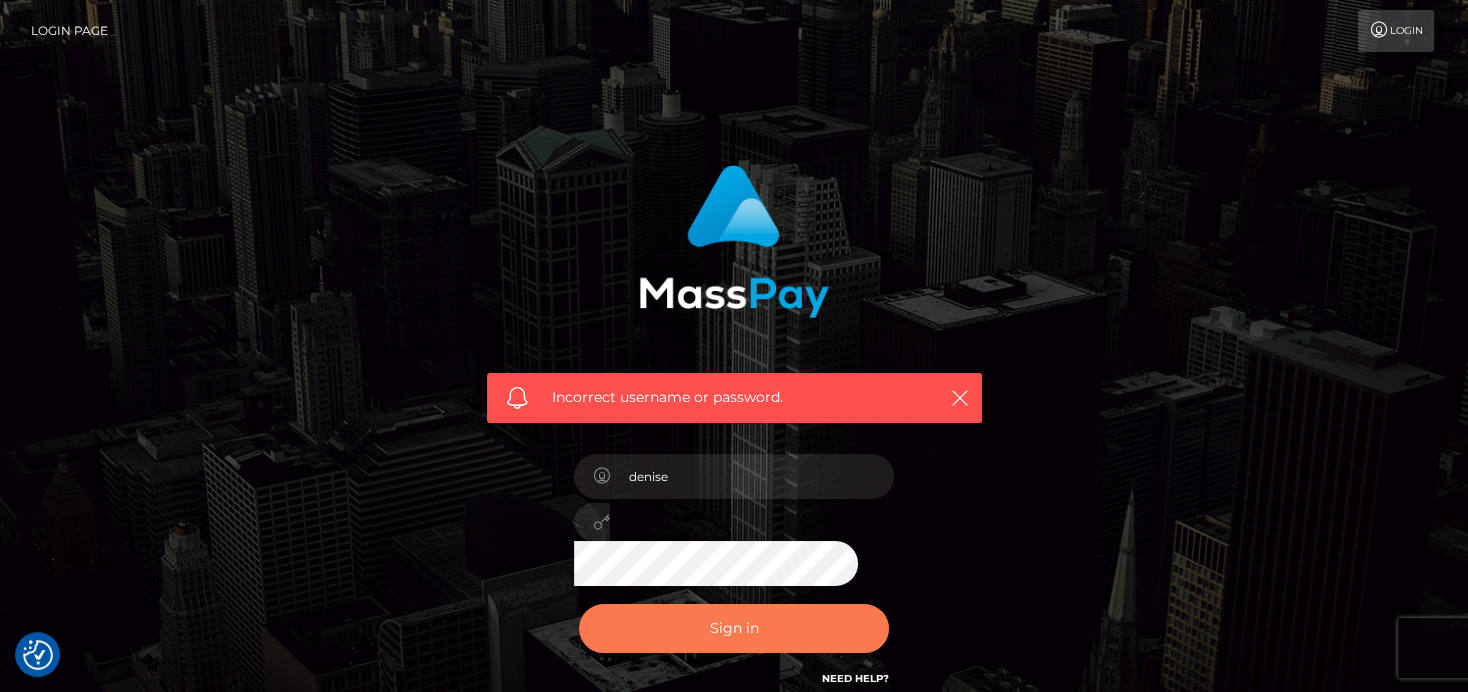 click on "Sign in" at bounding box center [734, 628] 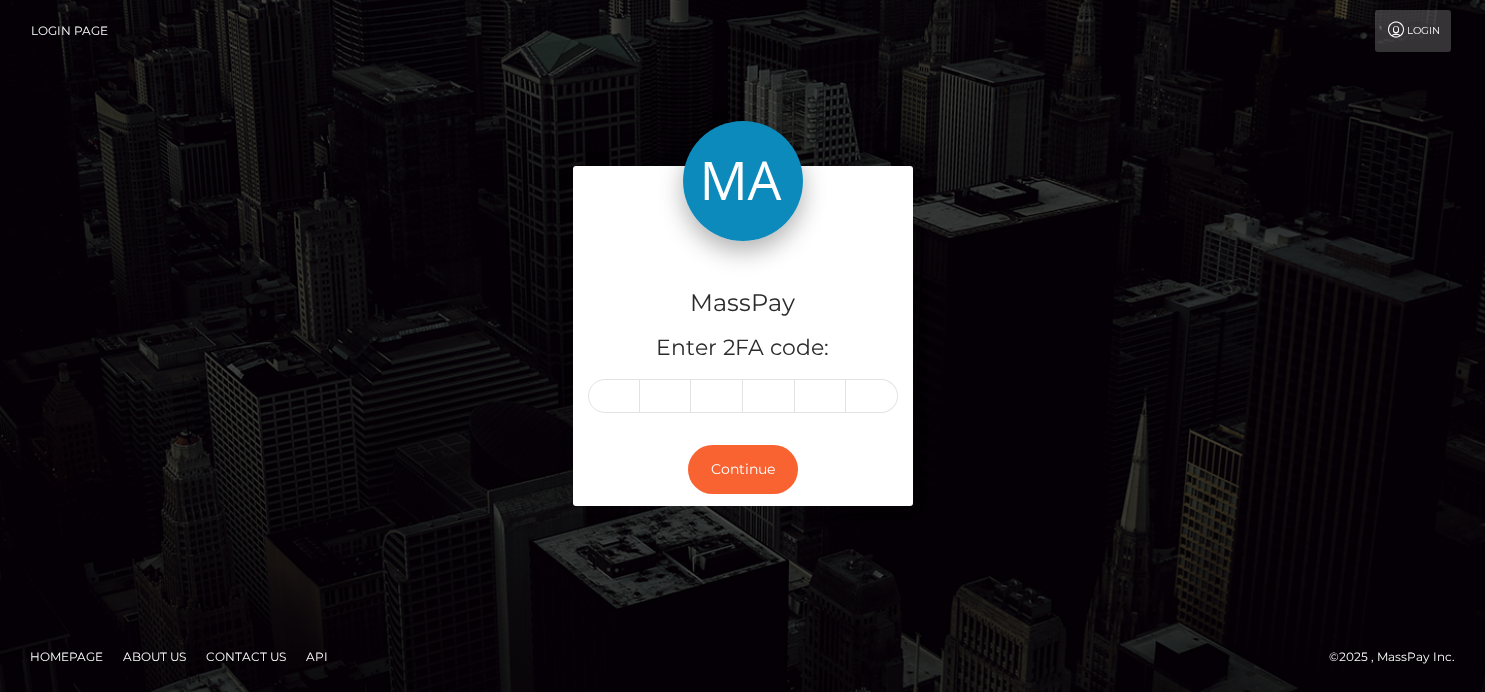 scroll, scrollTop: 0, scrollLeft: 0, axis: both 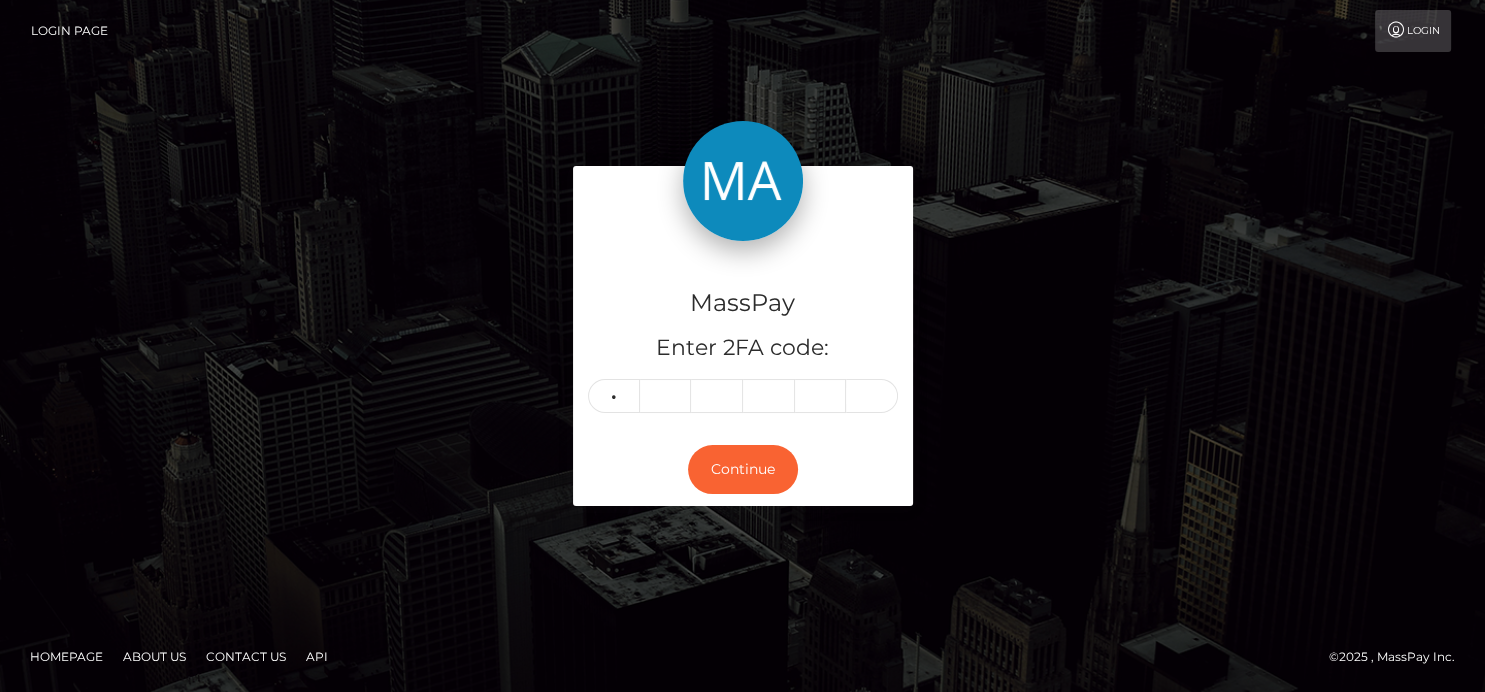 type on "3" 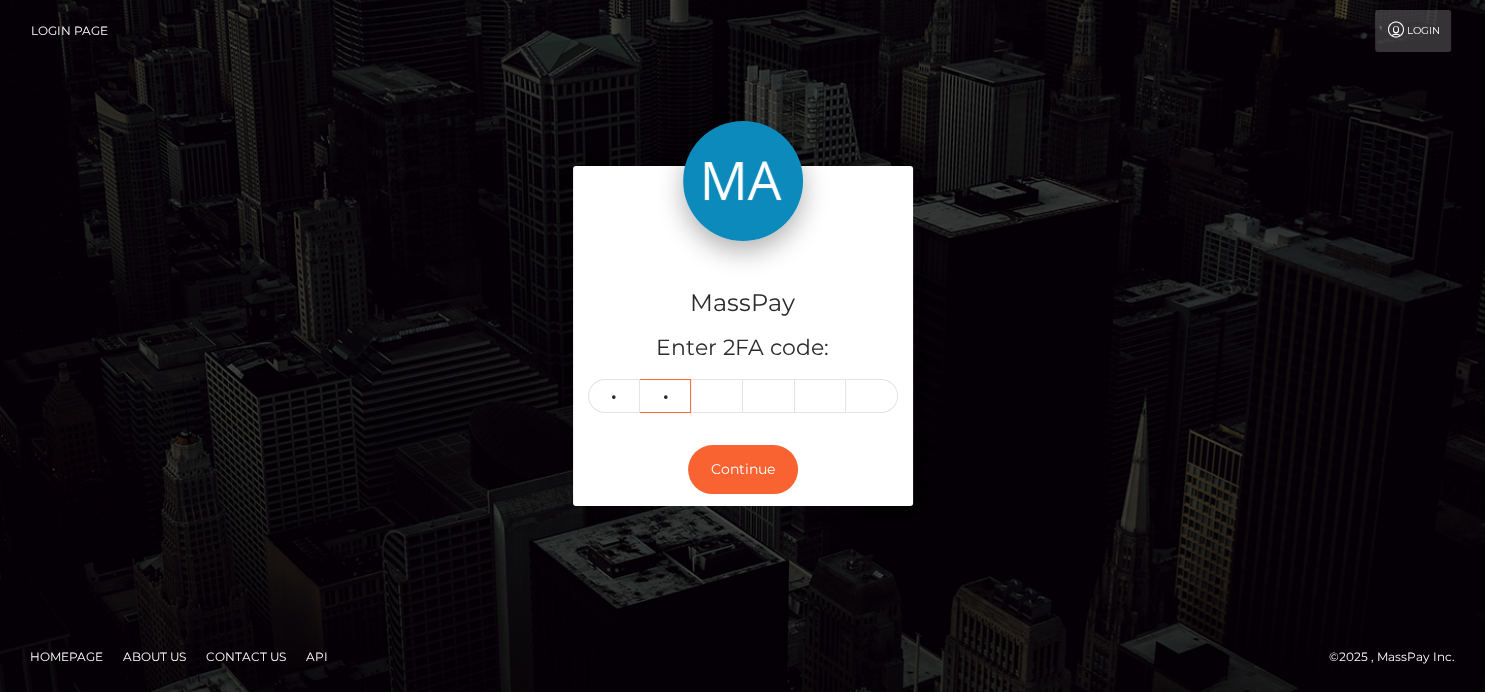 type on "8" 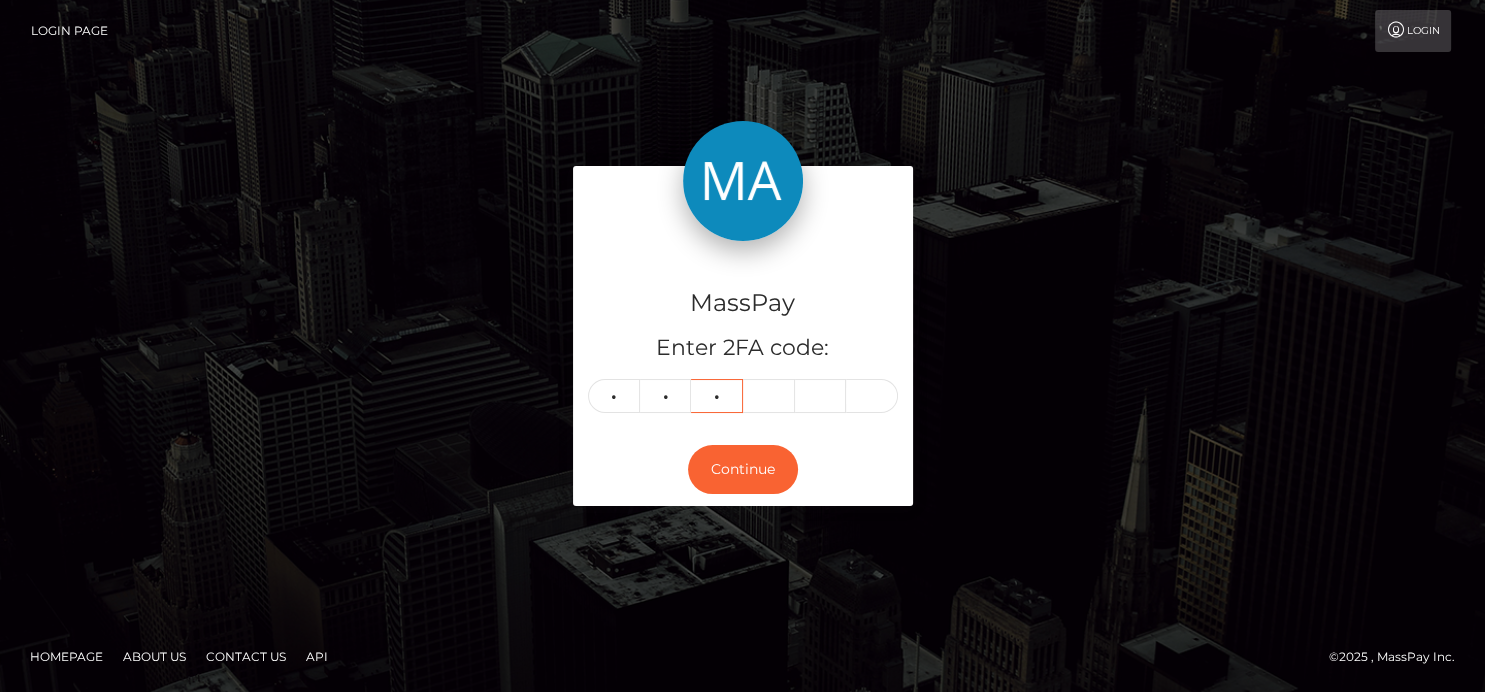 type on "2" 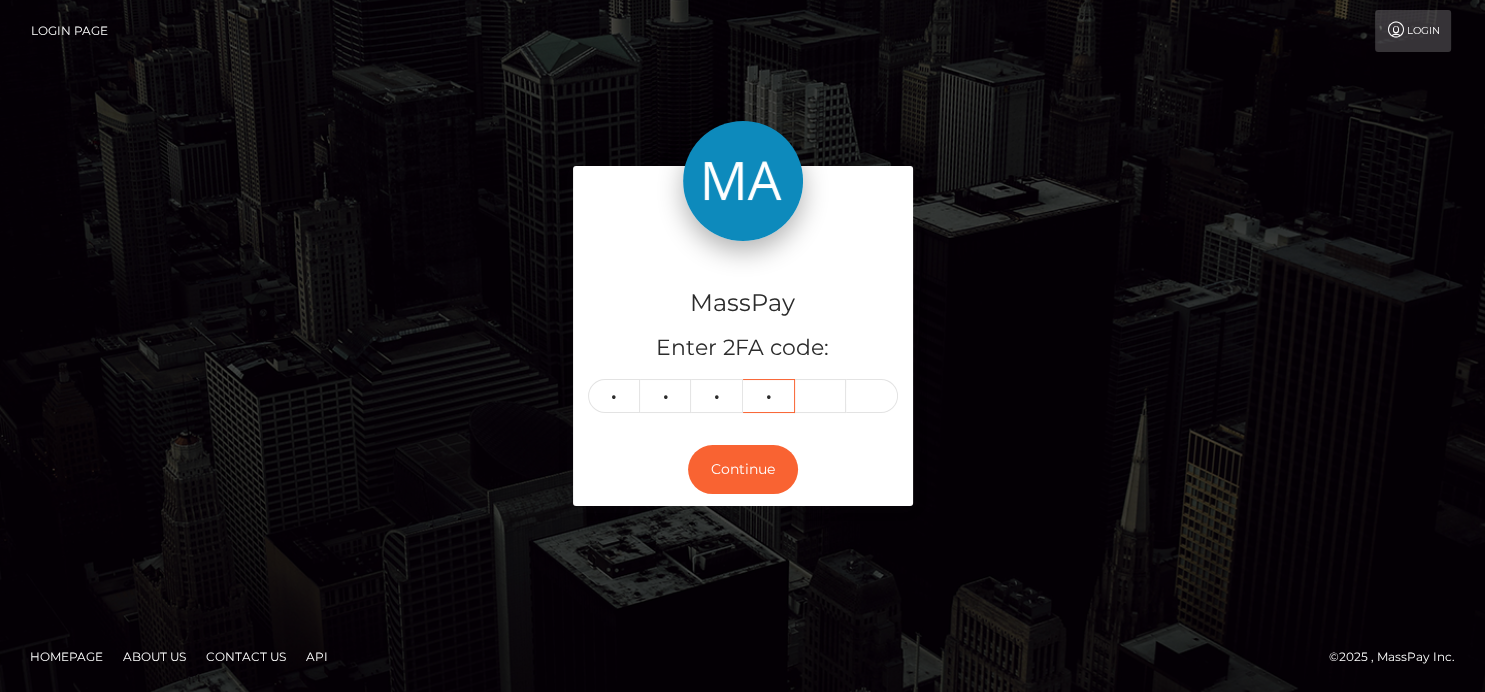 type on "4" 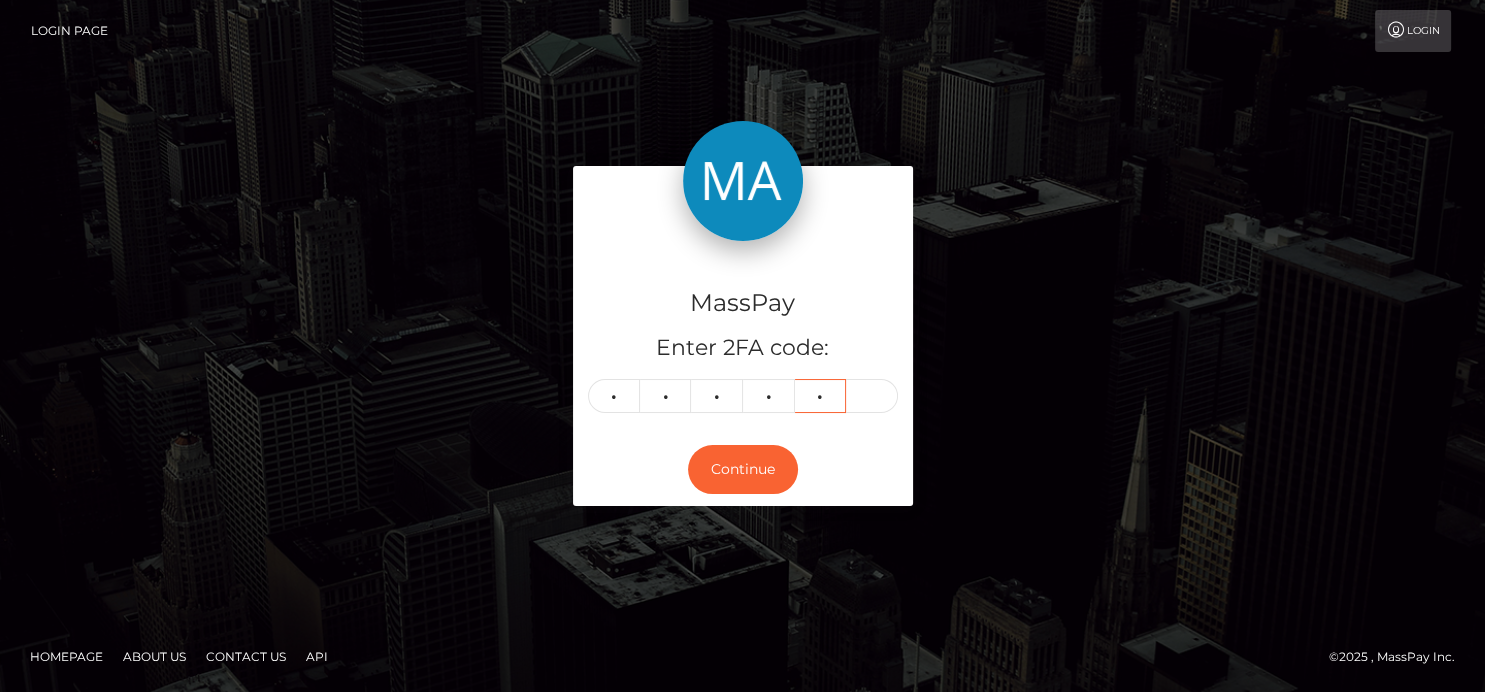 type on "6" 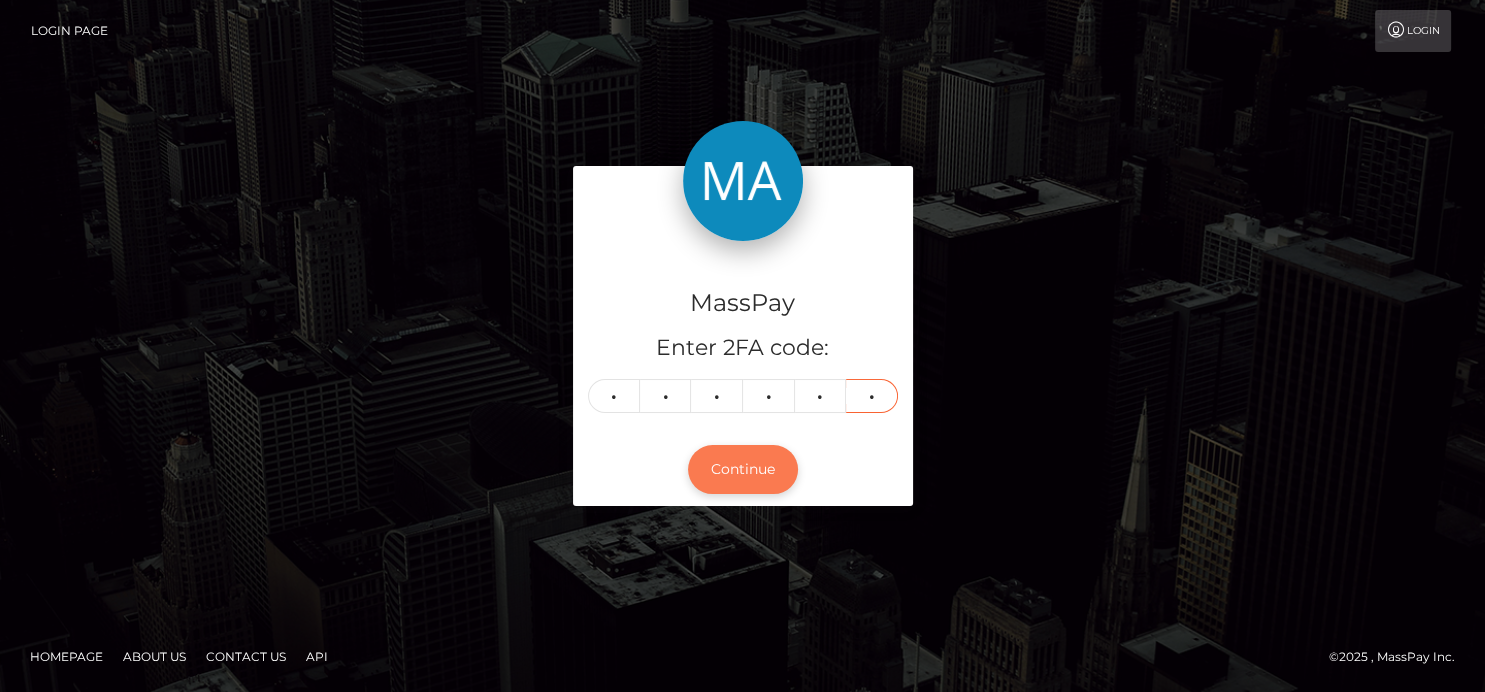 type on "8" 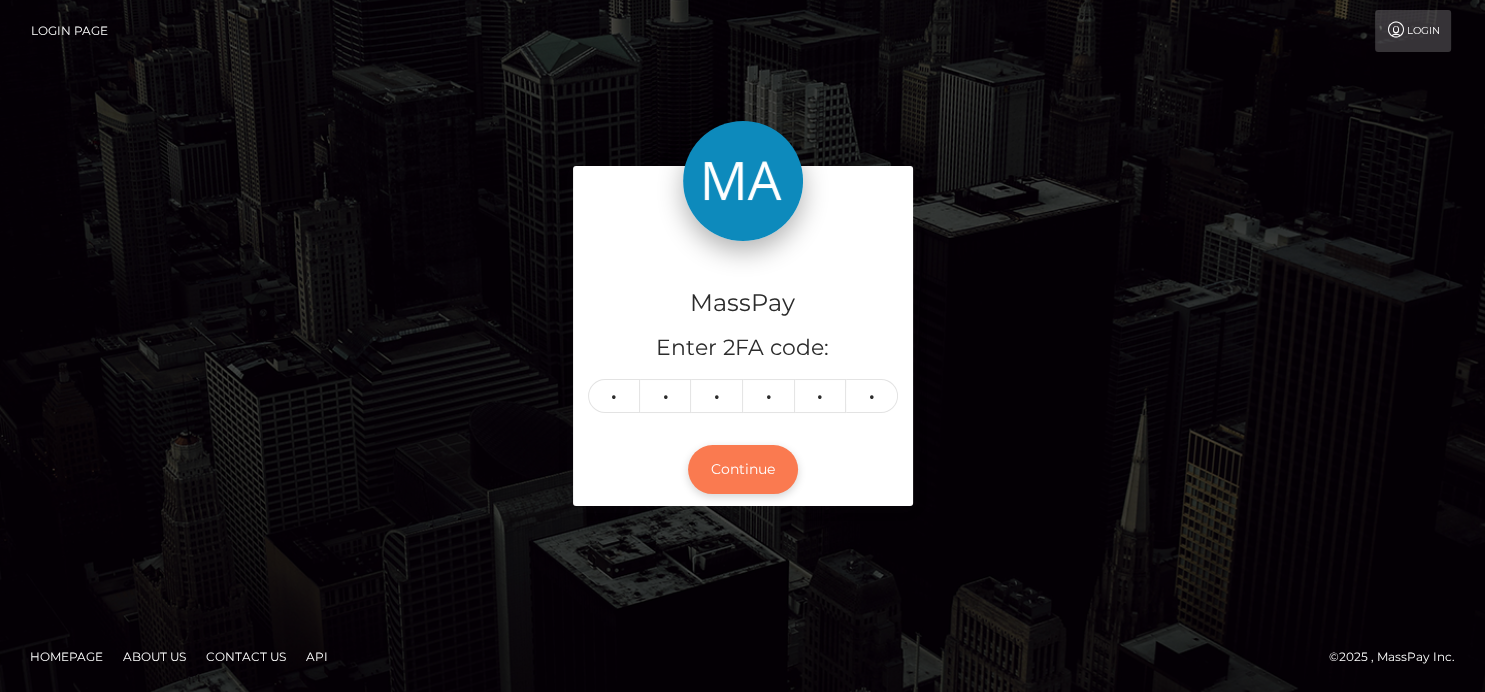 click on "Continue" at bounding box center [743, 469] 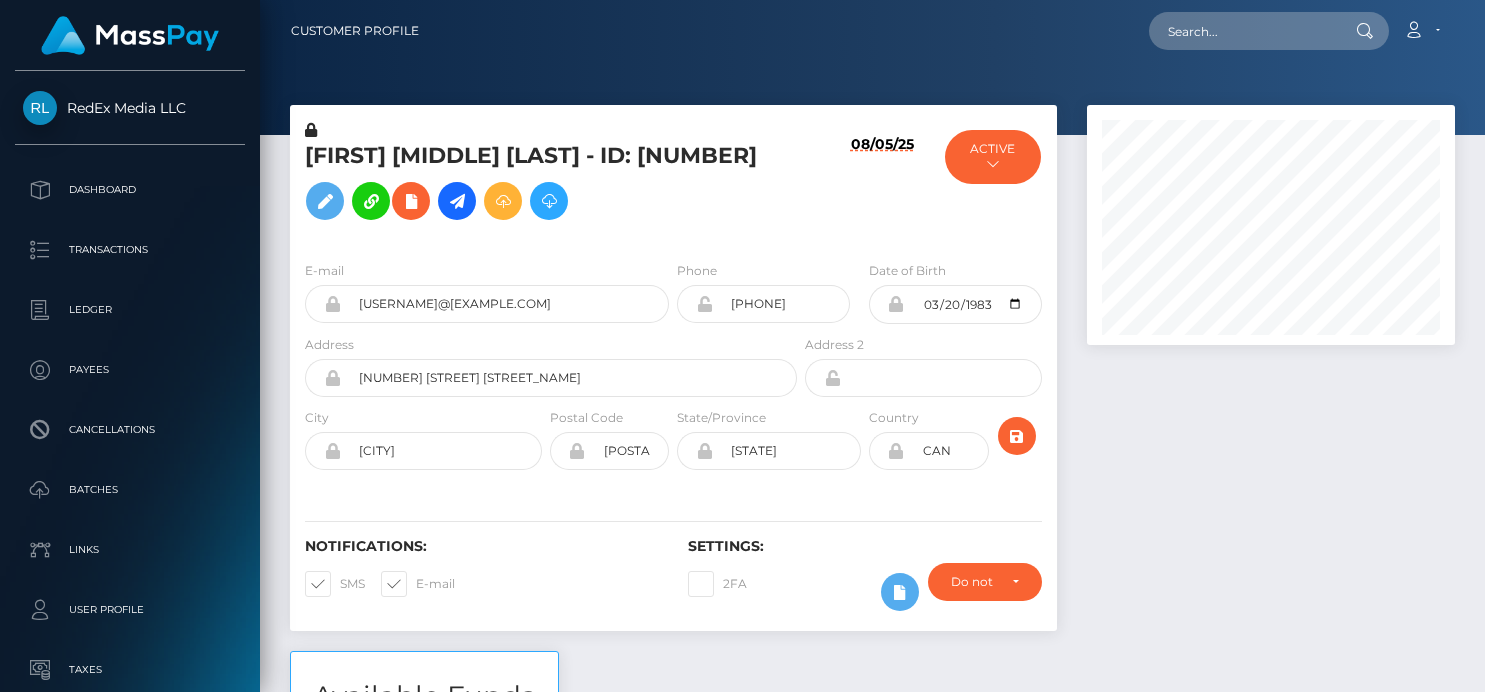 scroll, scrollTop: 0, scrollLeft: 0, axis: both 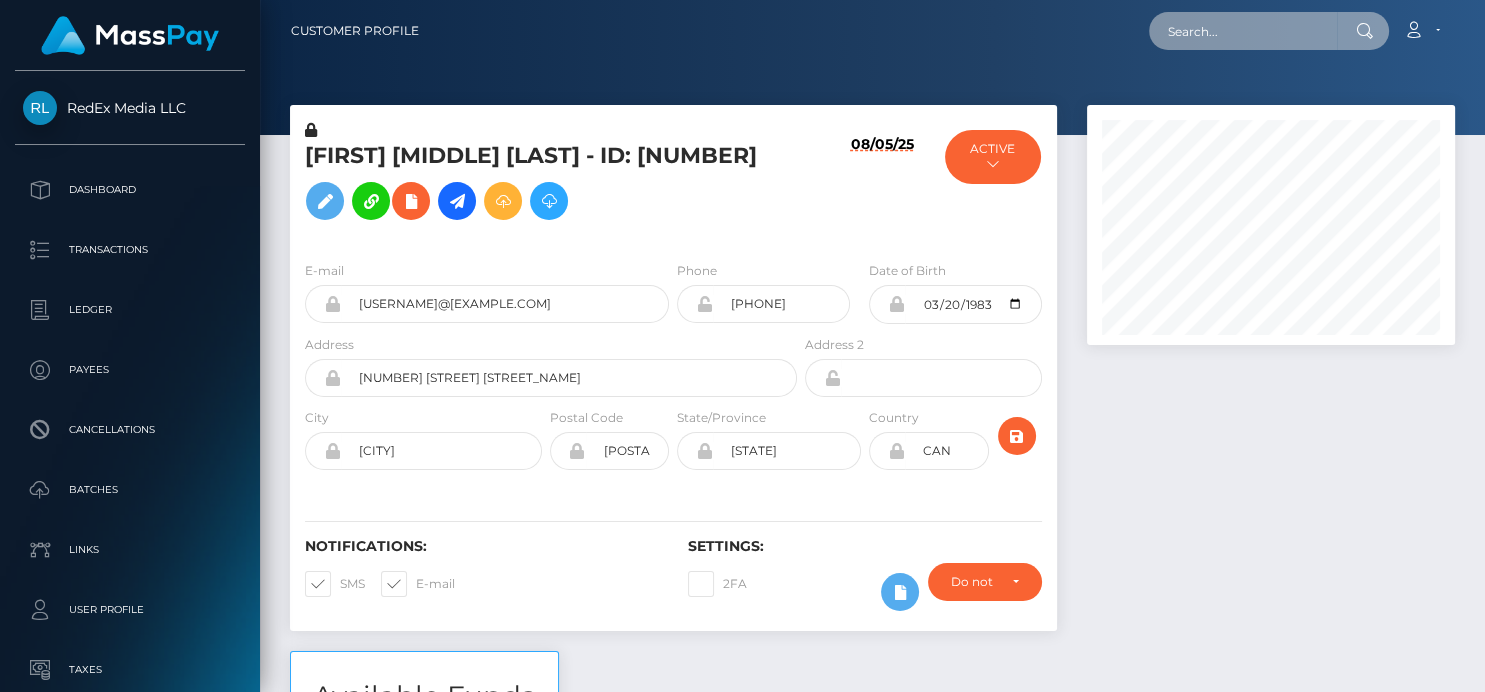 click at bounding box center [1243, 31] 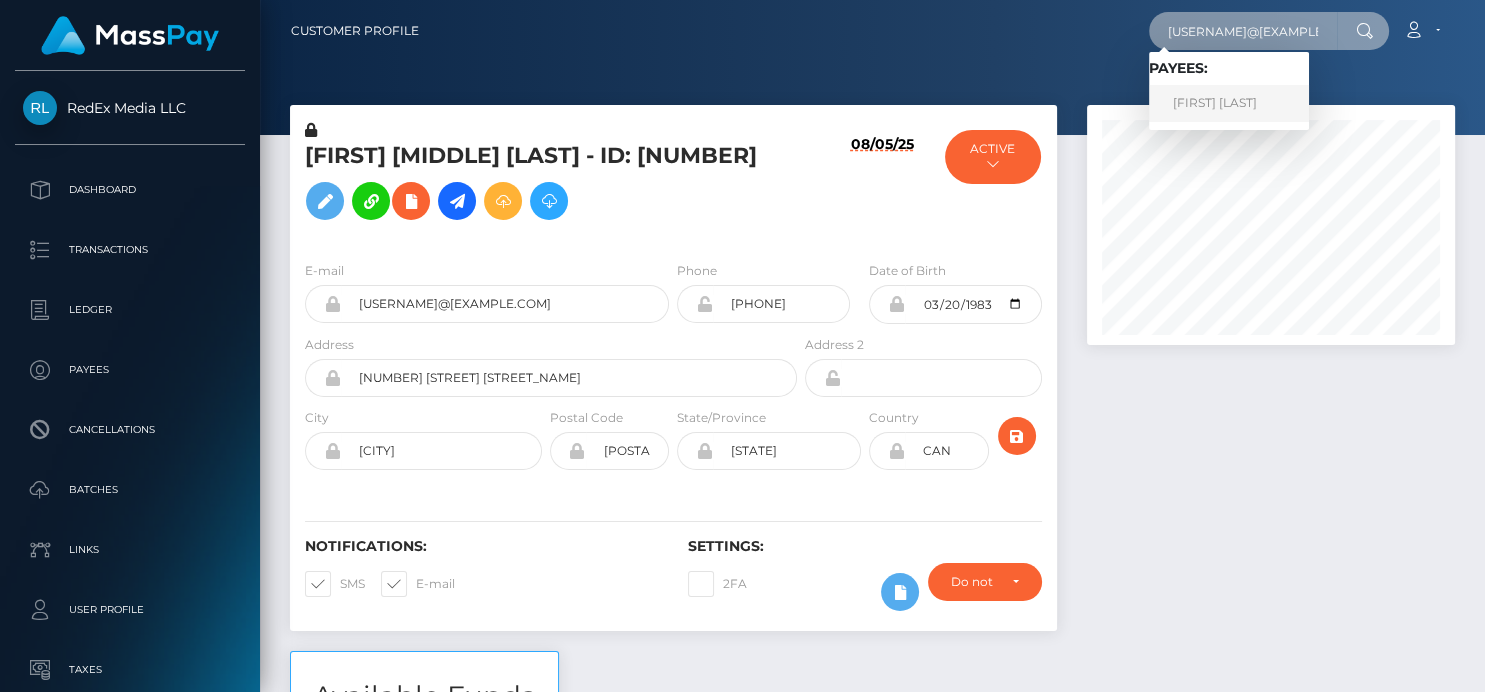 type on "[EMAIL]" 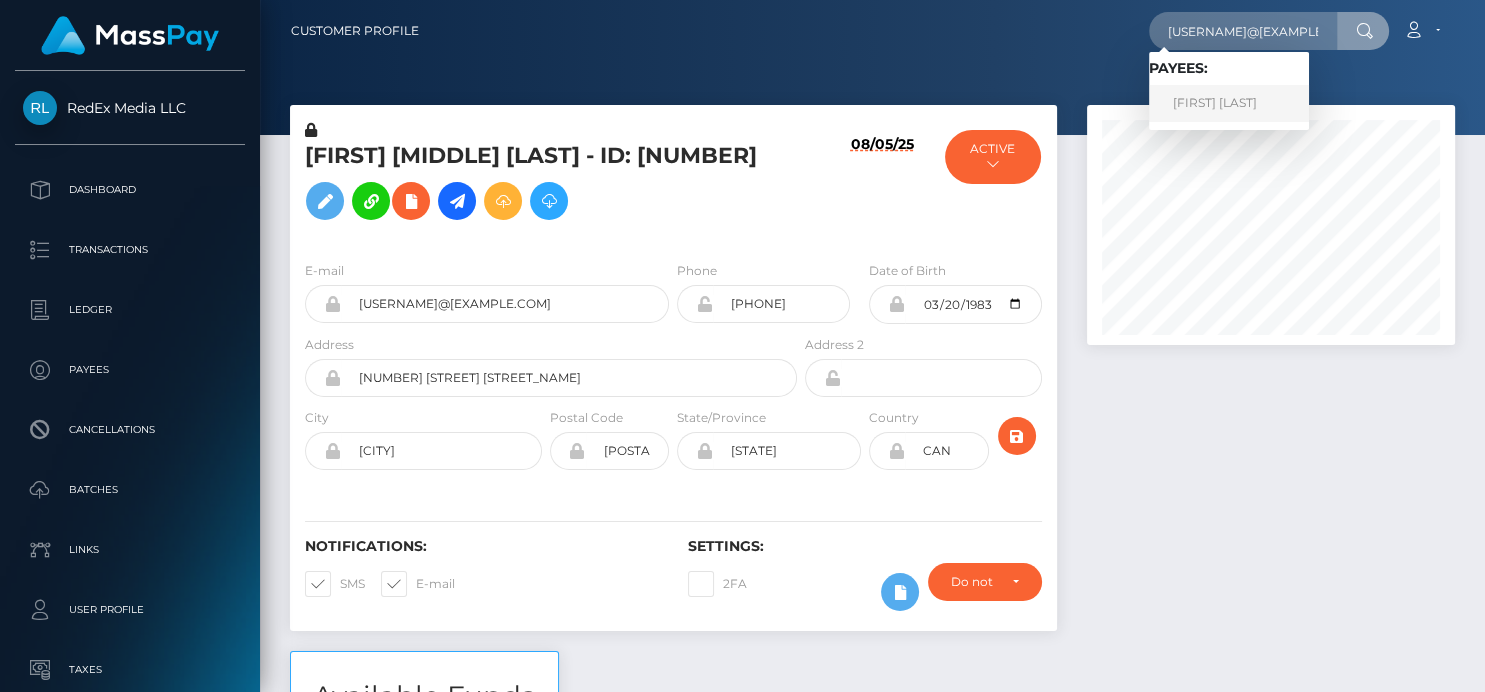 click on "Shania  Pearce" at bounding box center (1229, 103) 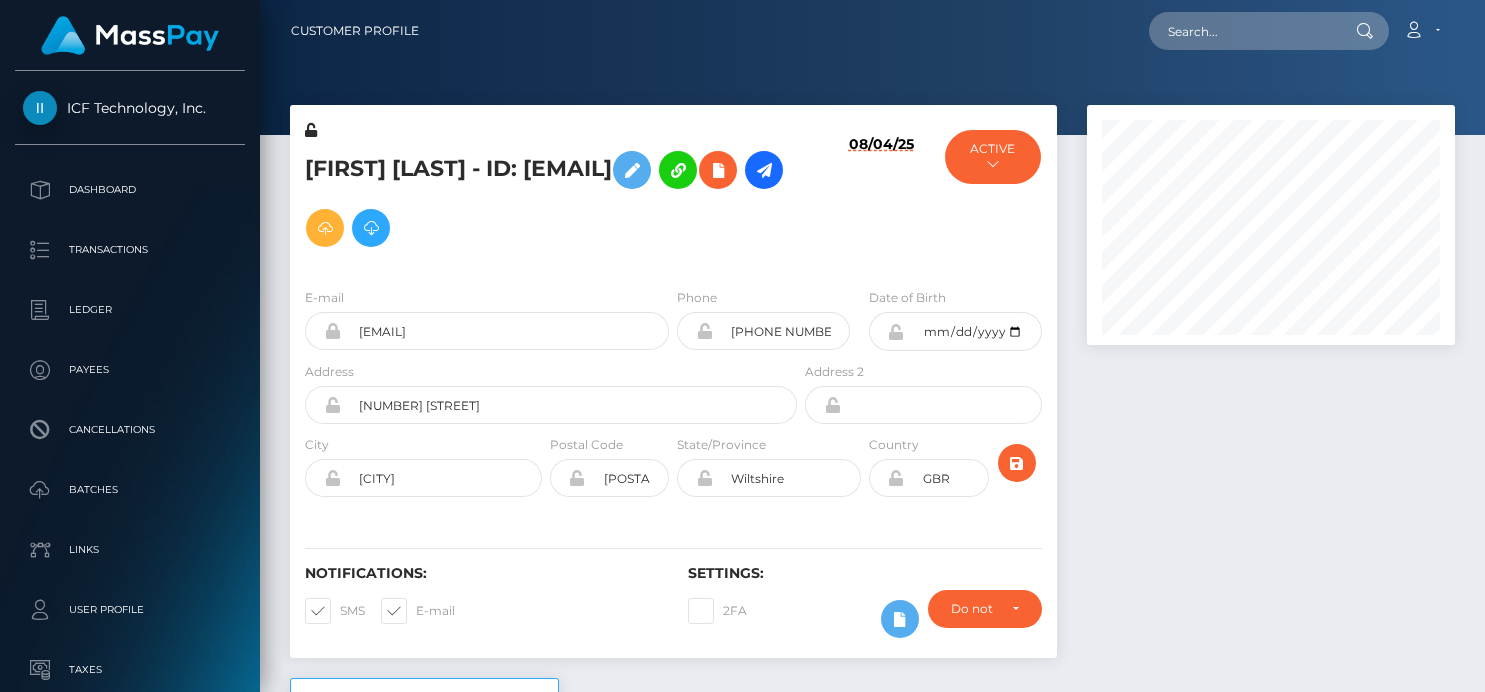 scroll, scrollTop: 0, scrollLeft: 0, axis: both 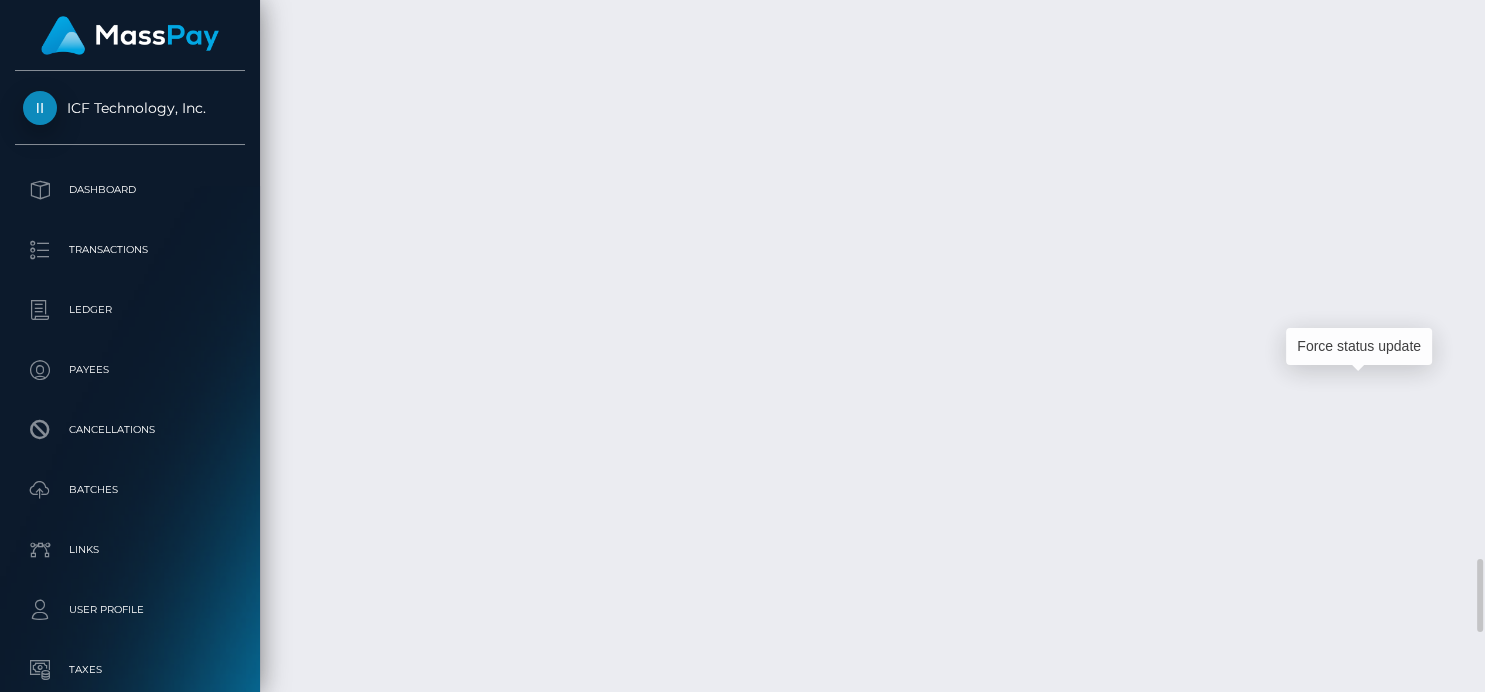 click at bounding box center (1370, -1072) 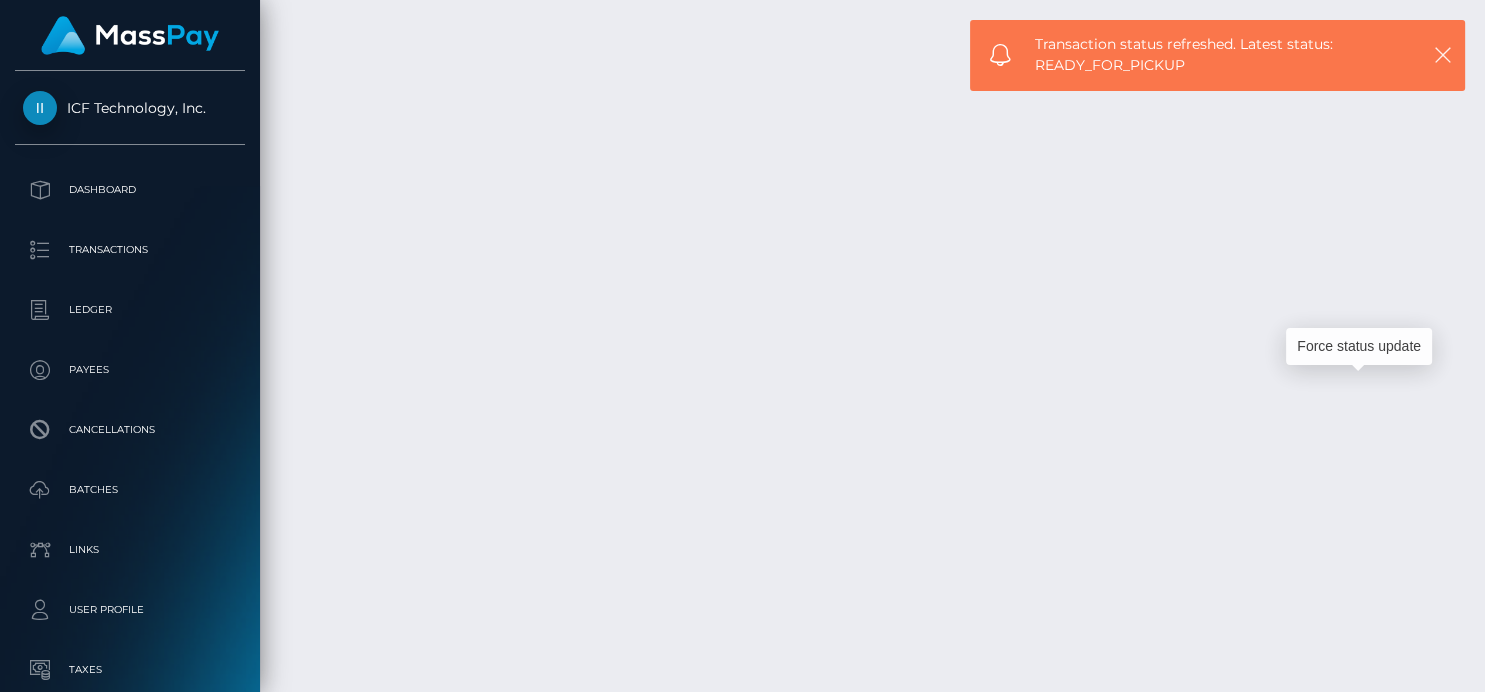 type 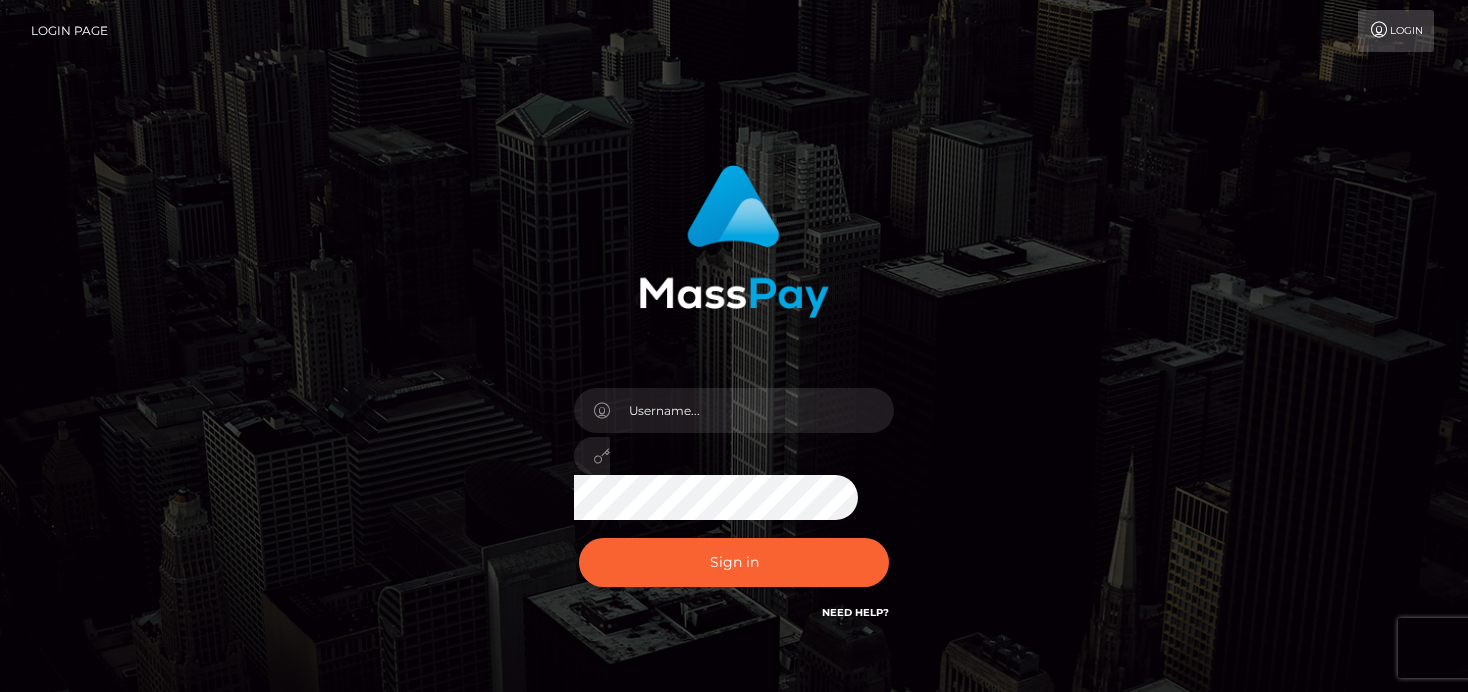 scroll, scrollTop: 0, scrollLeft: 0, axis: both 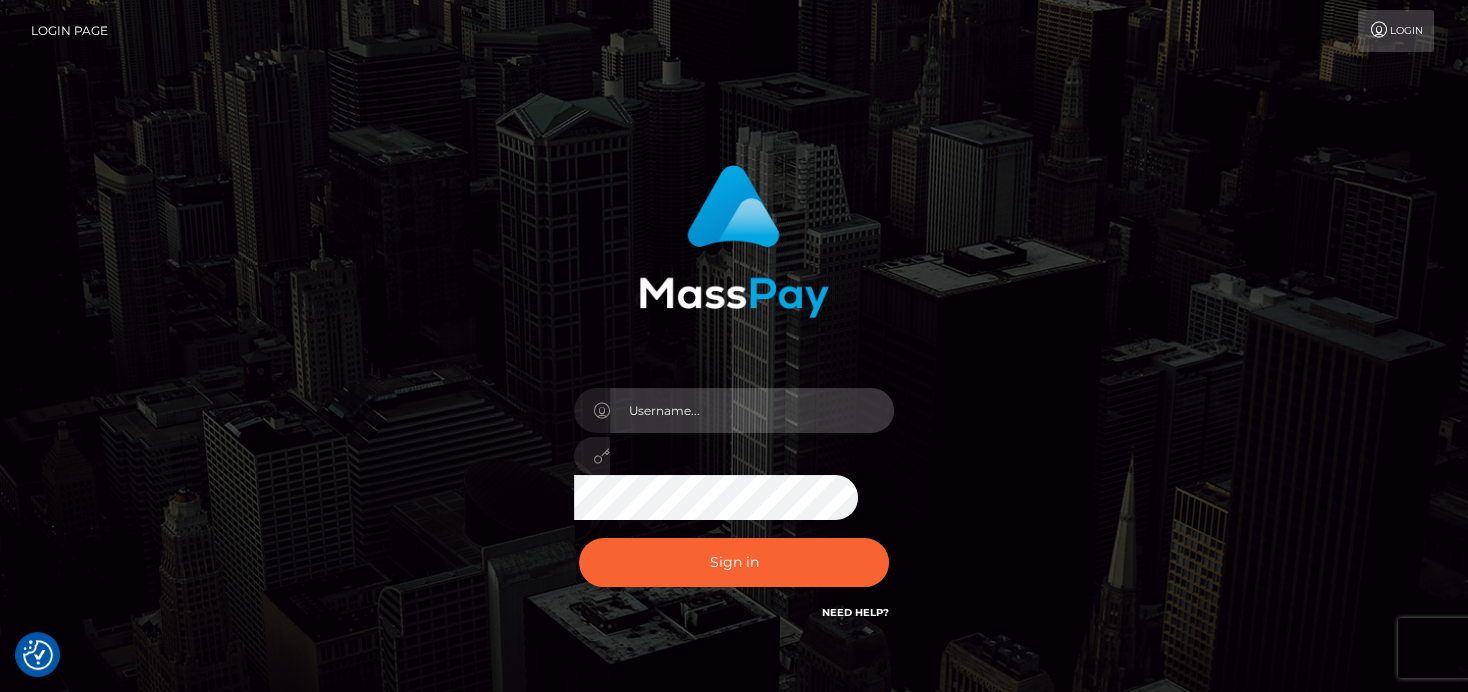 type on "denise" 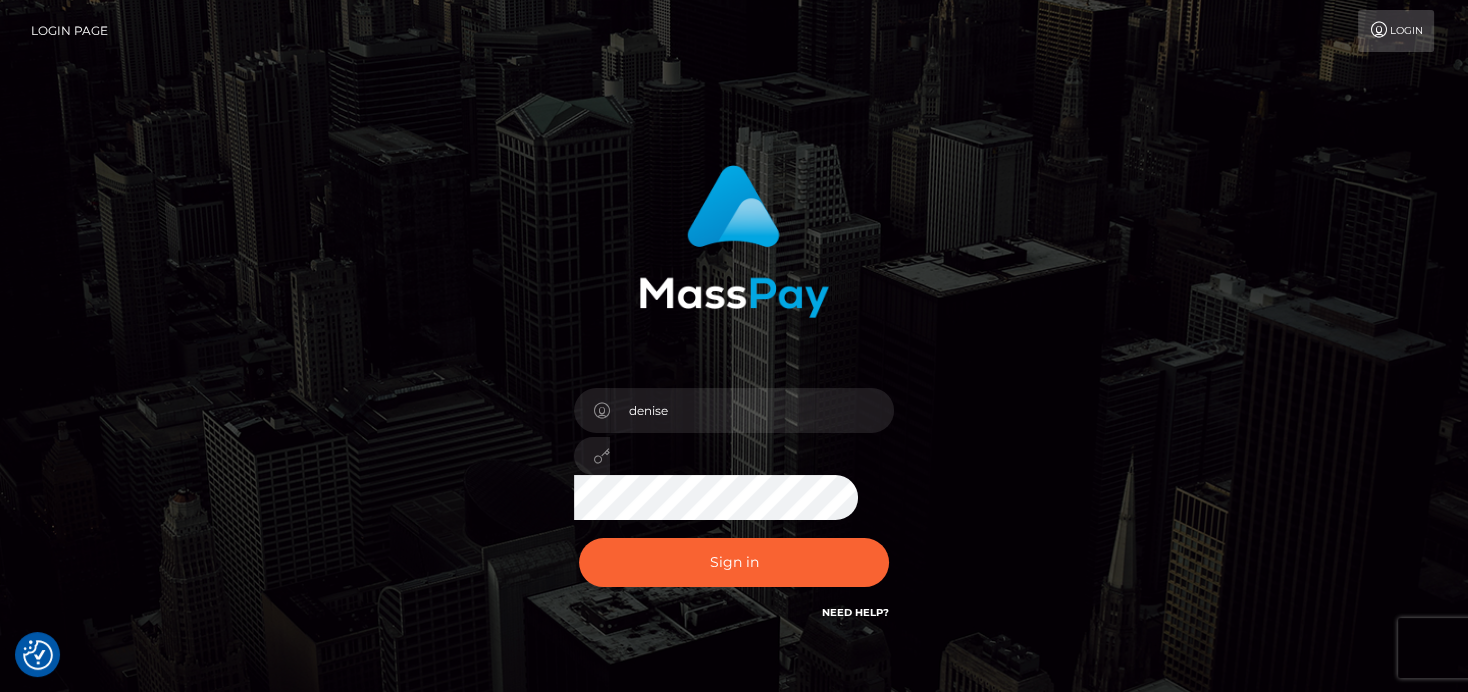 scroll, scrollTop: 0, scrollLeft: 0, axis: both 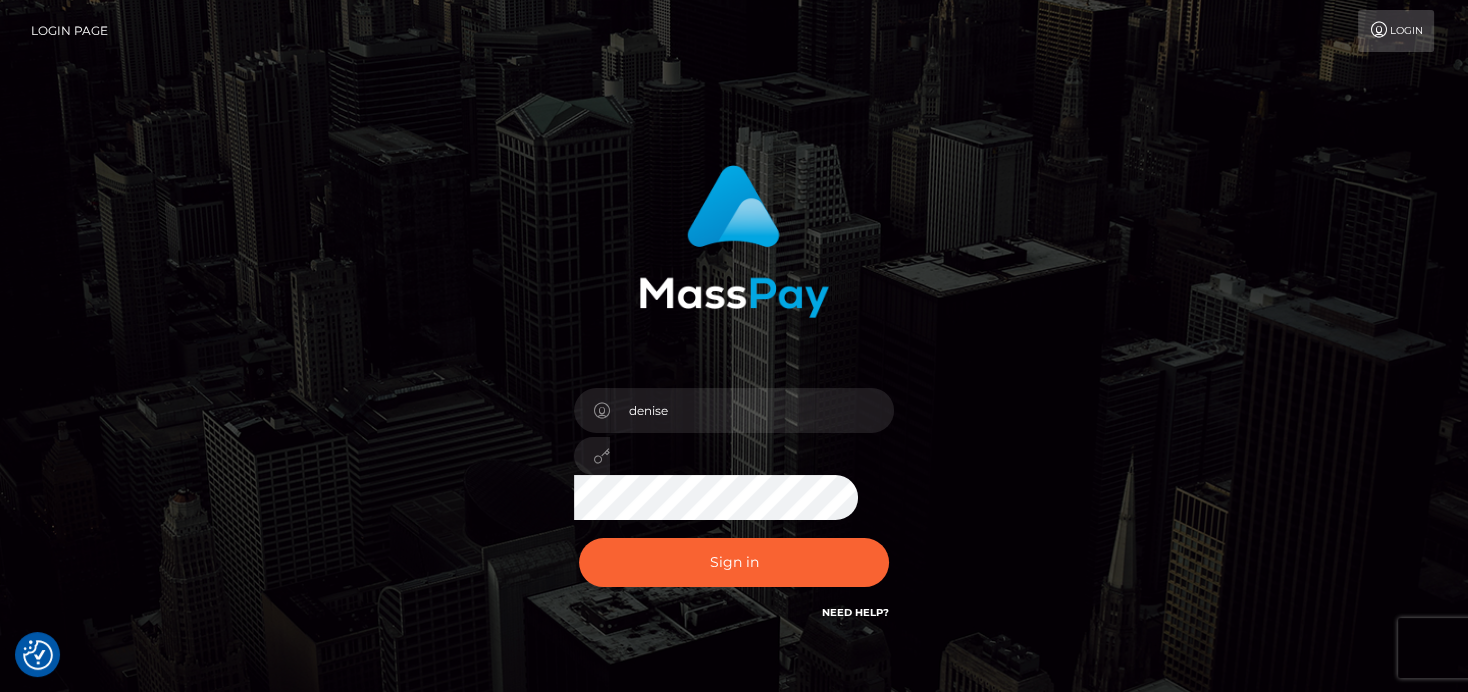 drag, startPoint x: 1114, startPoint y: 62, endPoint x: 1102, endPoint y: 67, distance: 13 